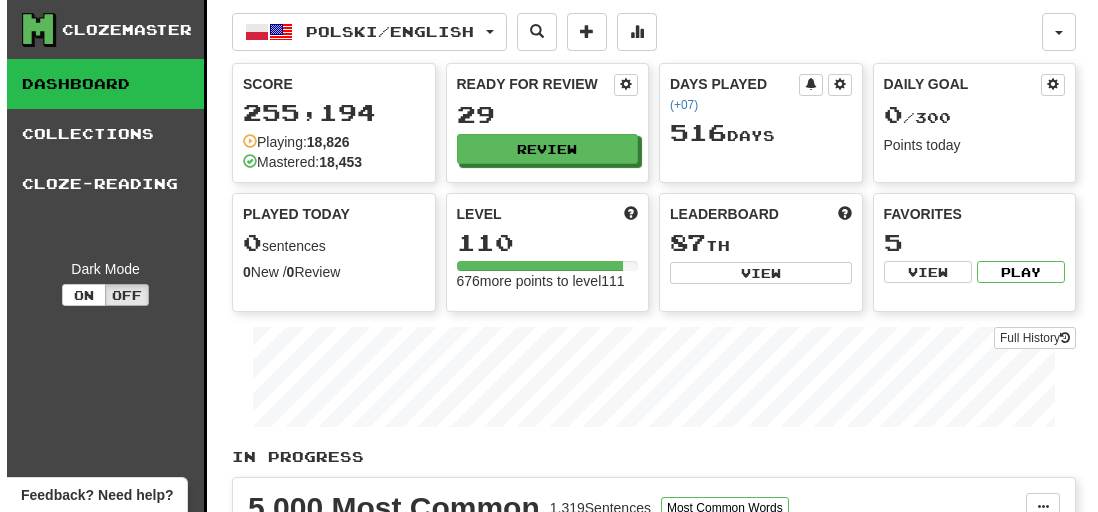 scroll, scrollTop: 606, scrollLeft: 0, axis: vertical 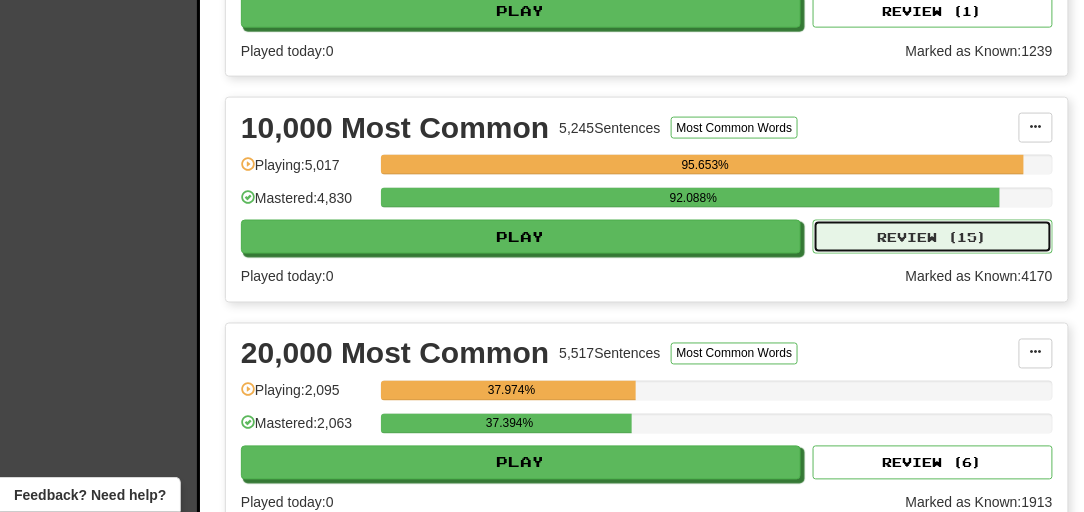 click on "Review ( 15 )" at bounding box center [933, 237] 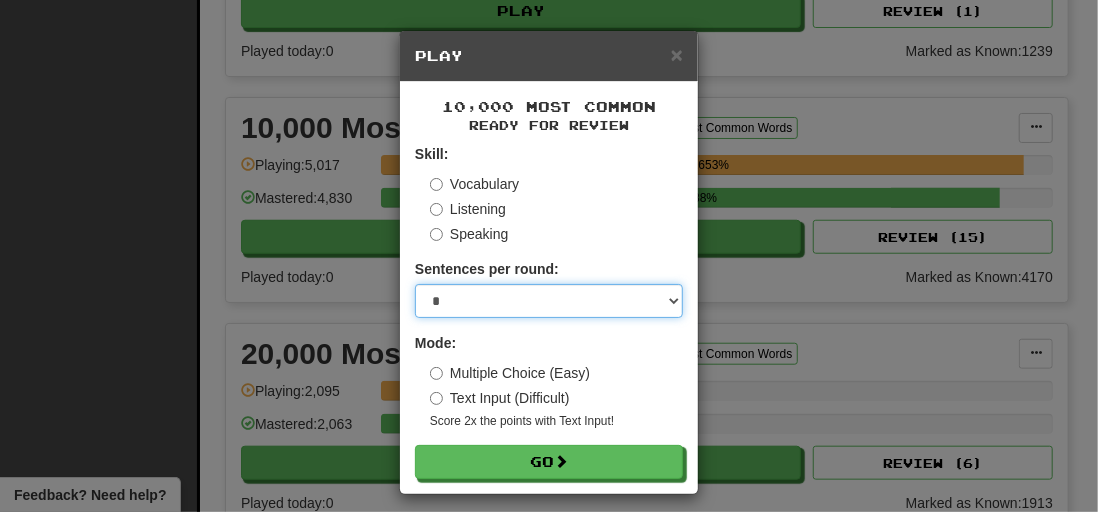 click on "* ** ** ** ** ** *** ********" at bounding box center [549, 301] 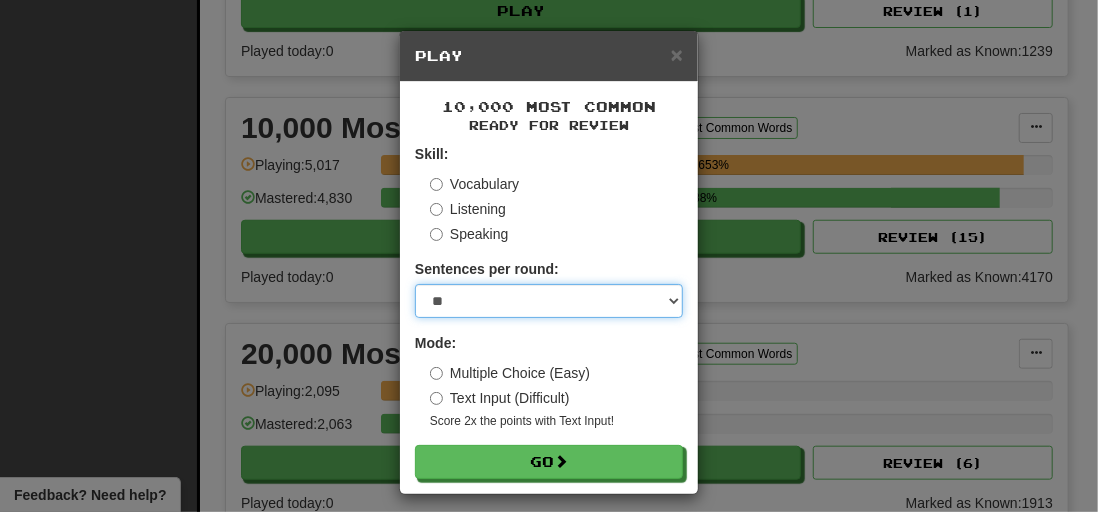 click on "* ** ** ** ** ** *** ********" at bounding box center (549, 301) 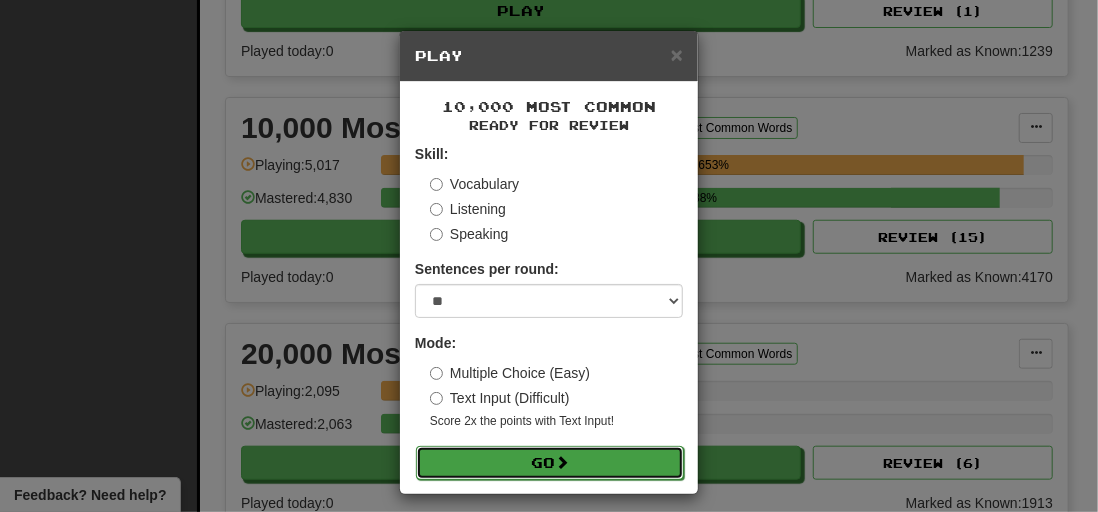 click on "Go" at bounding box center (550, 463) 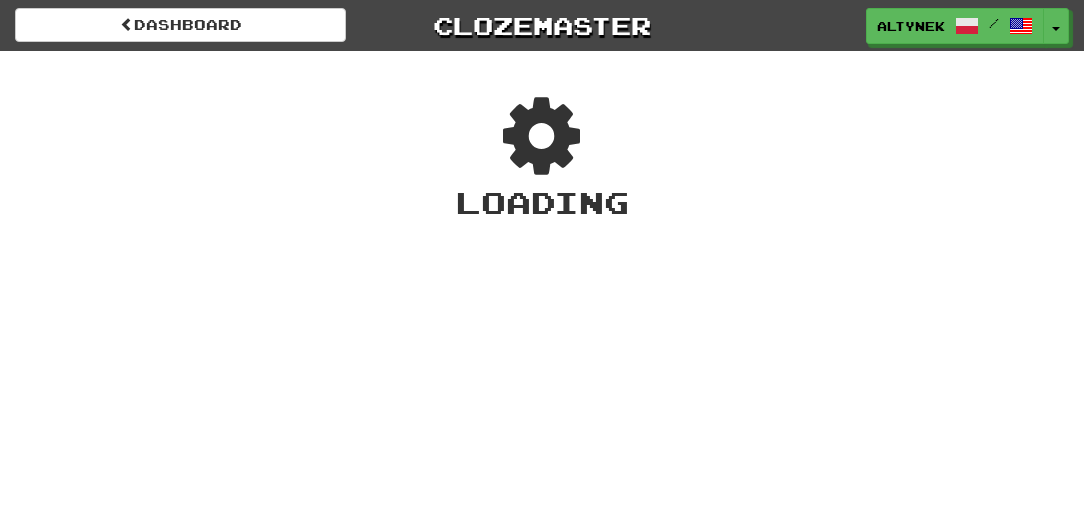 scroll, scrollTop: 0, scrollLeft: 0, axis: both 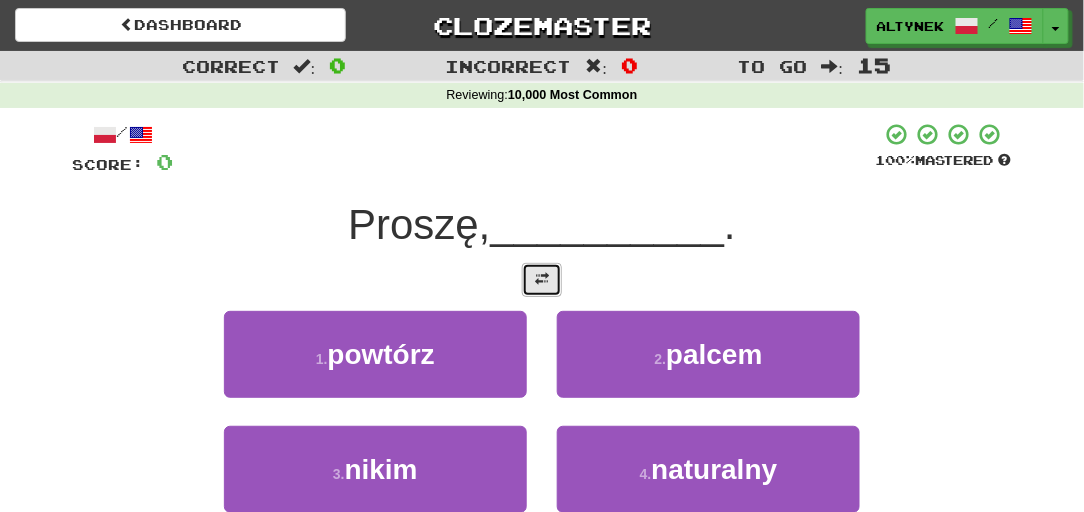 drag, startPoint x: 535, startPoint y: 278, endPoint x: 530, endPoint y: 320, distance: 42.296574 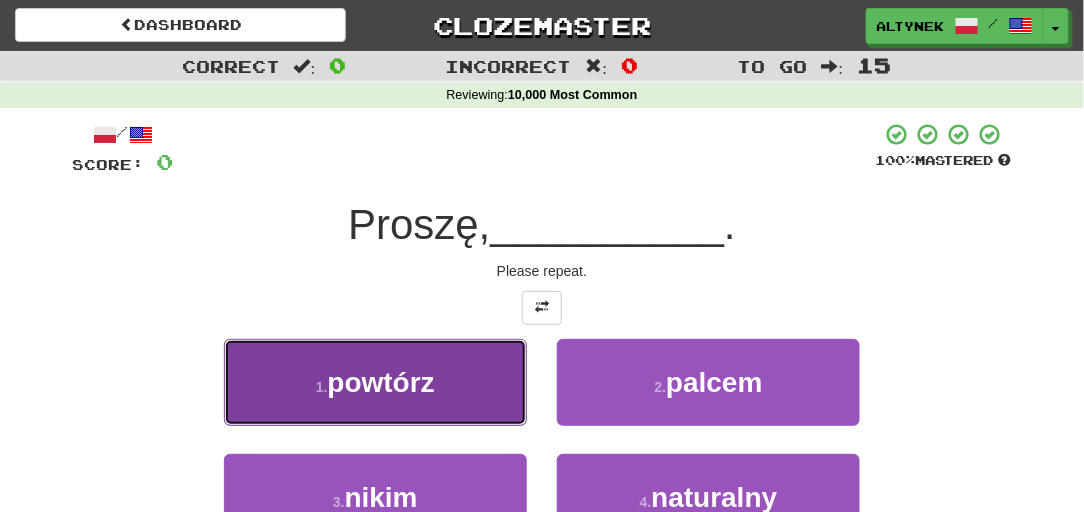 click on "1 .  powtórz" at bounding box center [375, 382] 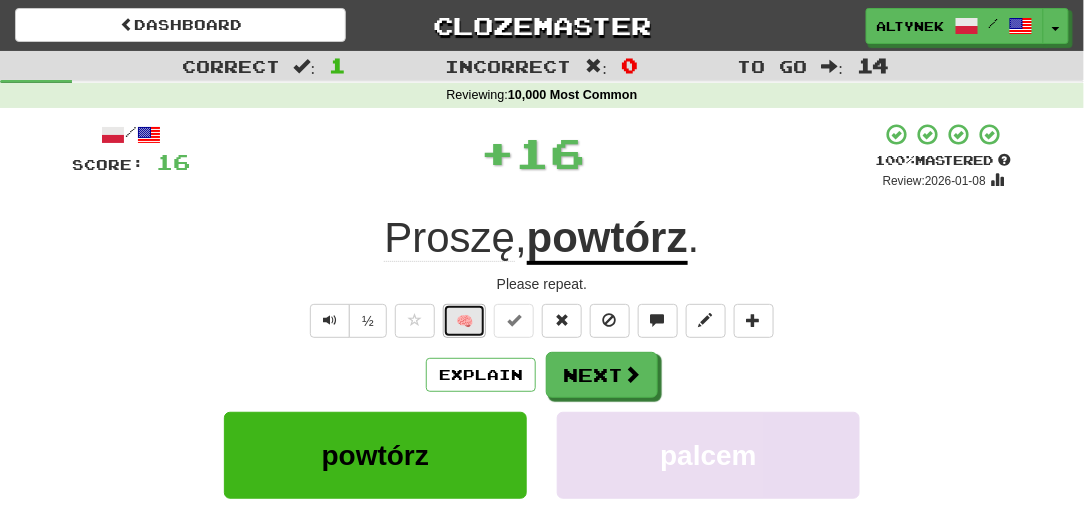 click on "🧠" at bounding box center [464, 321] 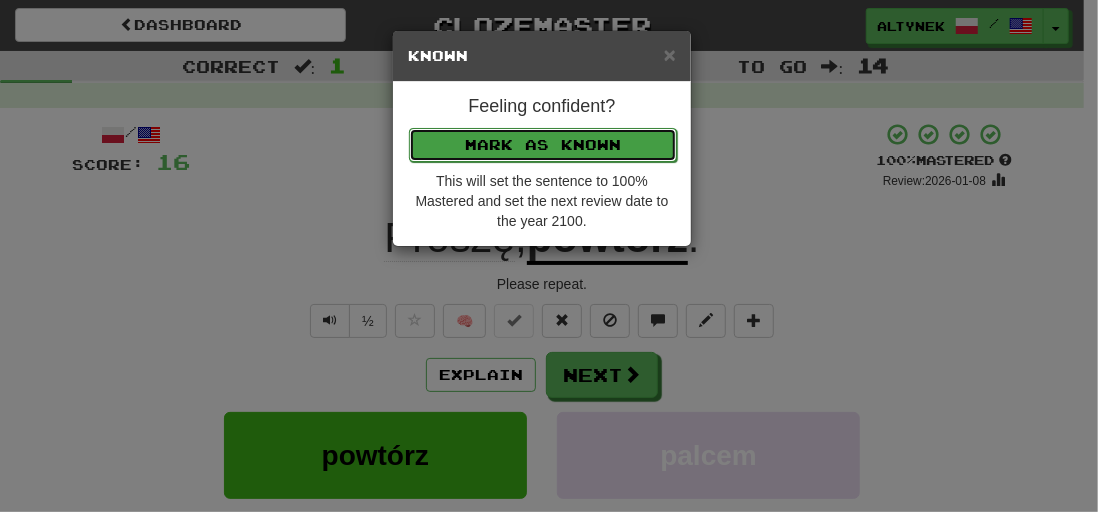 click on "Mark as Known" at bounding box center [543, 145] 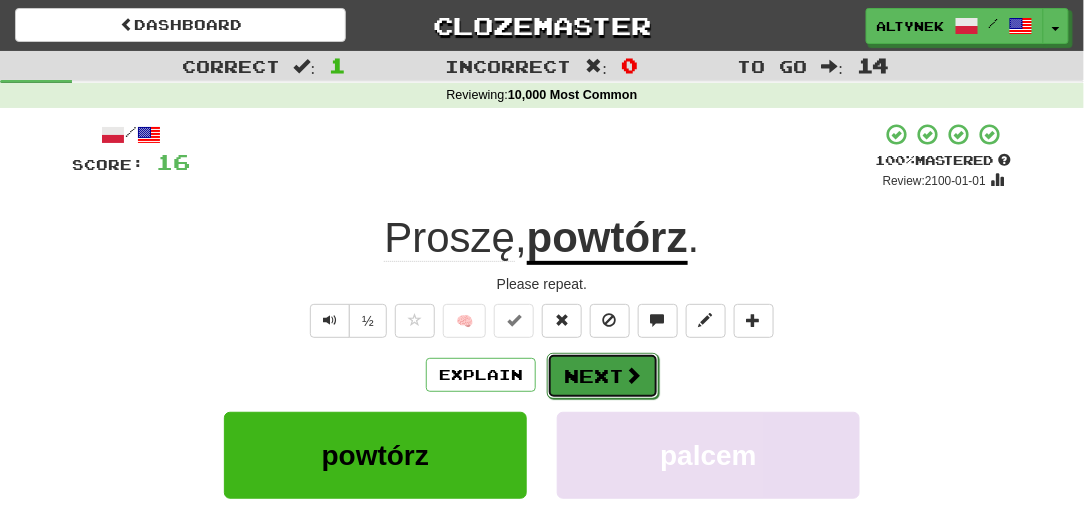 click on "Next" at bounding box center (603, 376) 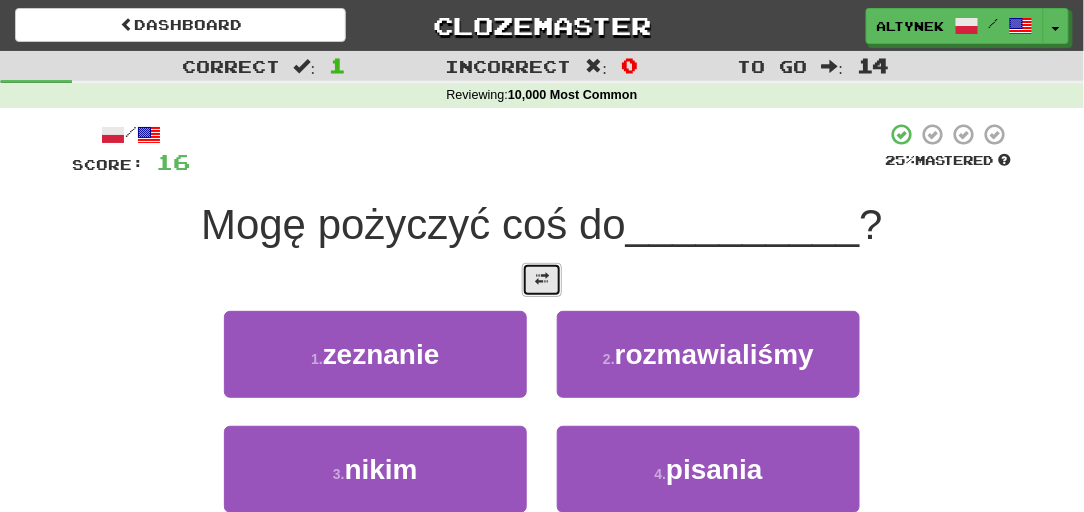 click at bounding box center [542, 279] 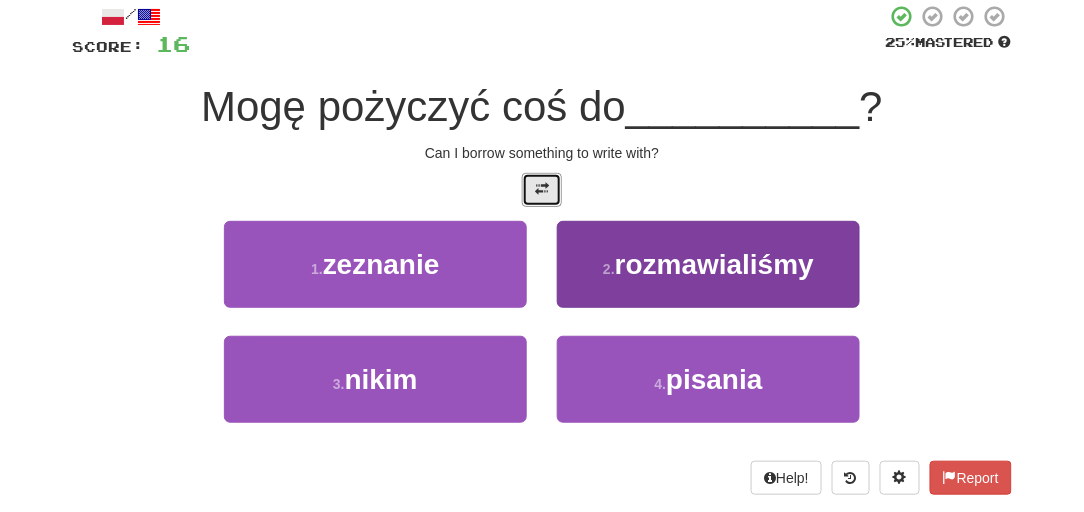 scroll, scrollTop: 121, scrollLeft: 0, axis: vertical 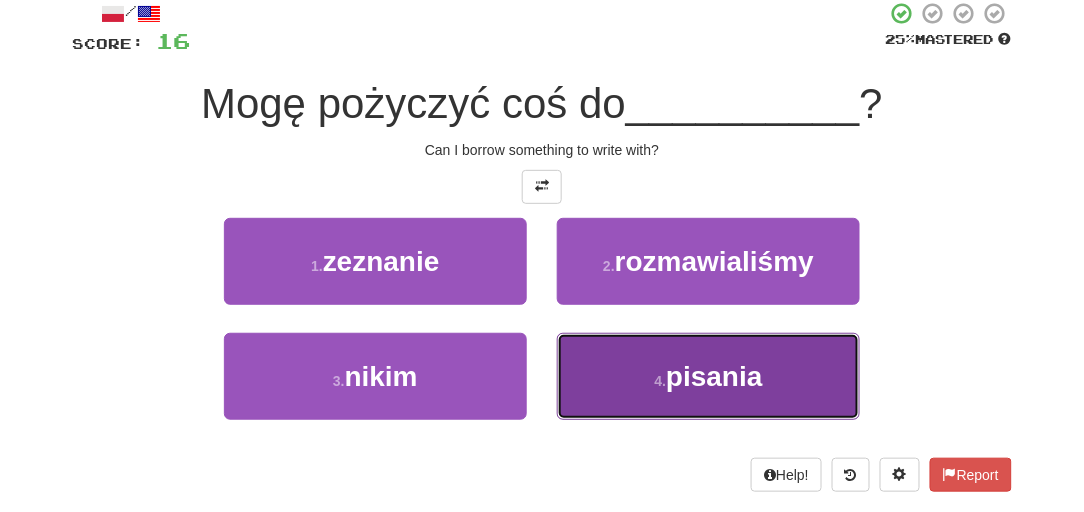 click on "4 .  pisania" at bounding box center (708, 376) 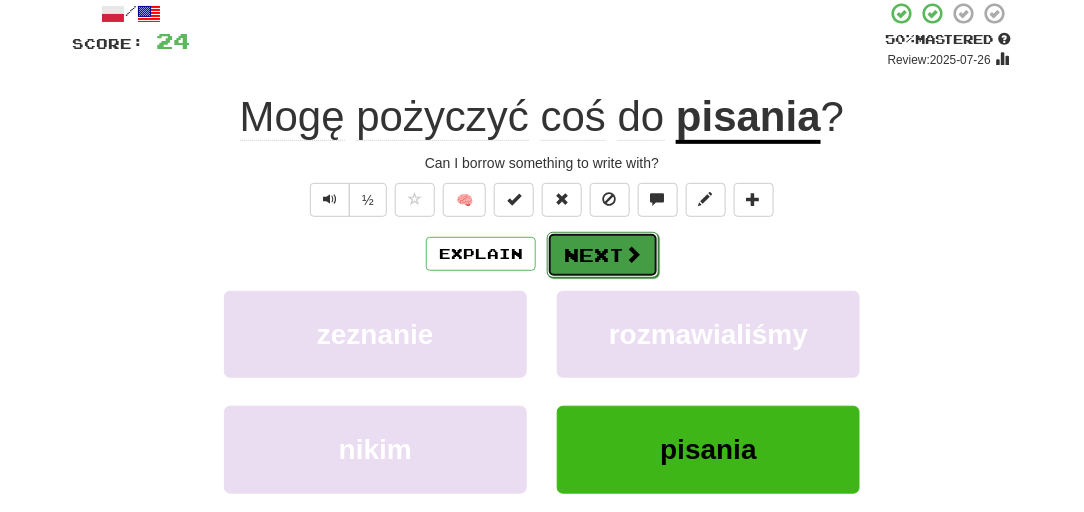 click on "Next" at bounding box center (603, 255) 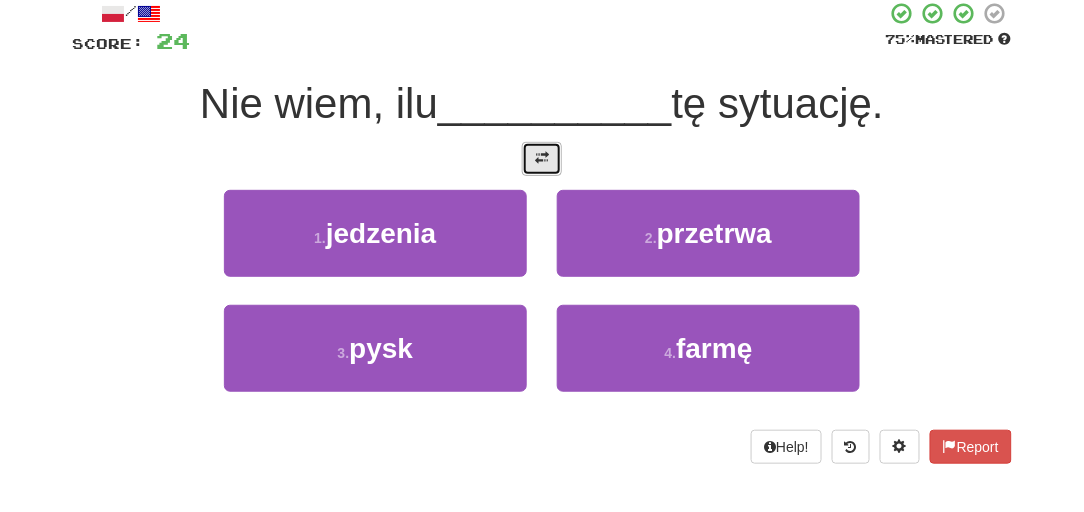 click at bounding box center [542, 159] 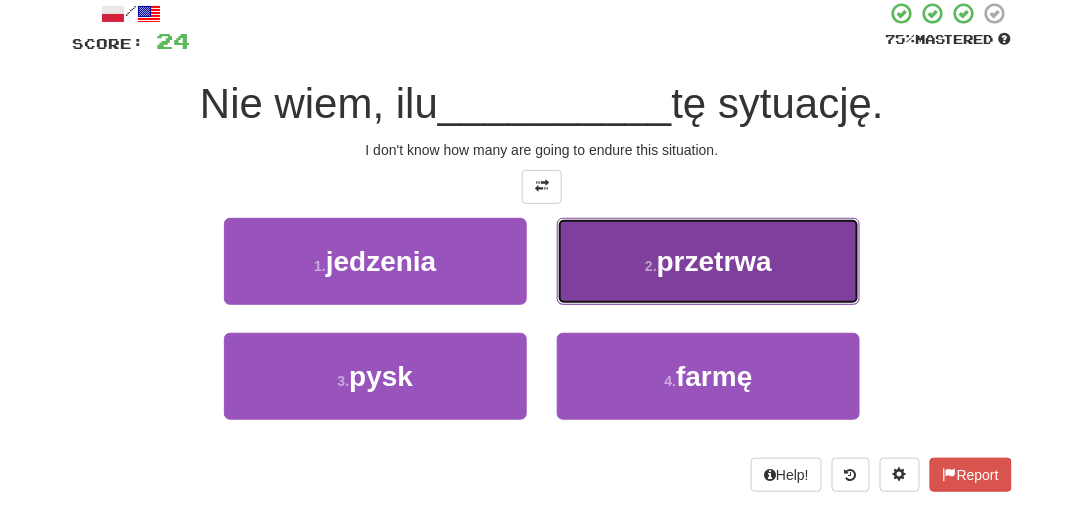 click on "2 .  przetrwa" at bounding box center (708, 261) 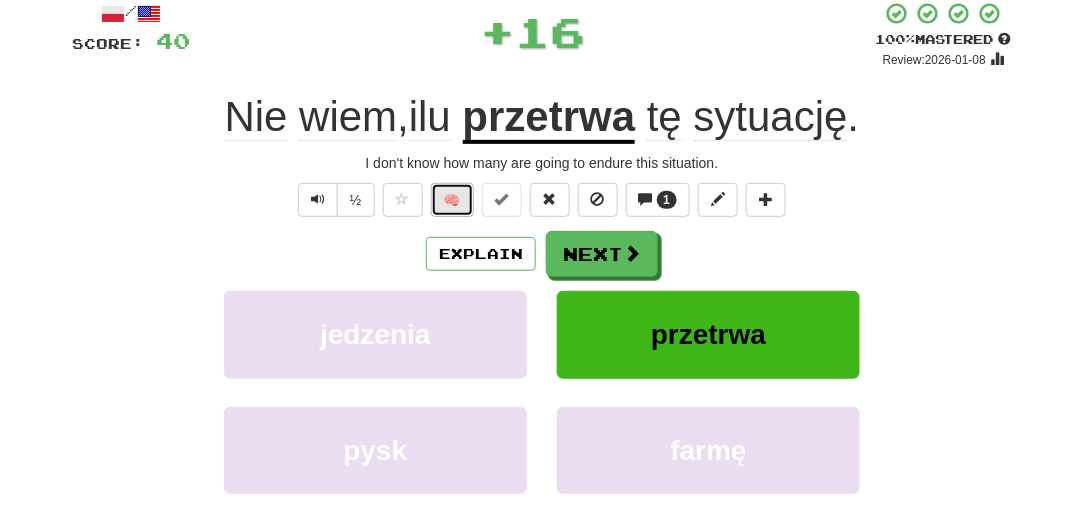click on "🧠" at bounding box center [452, 200] 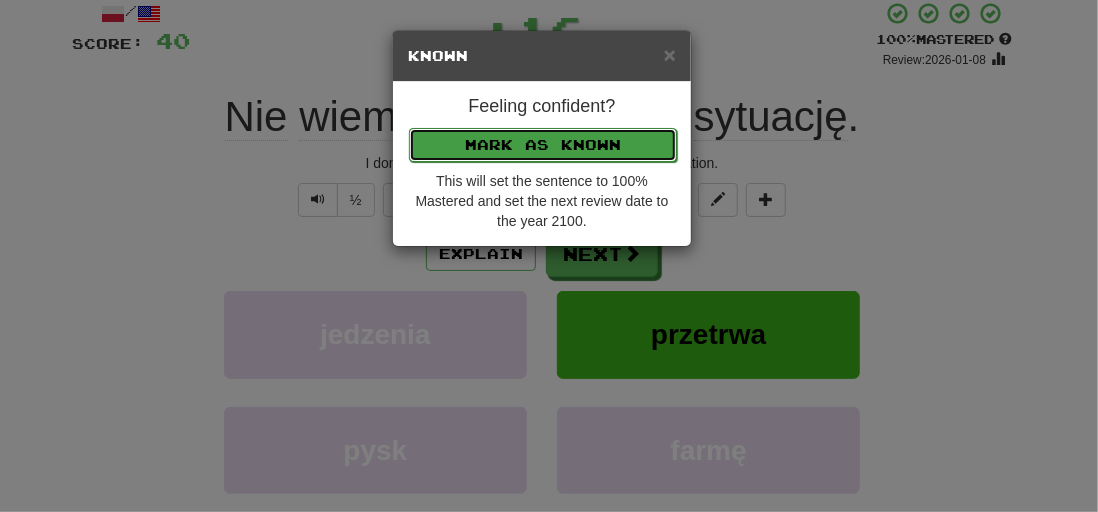 click on "Mark as Known" at bounding box center (543, 145) 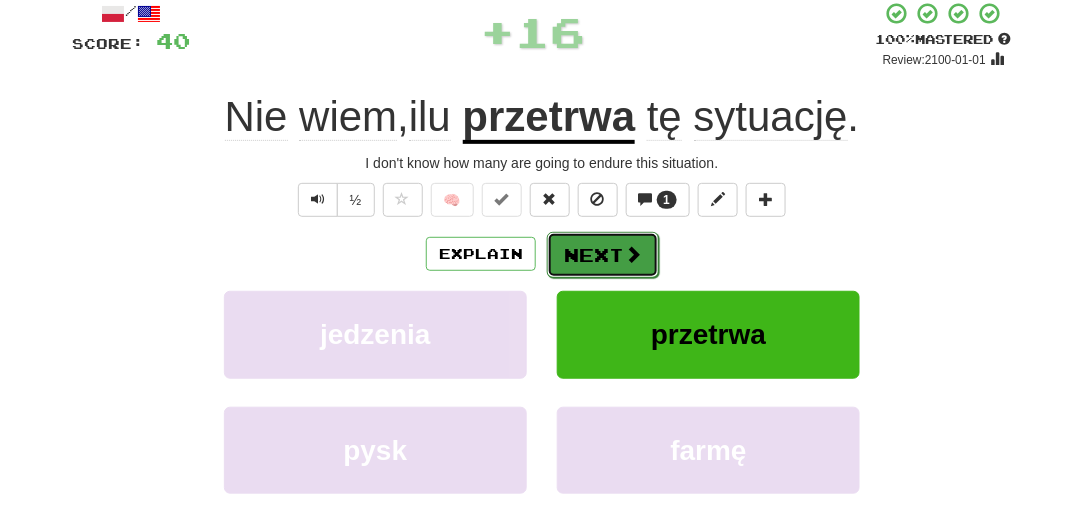 click on "Next" at bounding box center [603, 255] 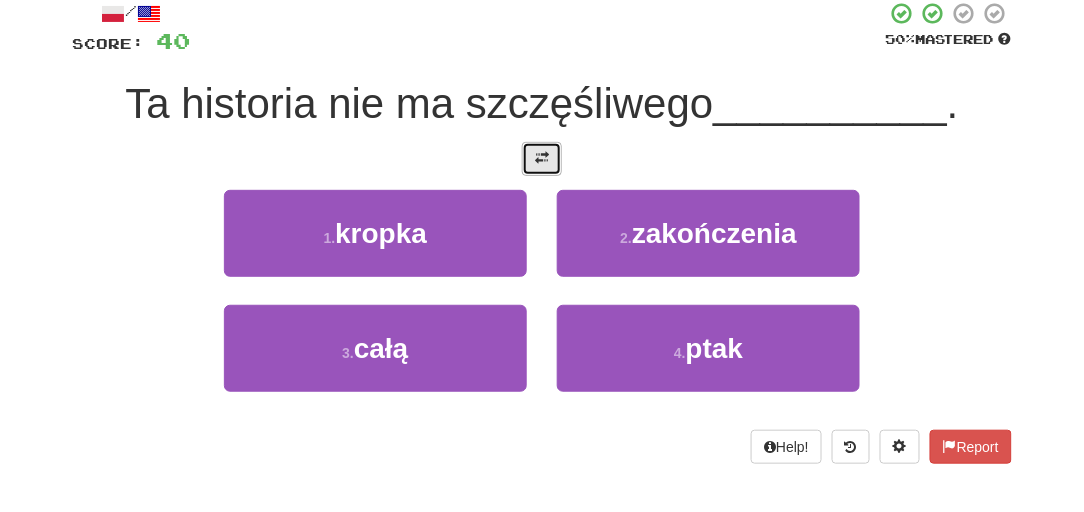 click at bounding box center [542, 158] 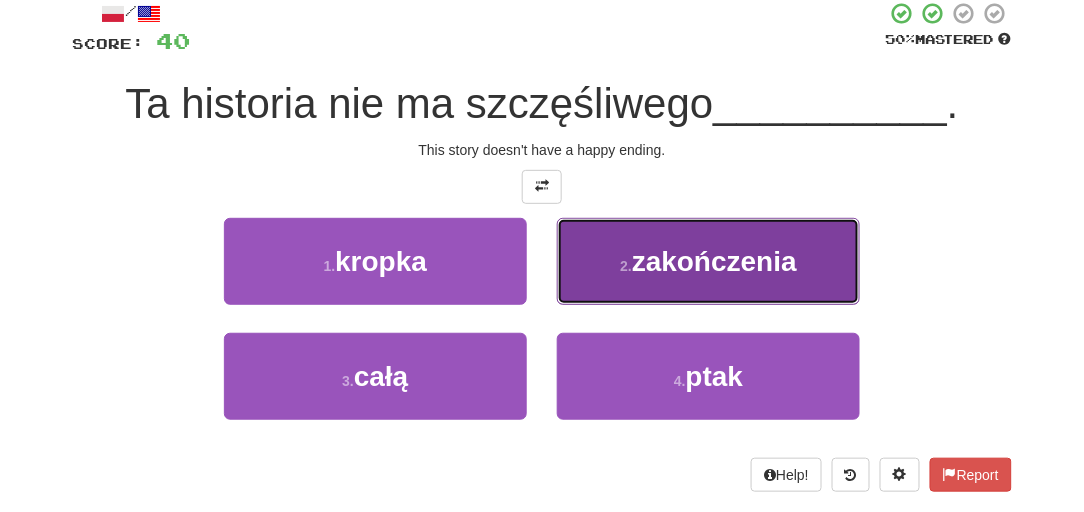 click on "2 .  zakończenia" at bounding box center (708, 261) 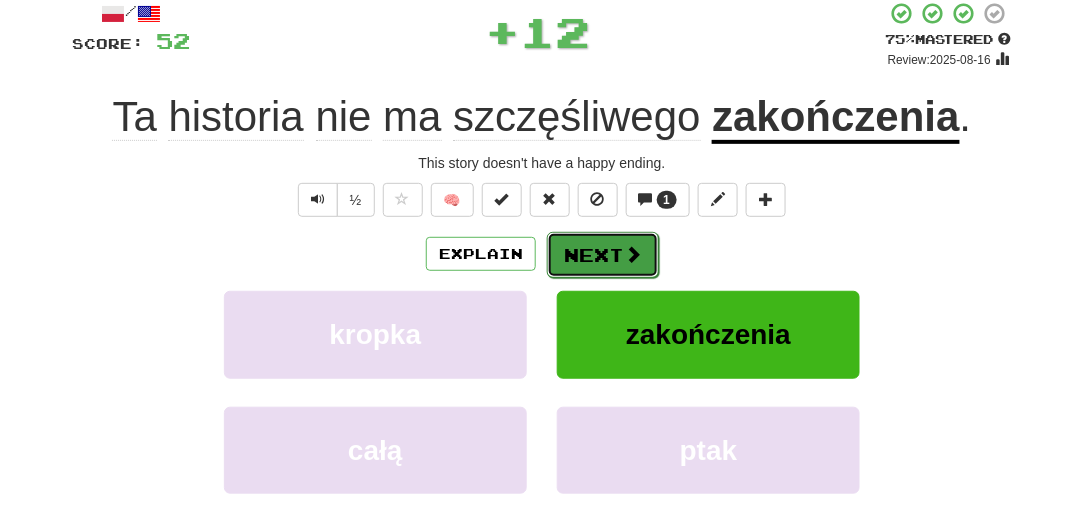 click on "Next" at bounding box center (603, 255) 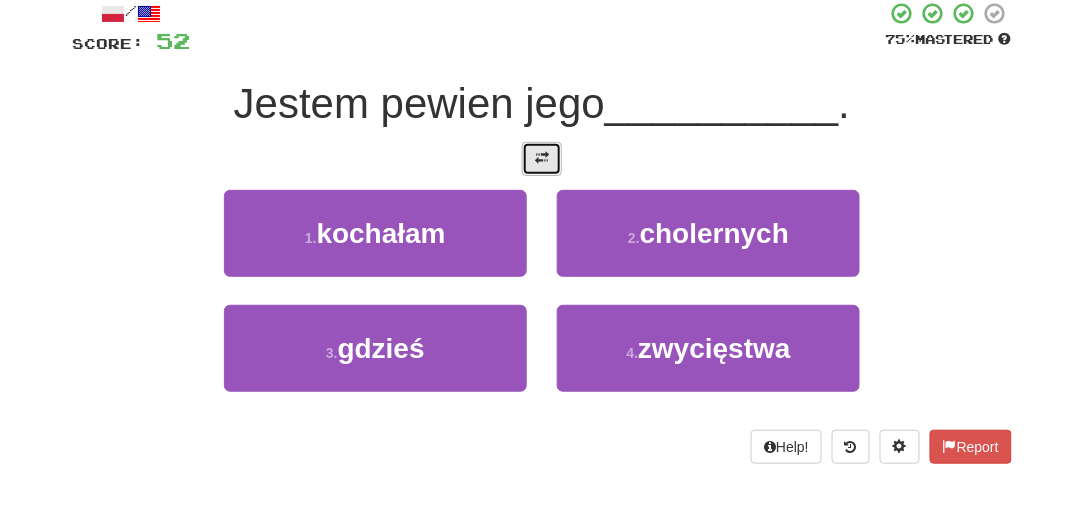 click at bounding box center [542, 159] 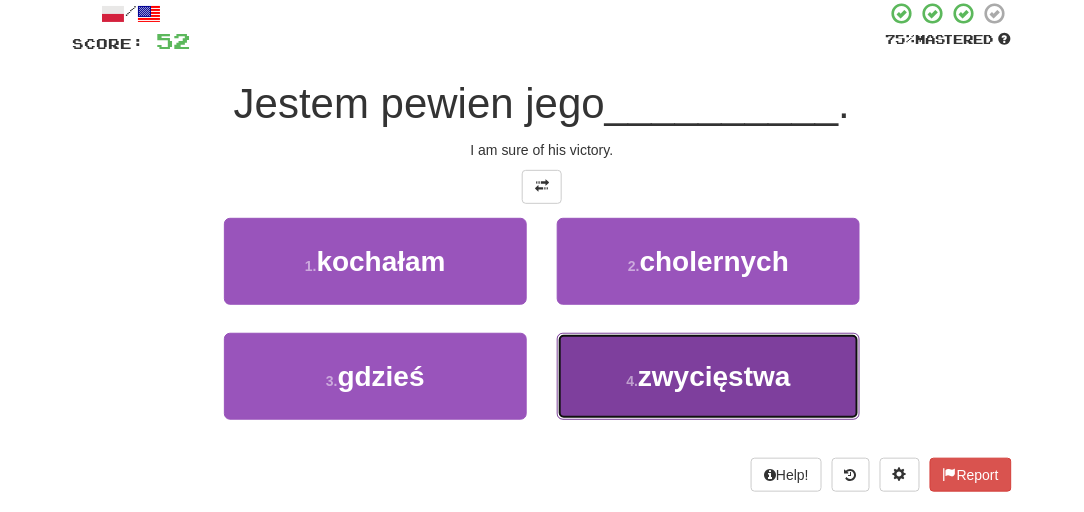 click on "4 .  zwycięstwa" at bounding box center (708, 376) 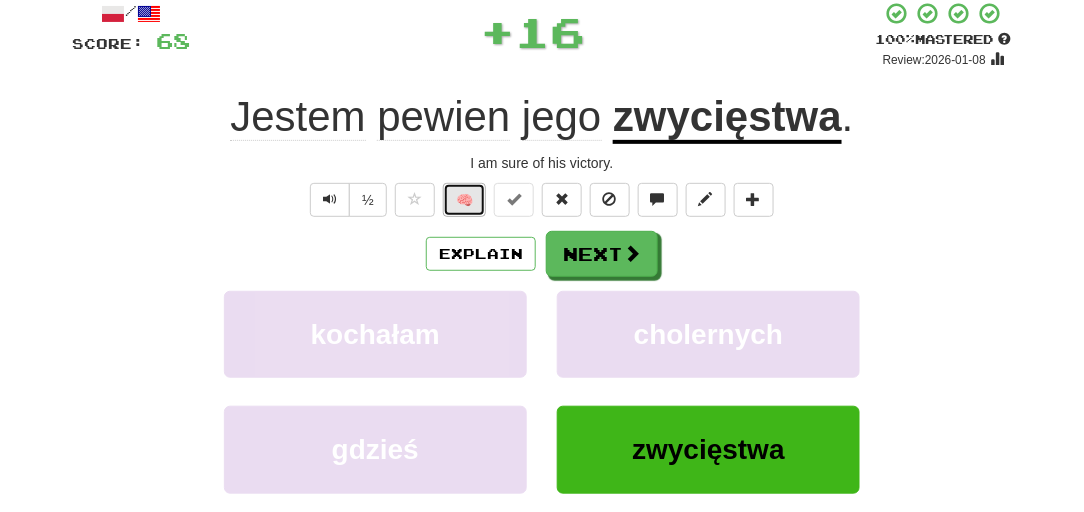 click on "🧠" at bounding box center [464, 200] 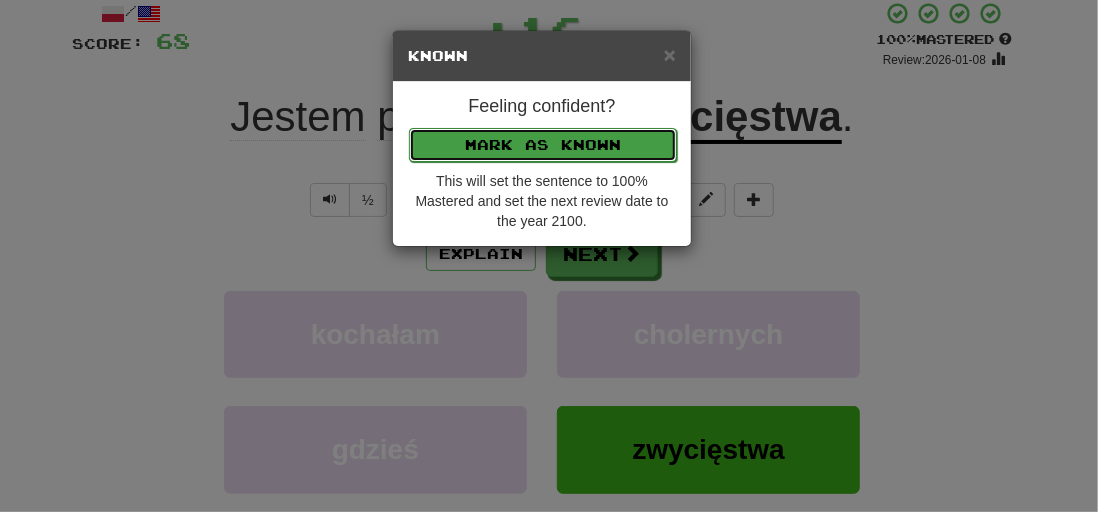 click on "Mark as Known" at bounding box center [543, 145] 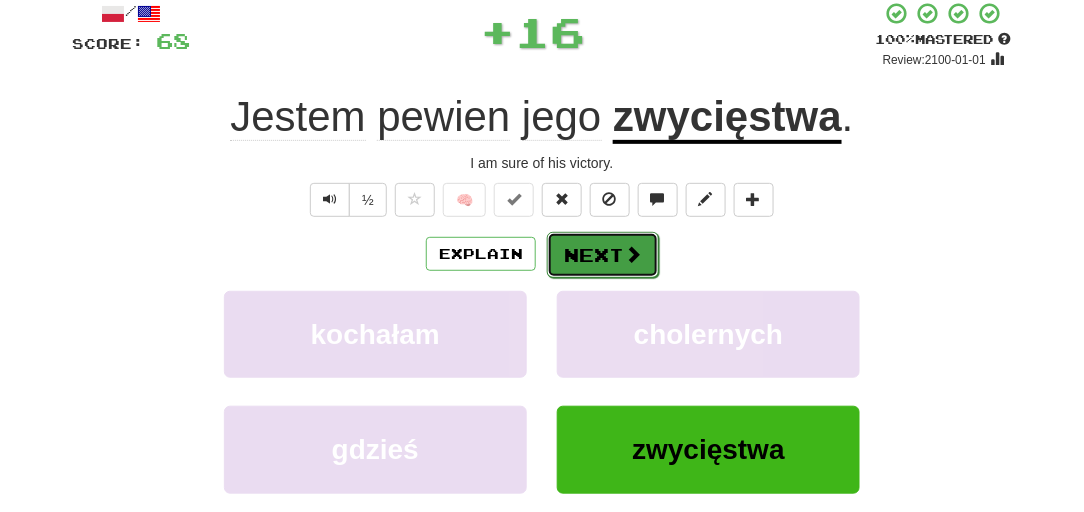 click on "Next" at bounding box center [603, 255] 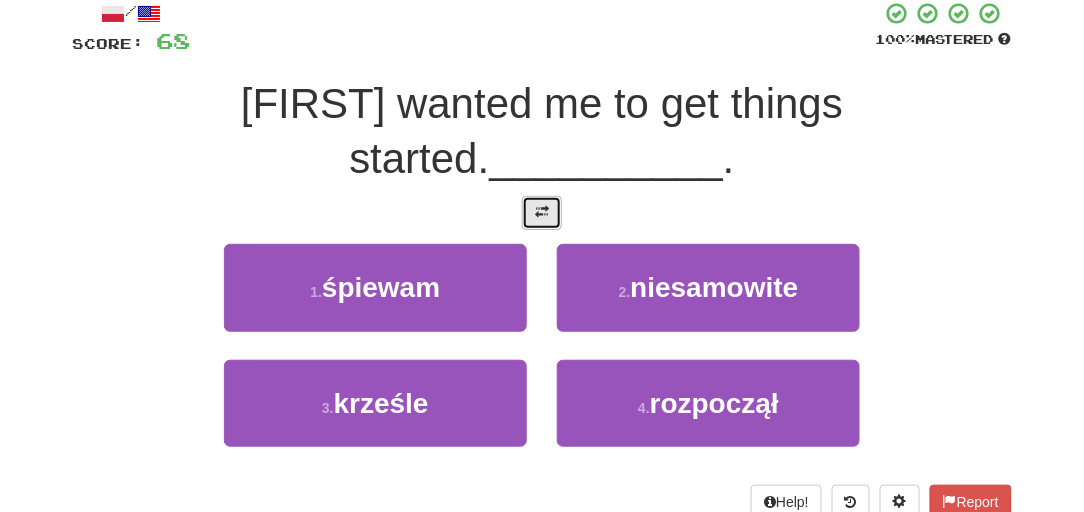 click at bounding box center (542, 212) 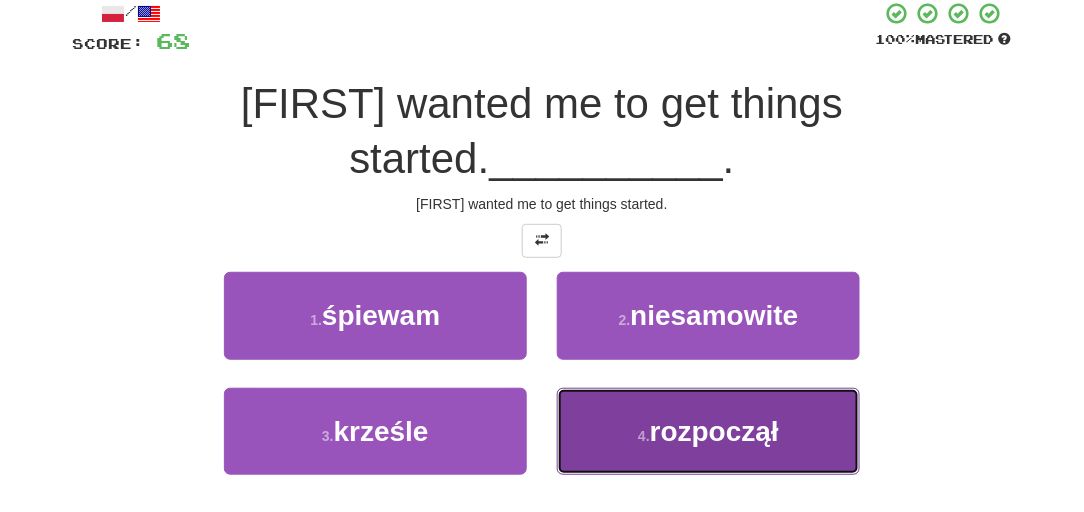 click on "4 .  rozpoczął" at bounding box center [708, 431] 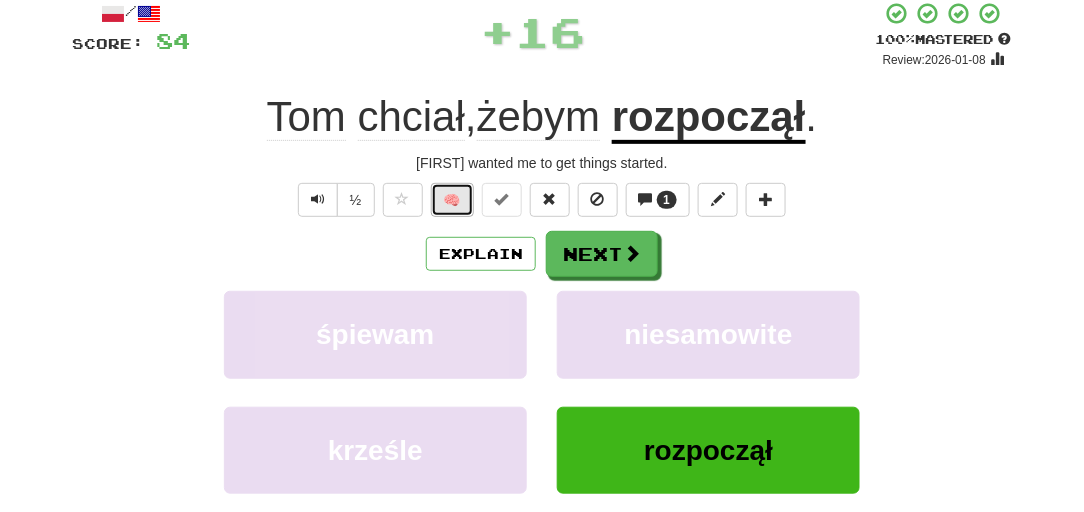 click on "🧠" at bounding box center [452, 200] 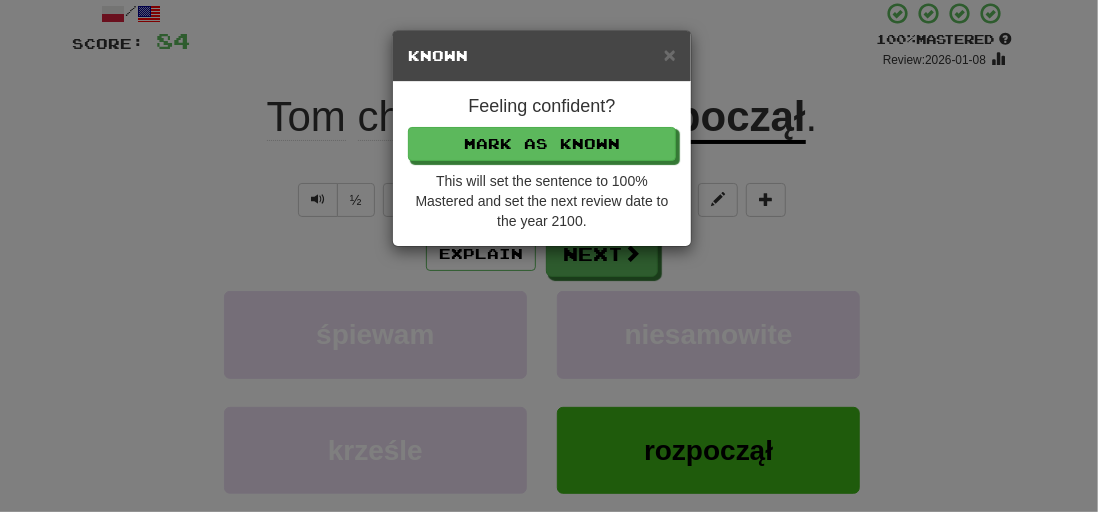 click on "Feeling confident? Mark as Known This will set the sentence to 100% Mastered and set the next review date to the year 2100." at bounding box center (542, 164) 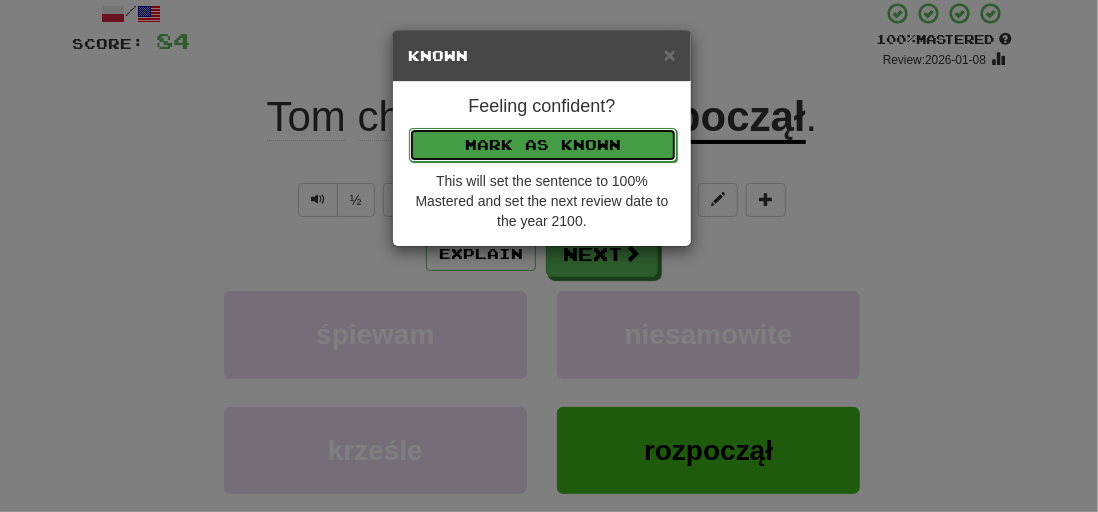 click on "Mark as Known" at bounding box center (543, 145) 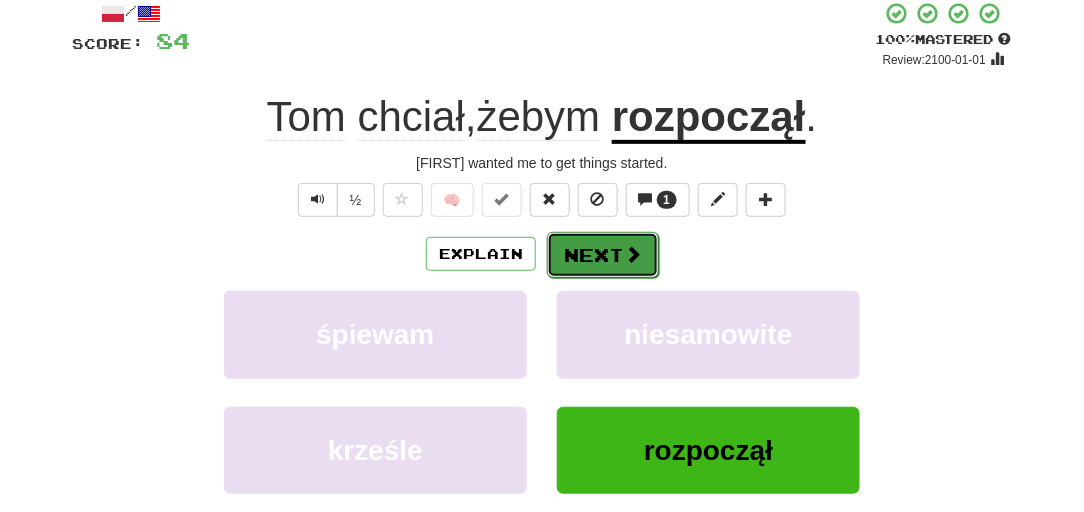 click on "Next" at bounding box center (603, 255) 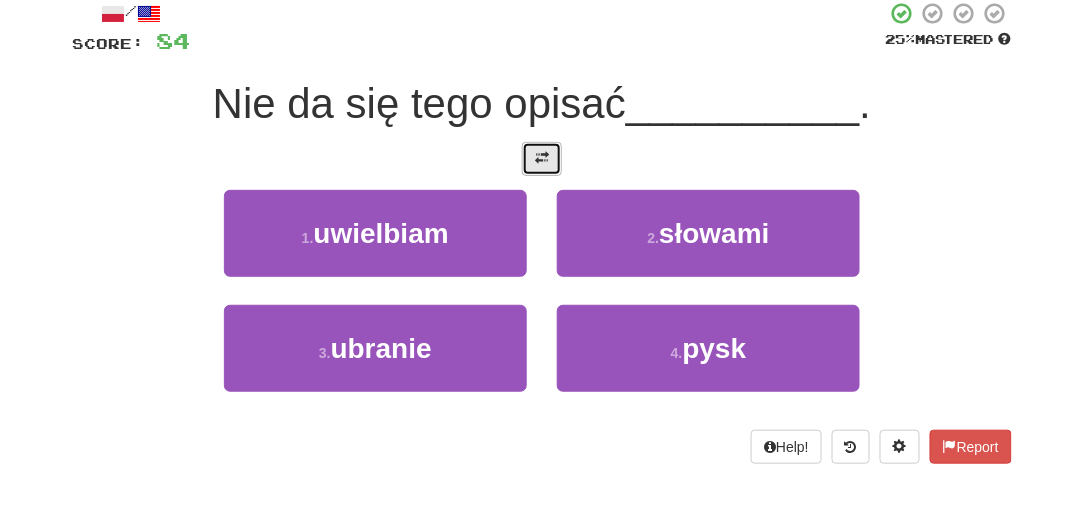 click at bounding box center [542, 159] 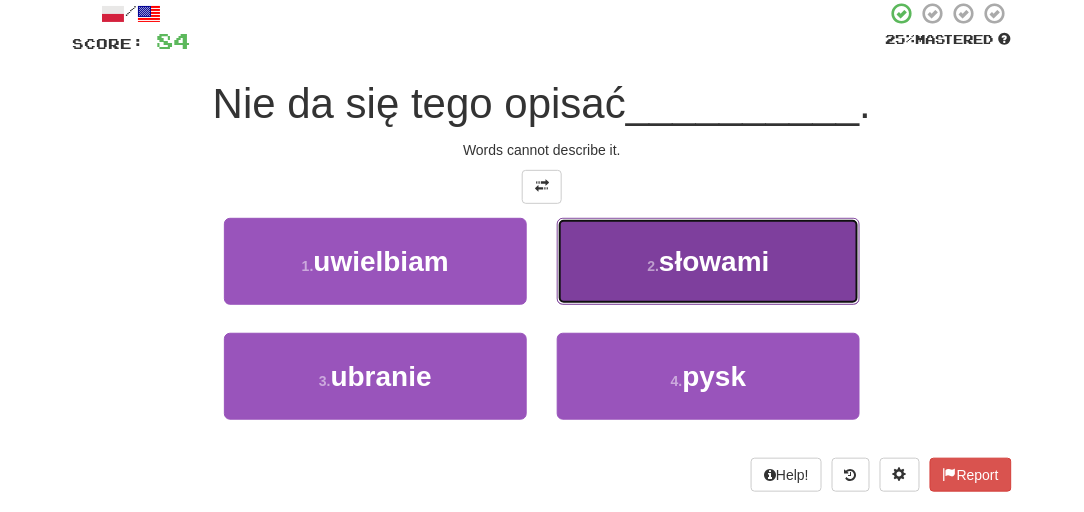 click on "2 .  słowami" at bounding box center [708, 261] 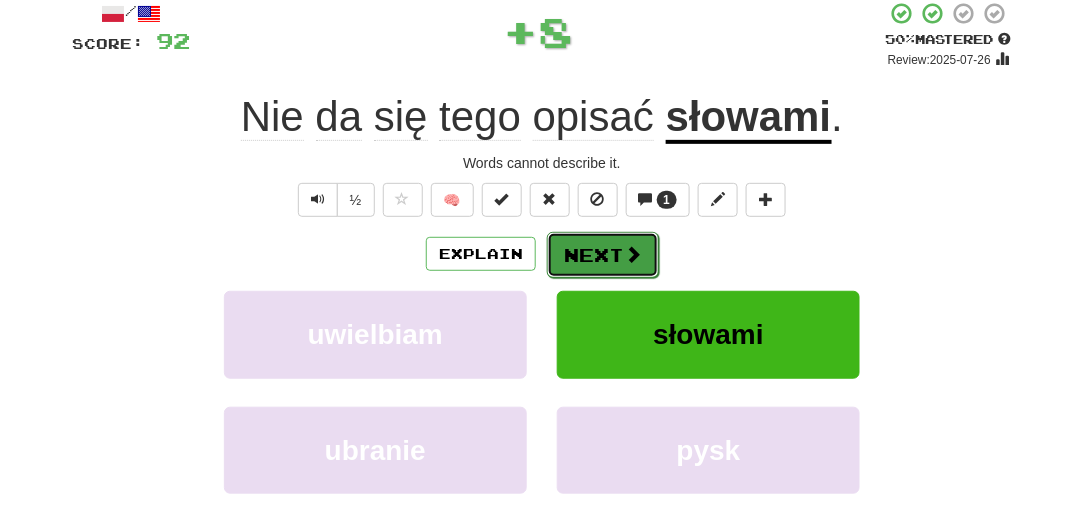 click on "Next" at bounding box center (603, 255) 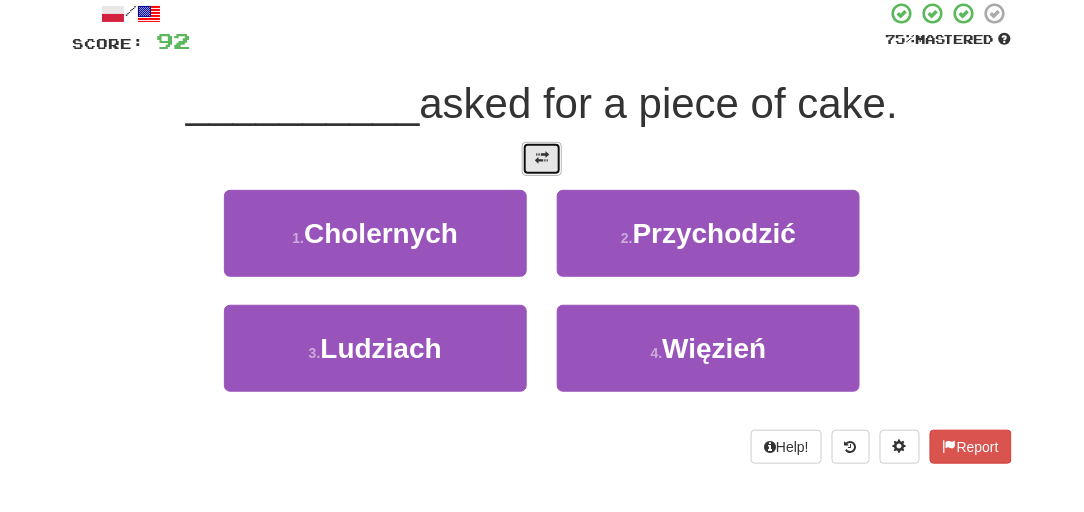 click at bounding box center [542, 159] 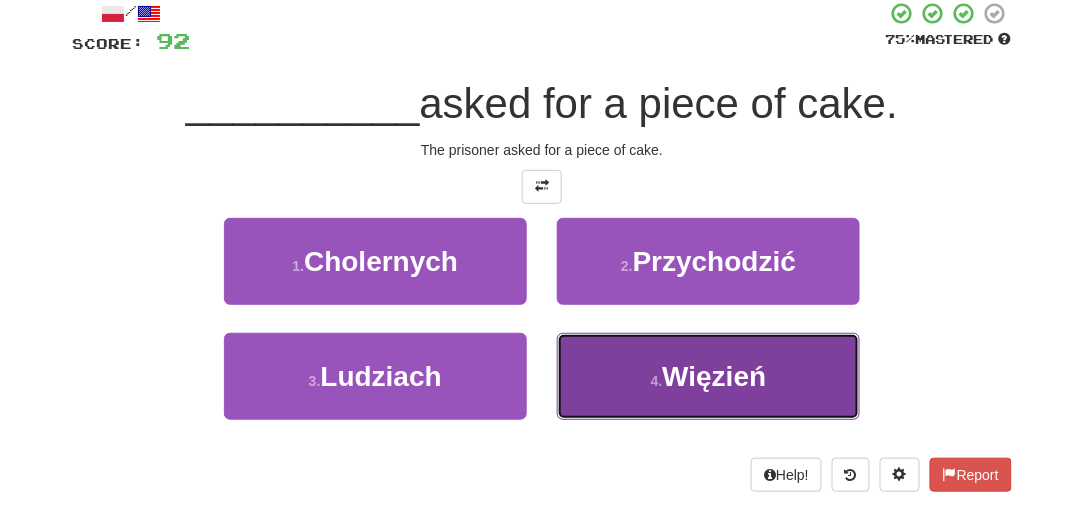 click on "4 .  Więzień" at bounding box center [708, 376] 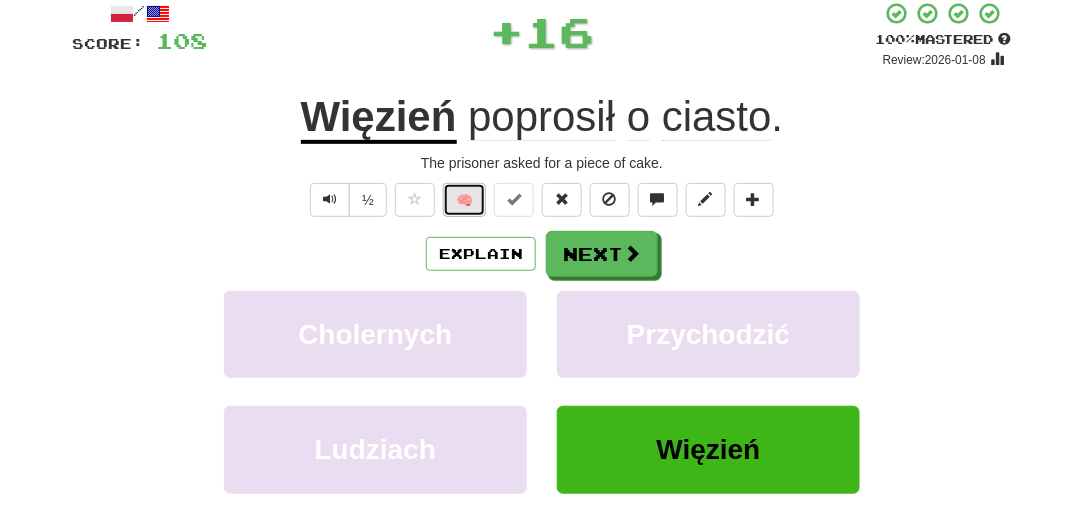 click on "🧠" at bounding box center [464, 200] 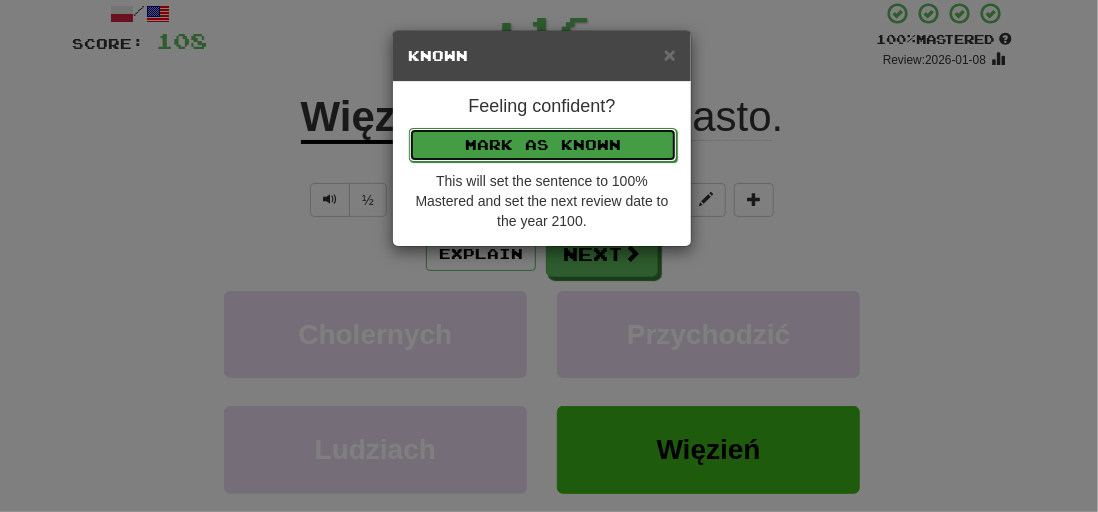 click on "Mark as Known" at bounding box center (543, 145) 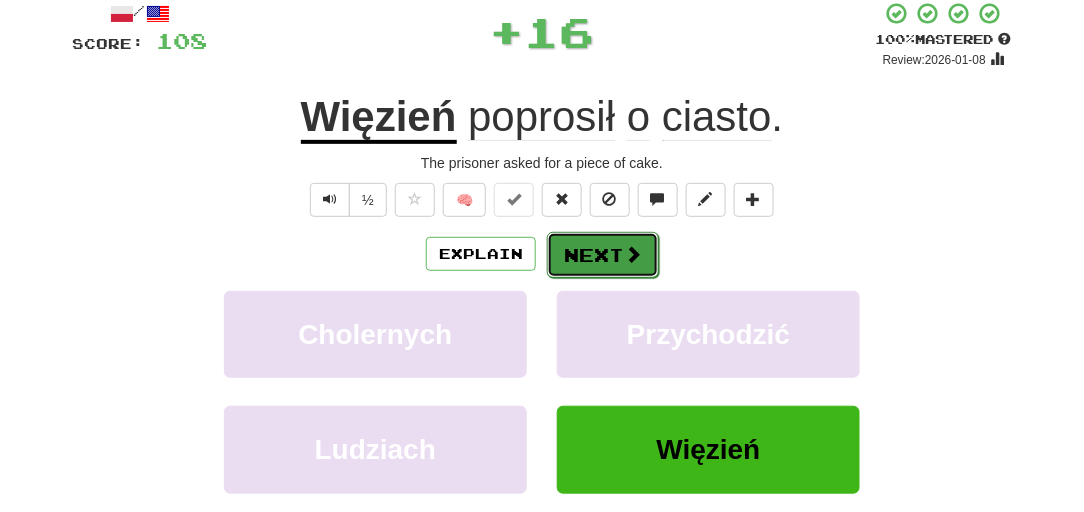 click on "Next" at bounding box center (603, 255) 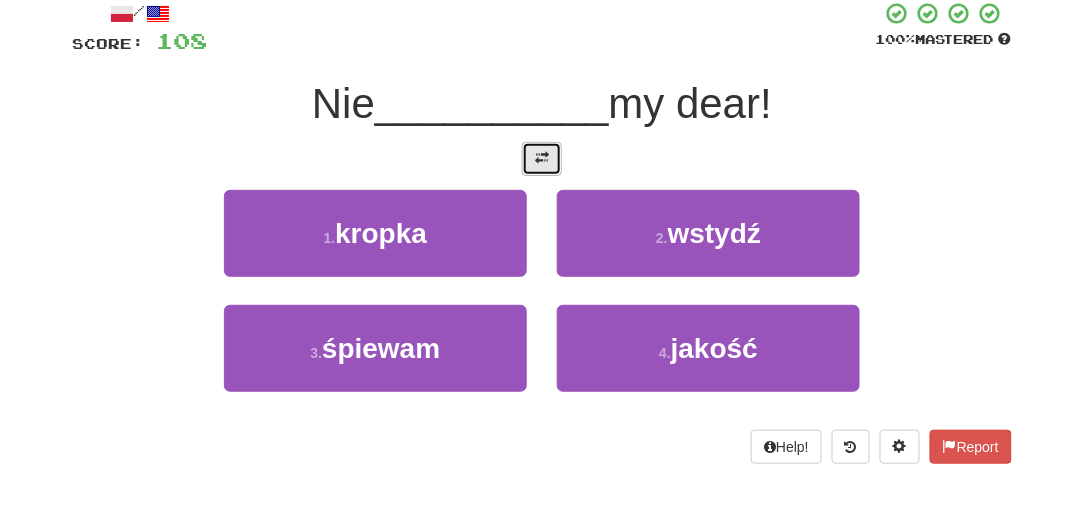 click at bounding box center (542, 158) 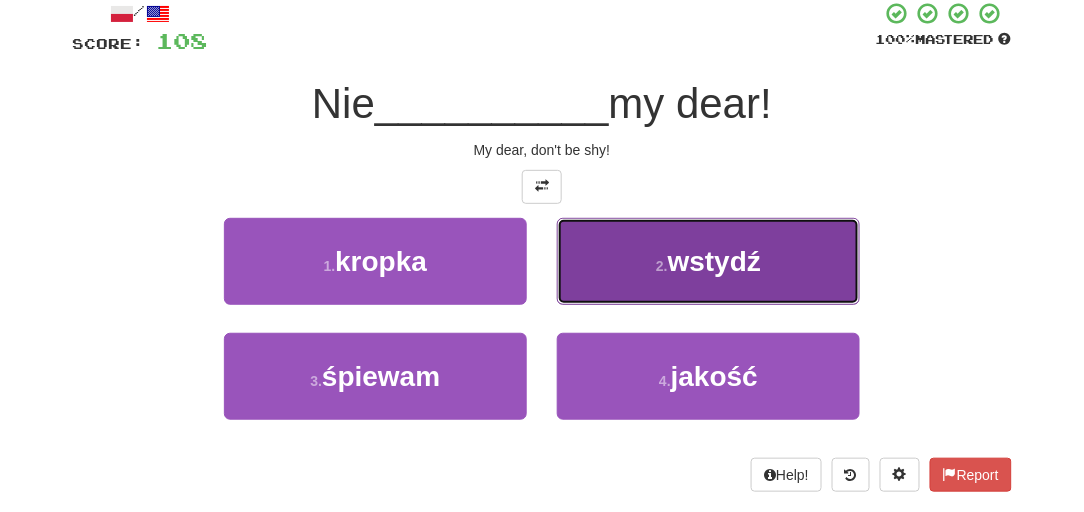 click on "2 .  wstydź" at bounding box center (708, 261) 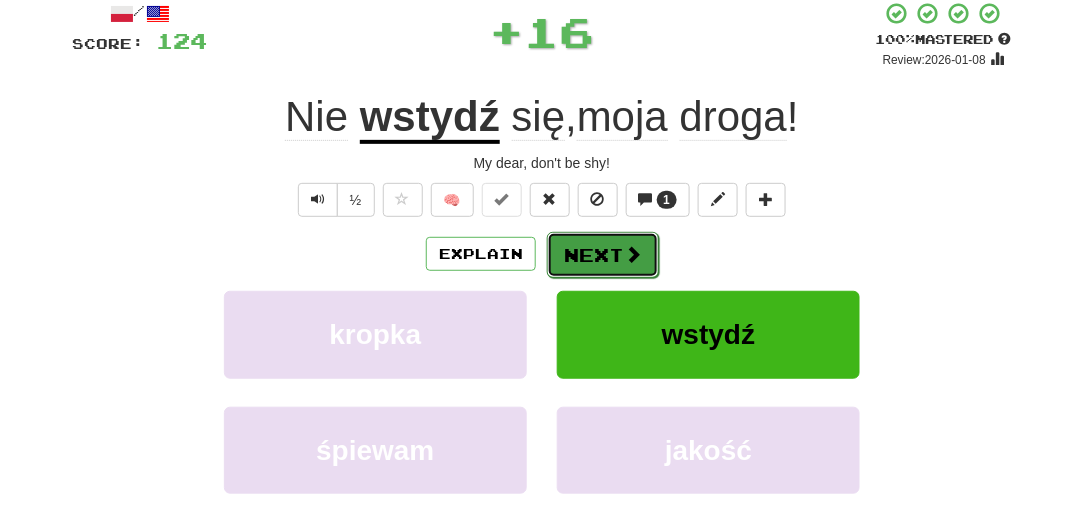click on "Next" at bounding box center (603, 255) 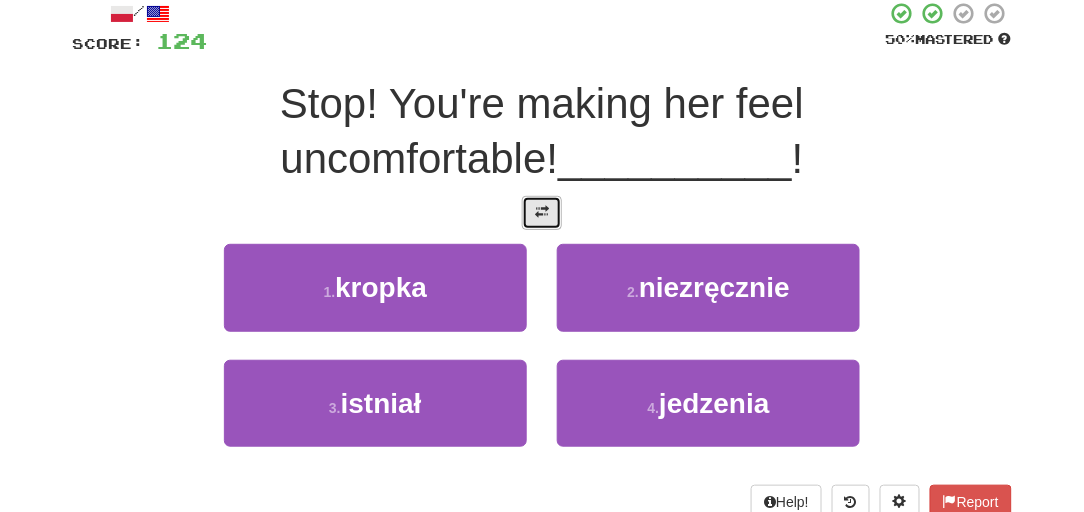click at bounding box center [542, 212] 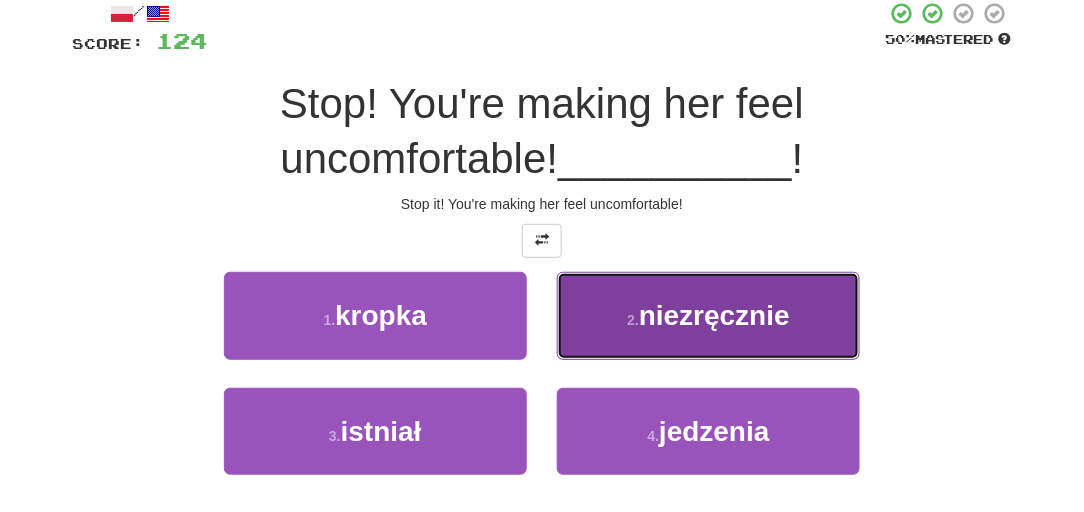 click on "2 .  niezręcznie" at bounding box center [708, 315] 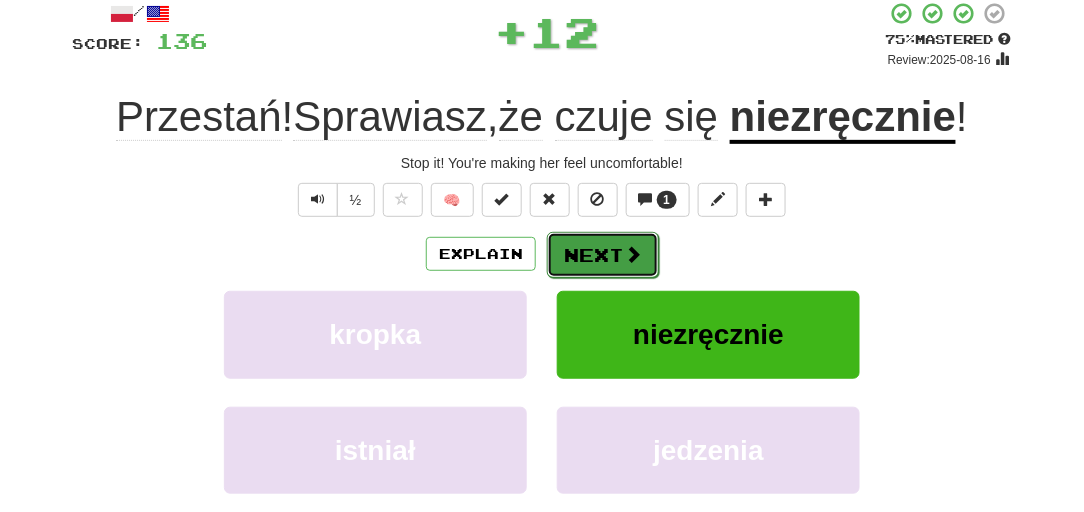 click on "Next" at bounding box center (603, 255) 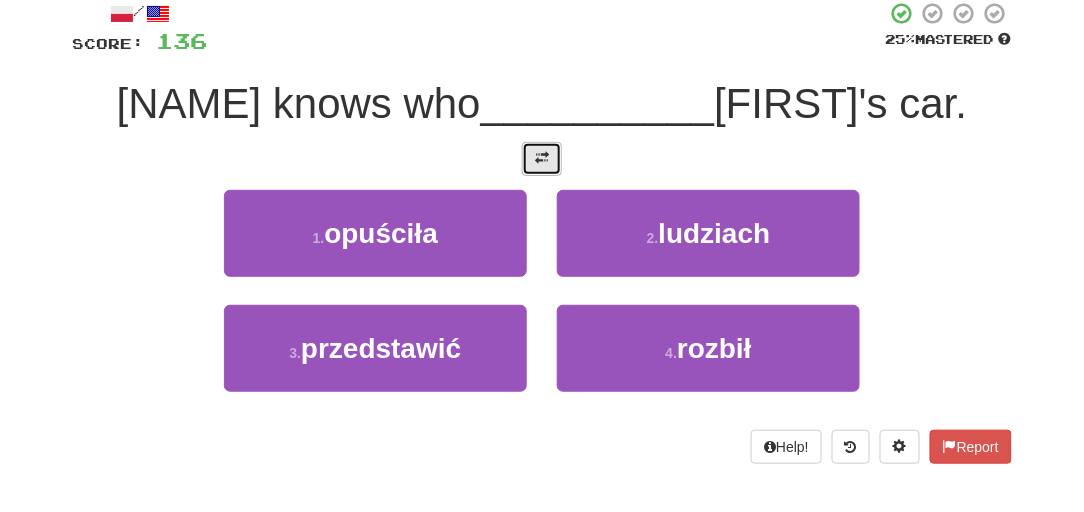 click at bounding box center [542, 159] 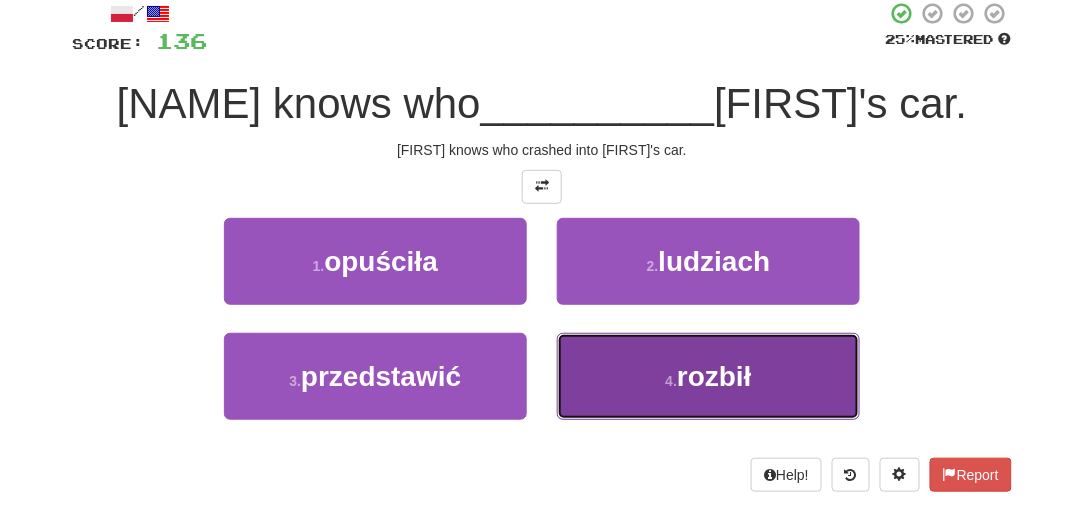 click on "4 .  rozbił" at bounding box center [708, 376] 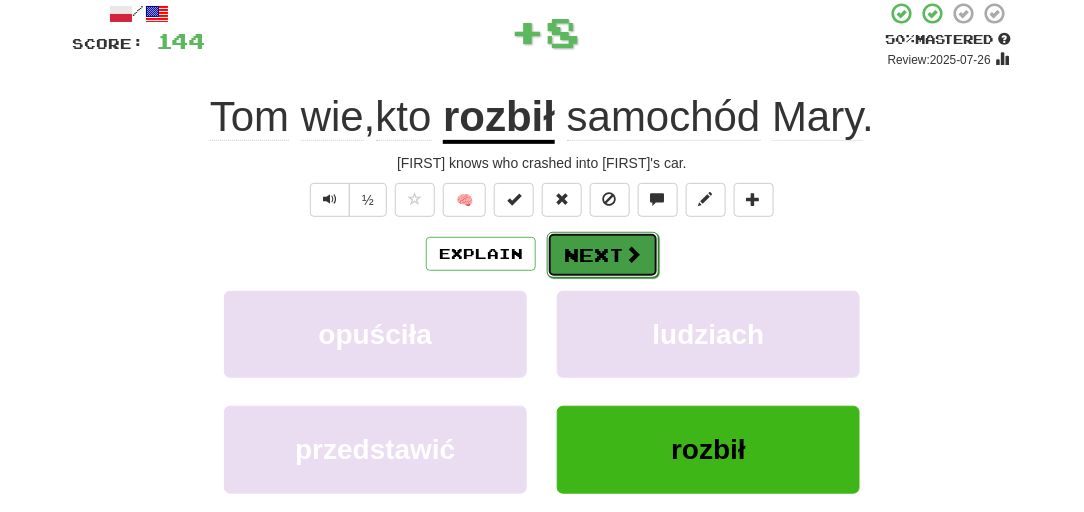 click on "Next" at bounding box center (603, 255) 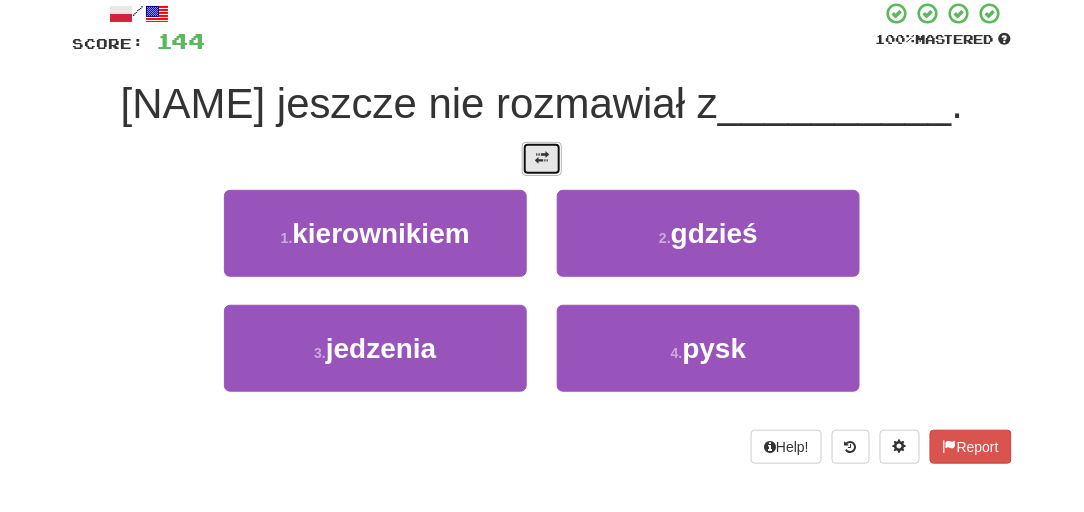 click at bounding box center [542, 159] 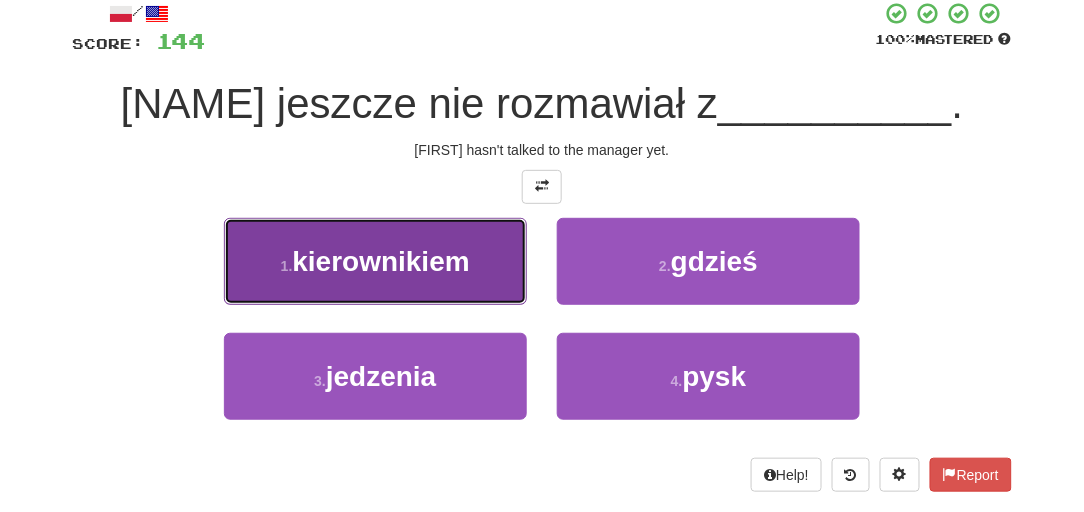 click on "kierownikiem" at bounding box center [380, 261] 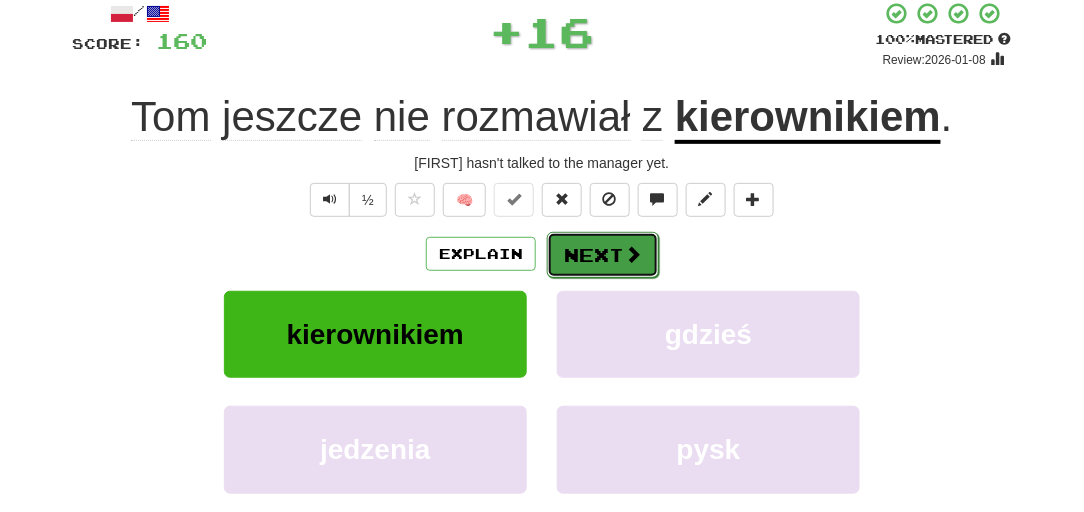 click on "Next" at bounding box center [603, 255] 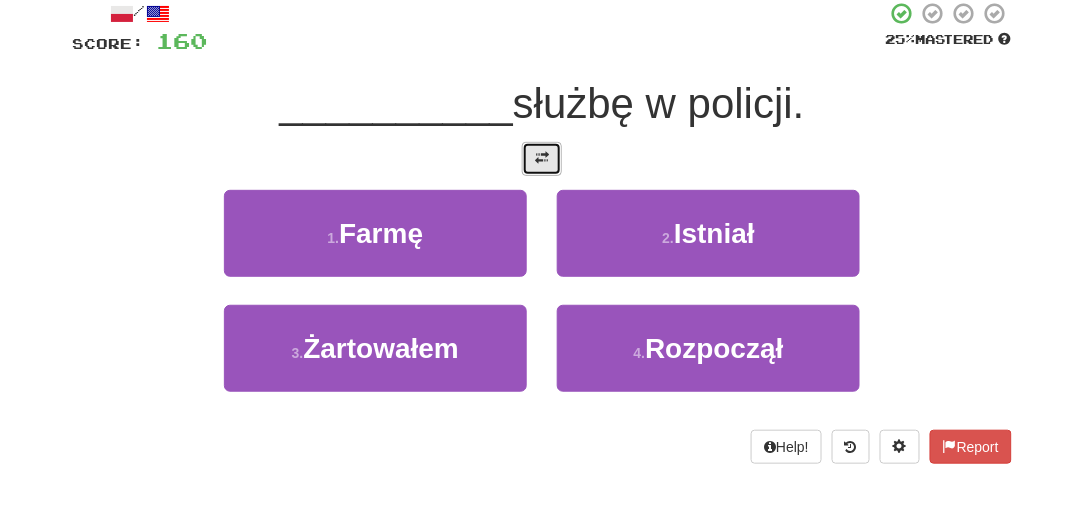 click at bounding box center (542, 159) 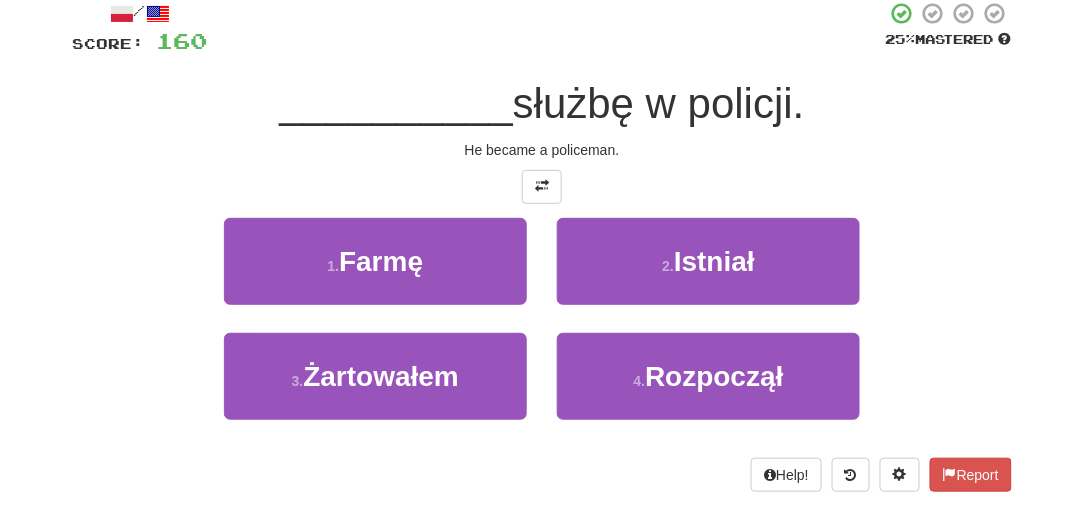 click on "He became a policeman." at bounding box center [542, 150] 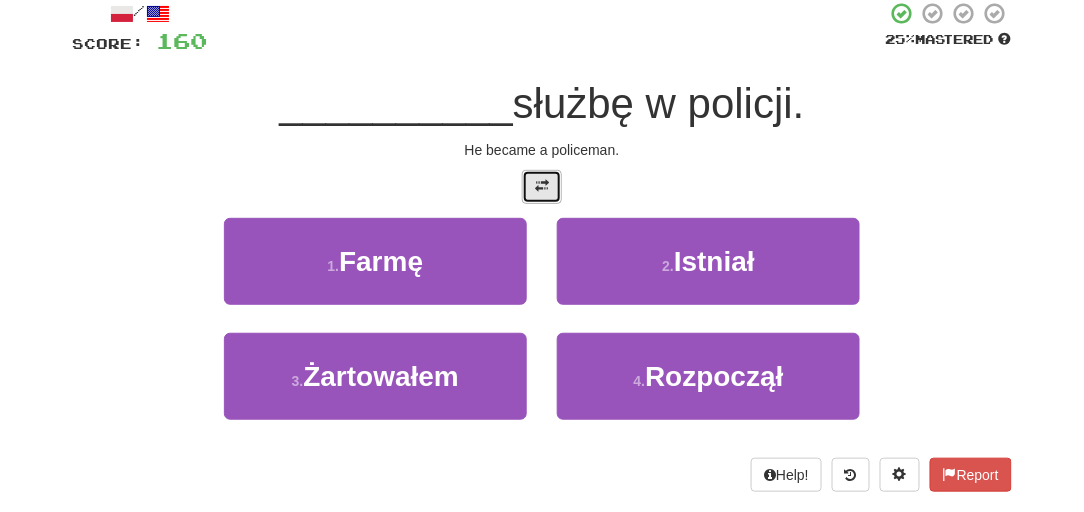 click at bounding box center (542, 186) 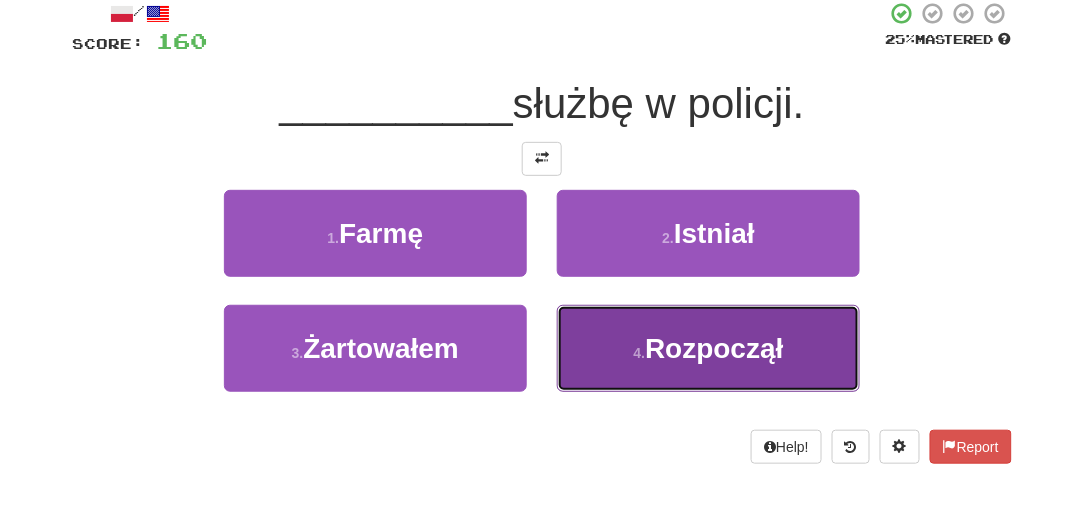 click on "4 .  Rozpoczął" at bounding box center [708, 348] 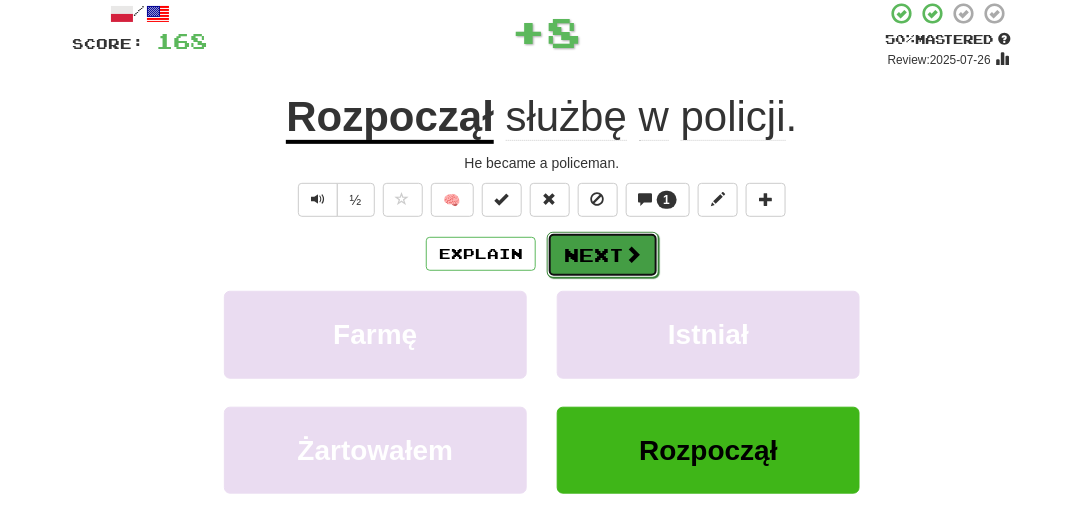 click on "Next" at bounding box center [603, 255] 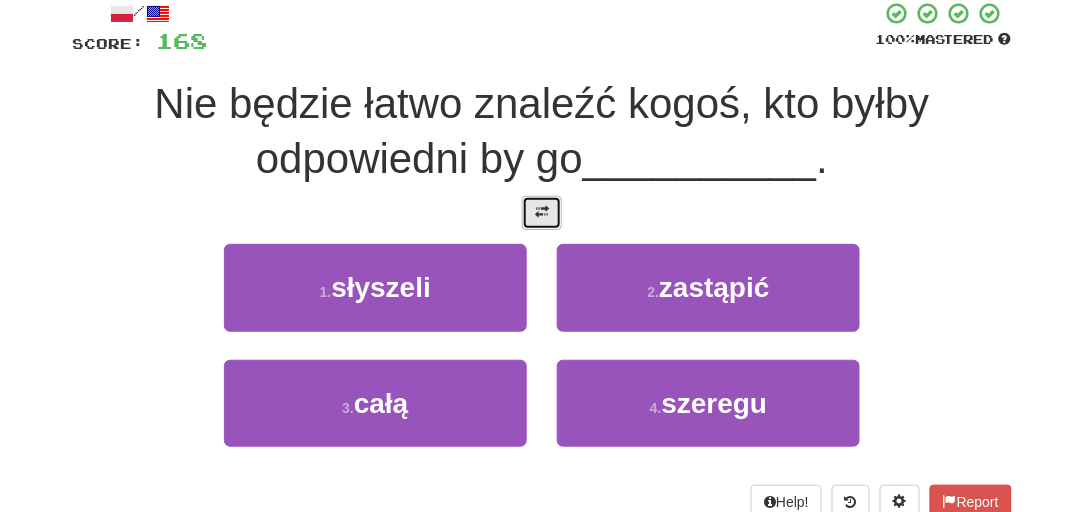 click at bounding box center (542, 213) 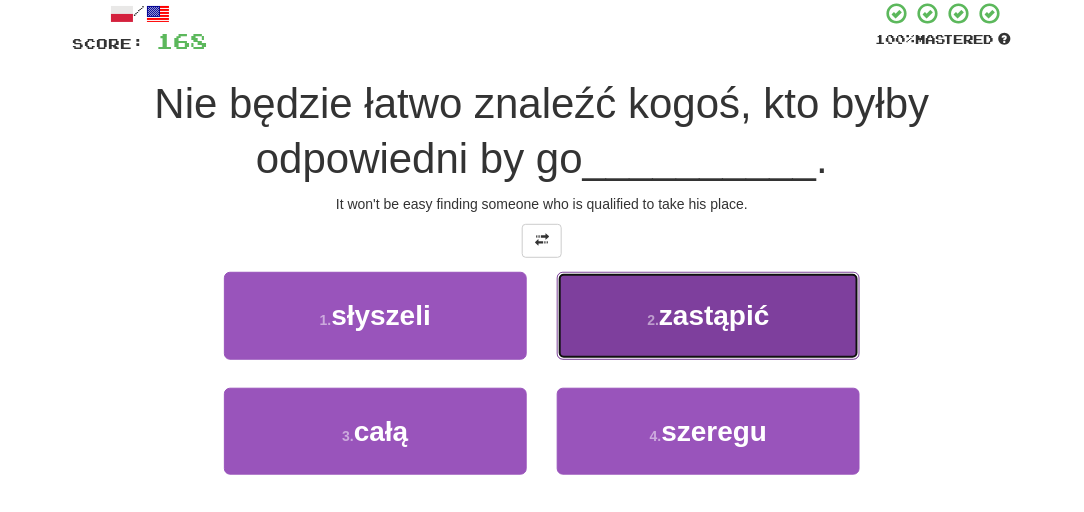 click on "2 .  zastąpić" at bounding box center [708, 315] 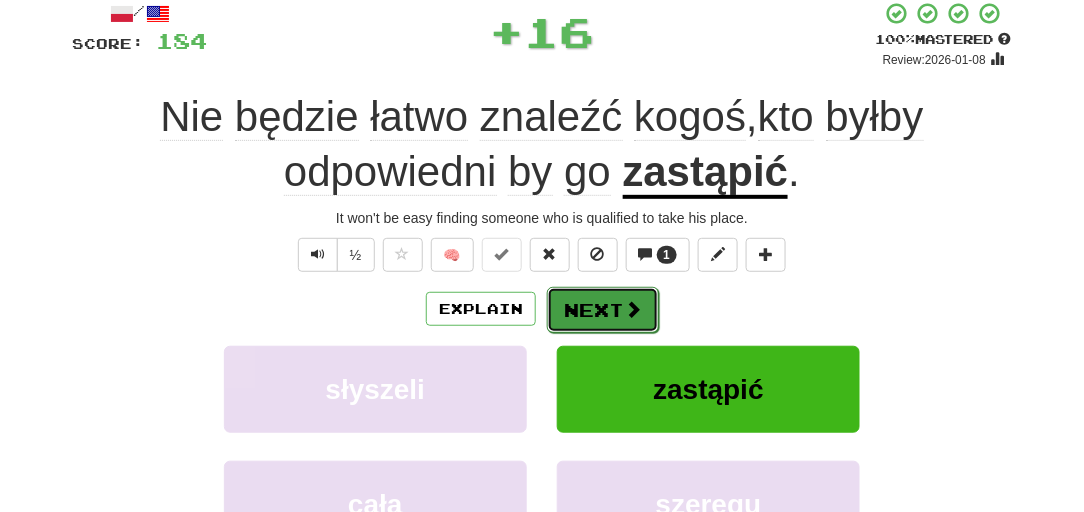 click on "Next" at bounding box center [603, 310] 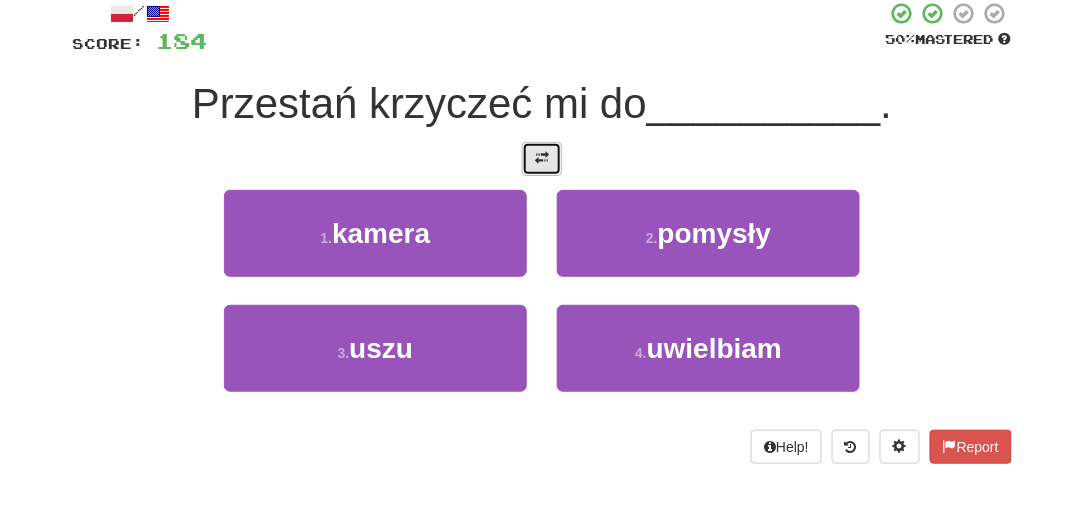 click at bounding box center (542, 158) 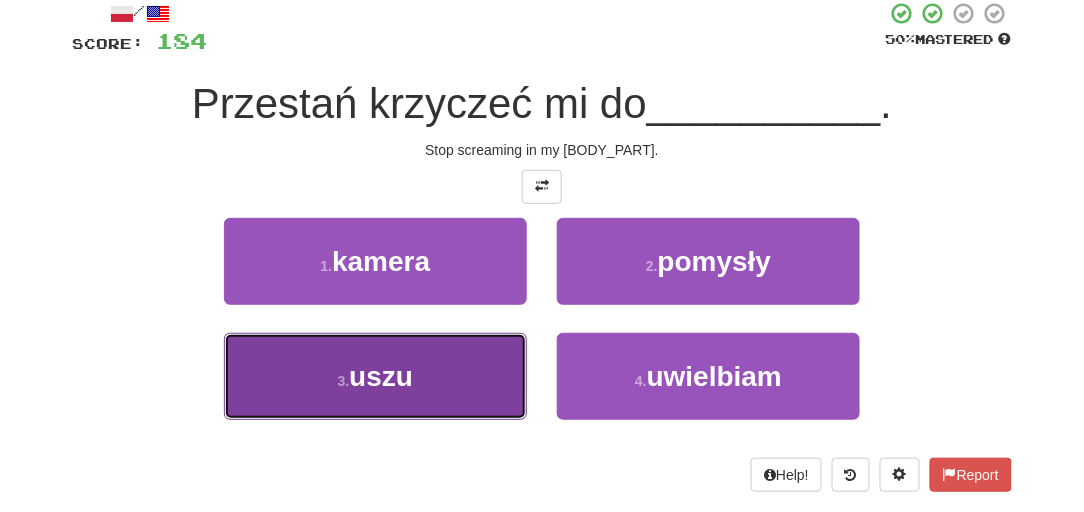 click on "3 .  uszu" at bounding box center (375, 376) 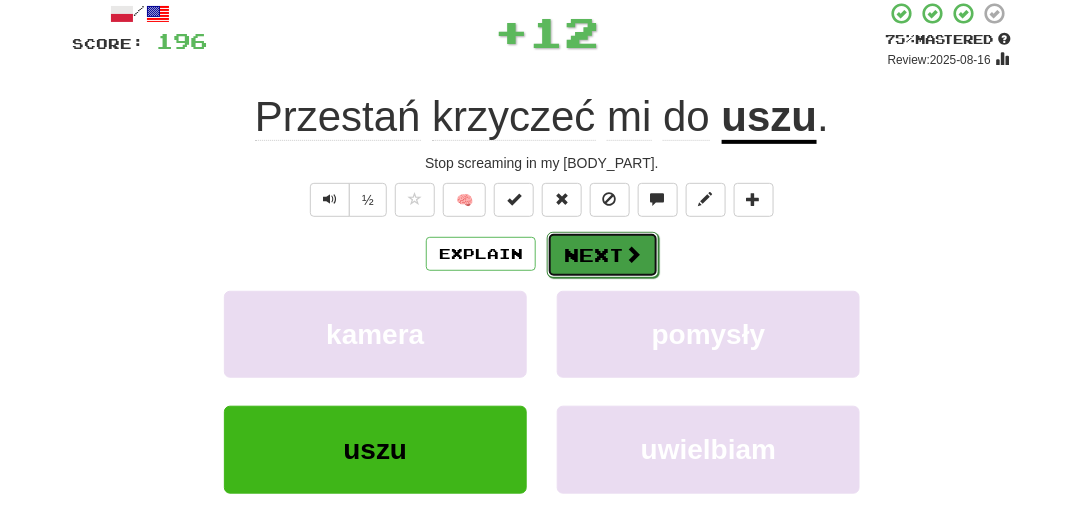 click on "Next" at bounding box center (603, 255) 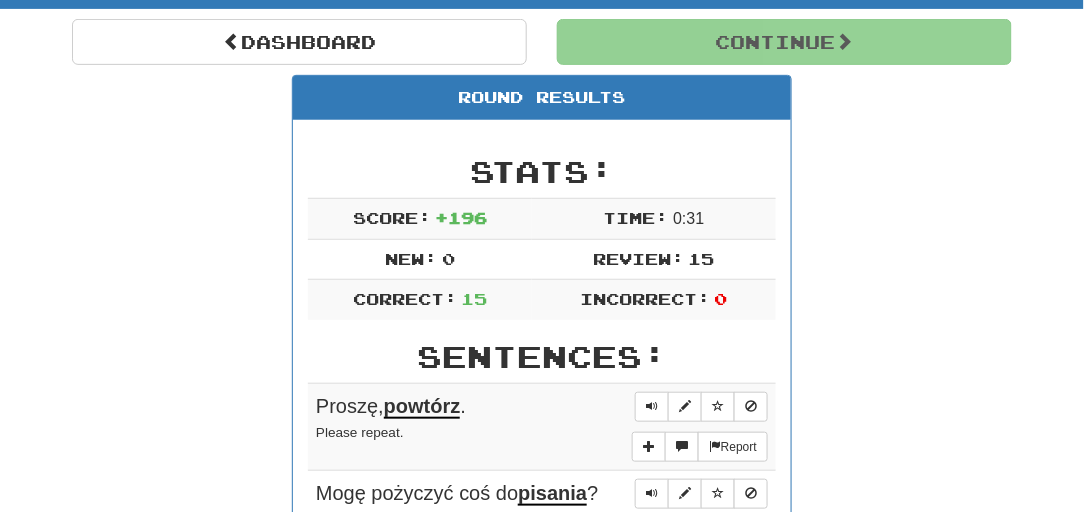 scroll, scrollTop: 208, scrollLeft: 0, axis: vertical 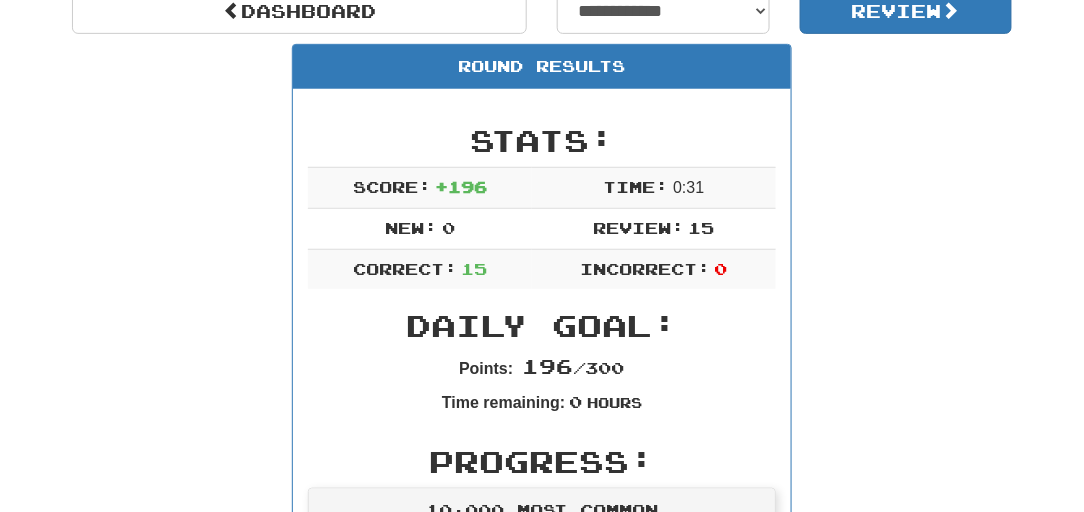 click on "**********" at bounding box center [542, 1248] 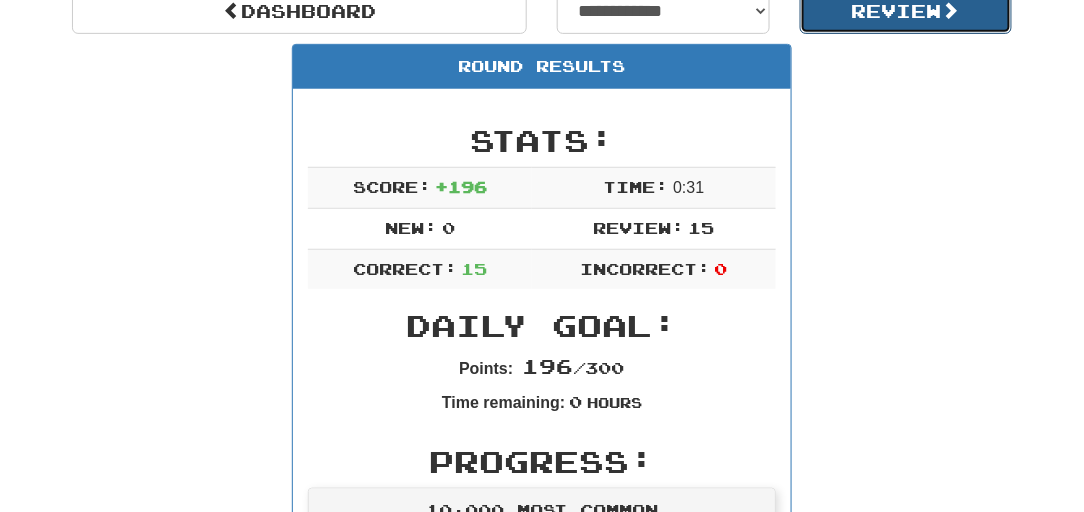 click on "Review" at bounding box center [906, 11] 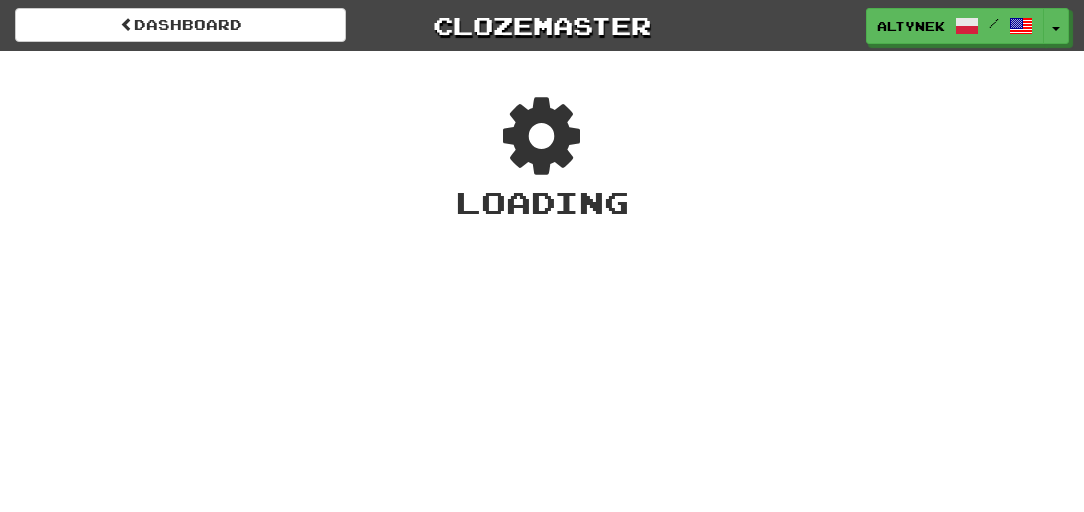 scroll, scrollTop: 0, scrollLeft: 0, axis: both 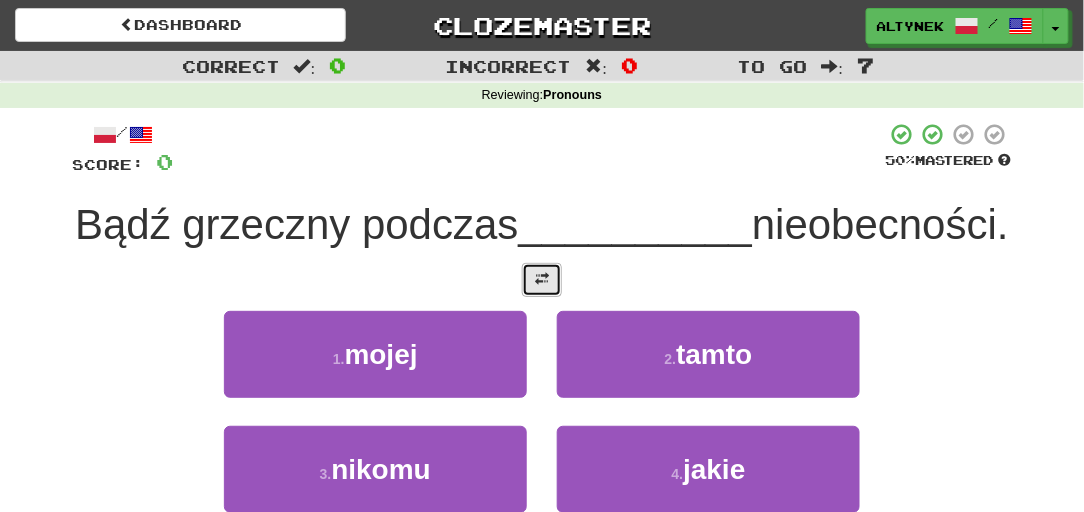 click at bounding box center (542, 280) 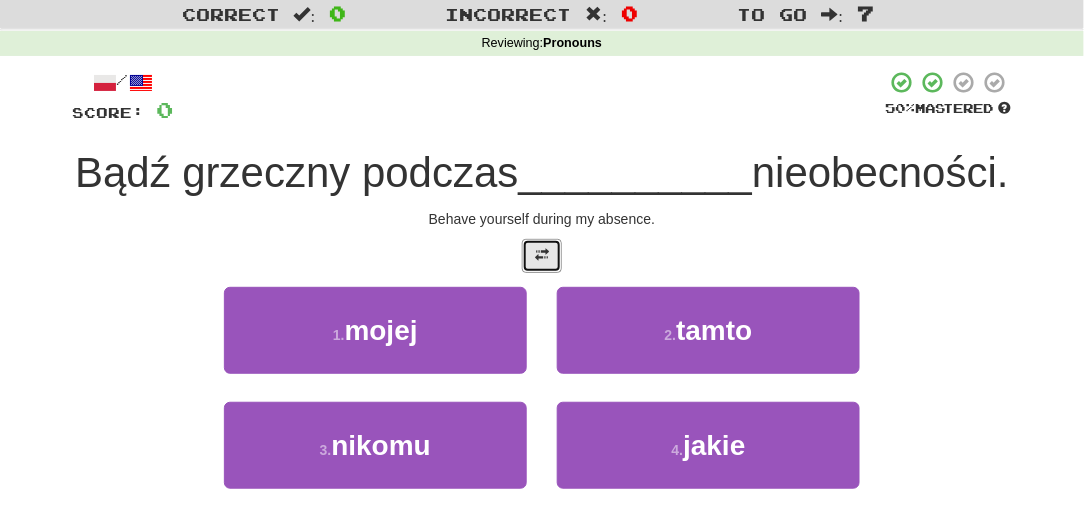 scroll, scrollTop: 121, scrollLeft: 0, axis: vertical 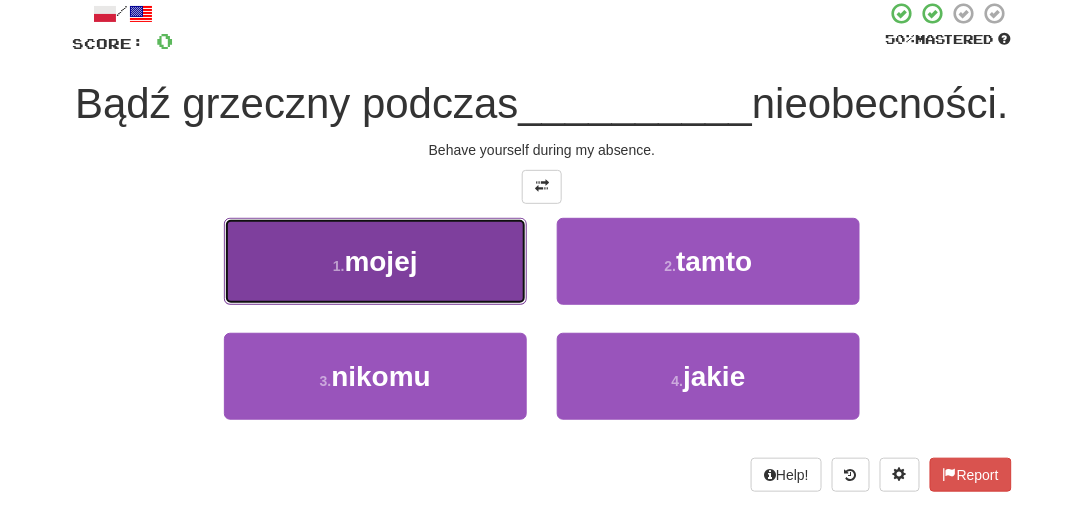 click on "mojej" at bounding box center [381, 261] 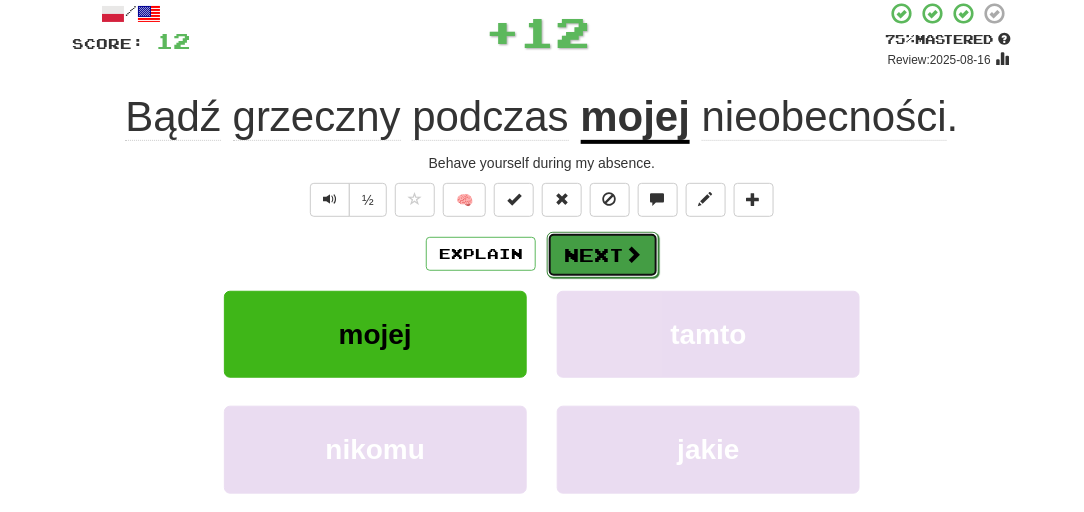 click on "Next" at bounding box center [603, 255] 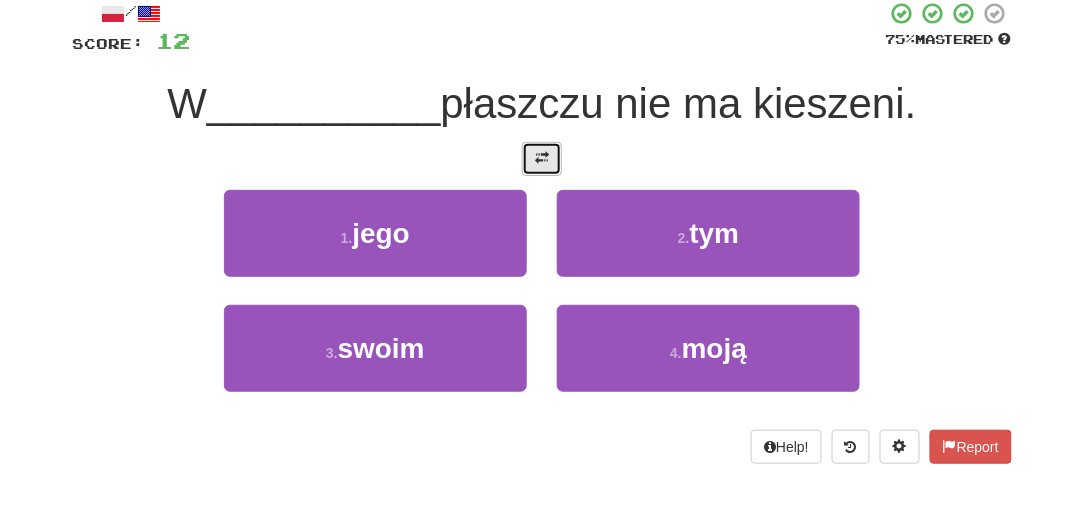 click at bounding box center [542, 158] 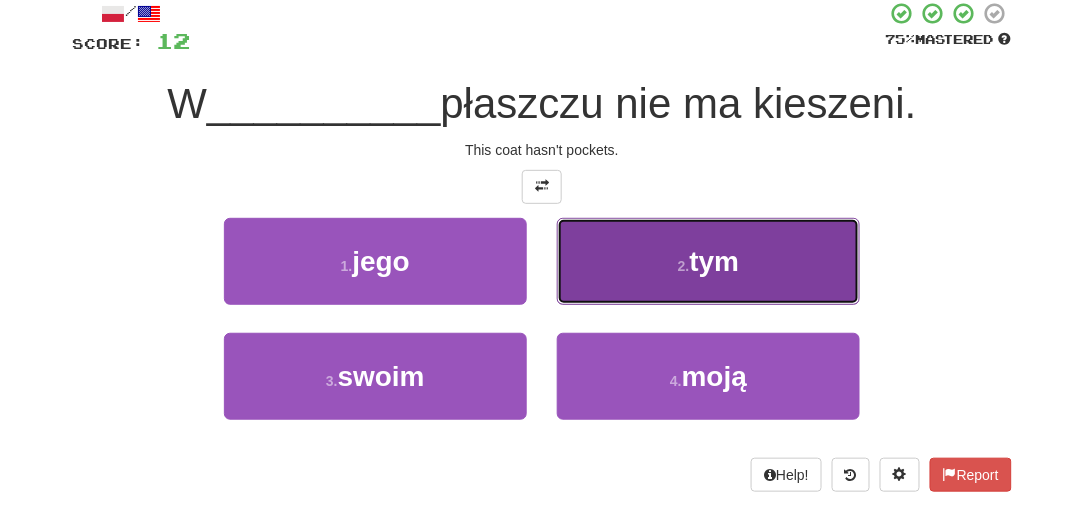 click on "2 .  tym" at bounding box center (708, 261) 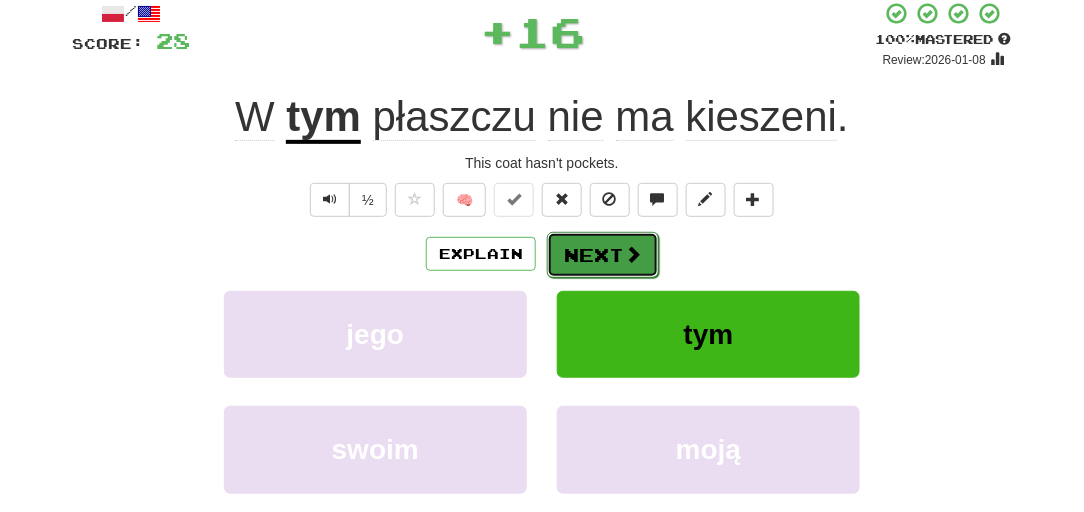 click on "Next" at bounding box center (603, 255) 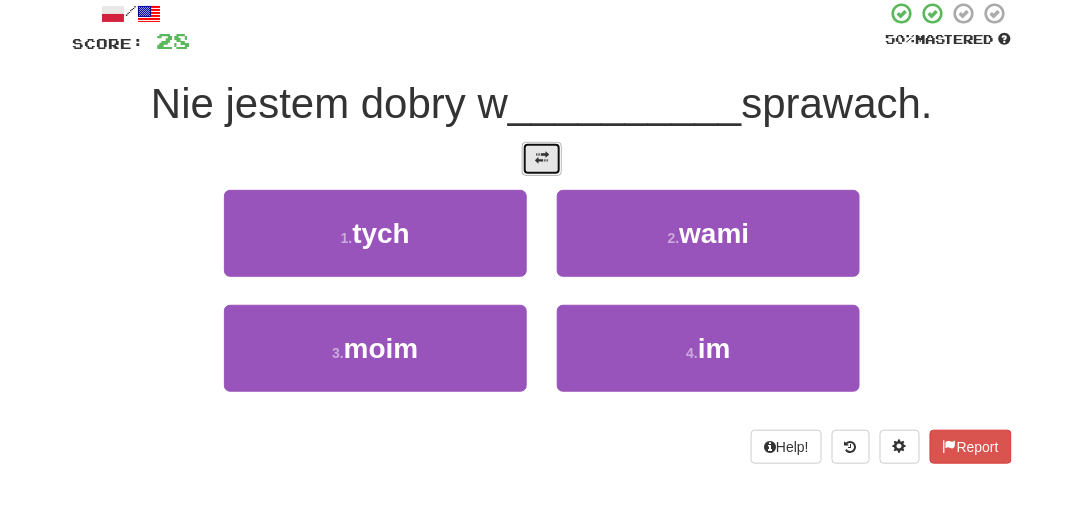 click at bounding box center [542, 158] 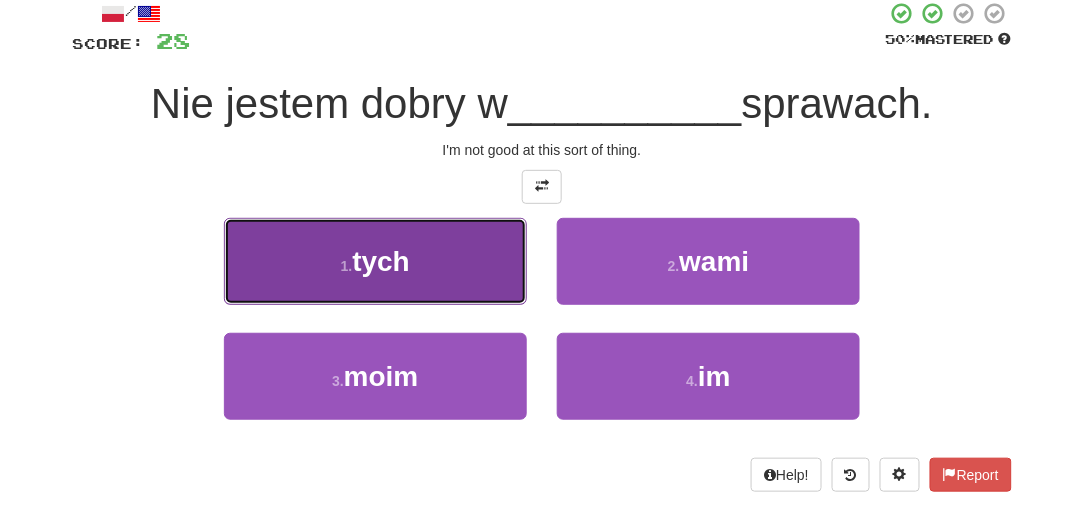 click on "1 .  tych" at bounding box center (375, 261) 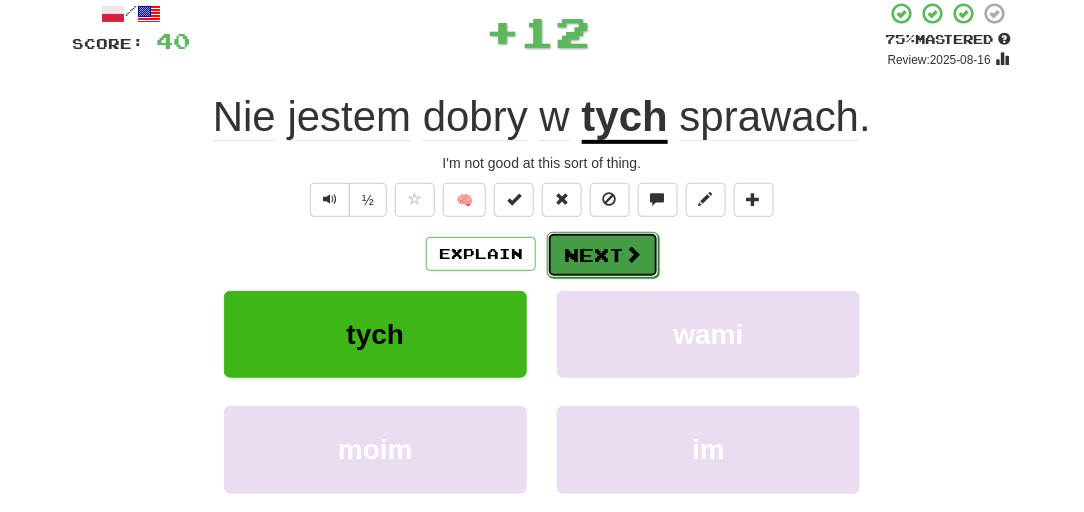 click on "Next" at bounding box center [603, 255] 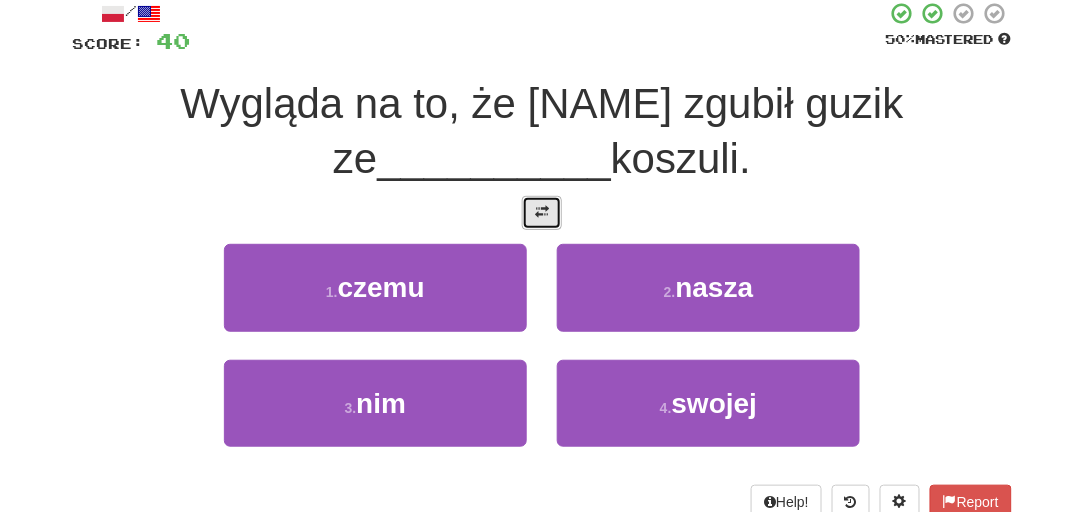 click at bounding box center (542, 213) 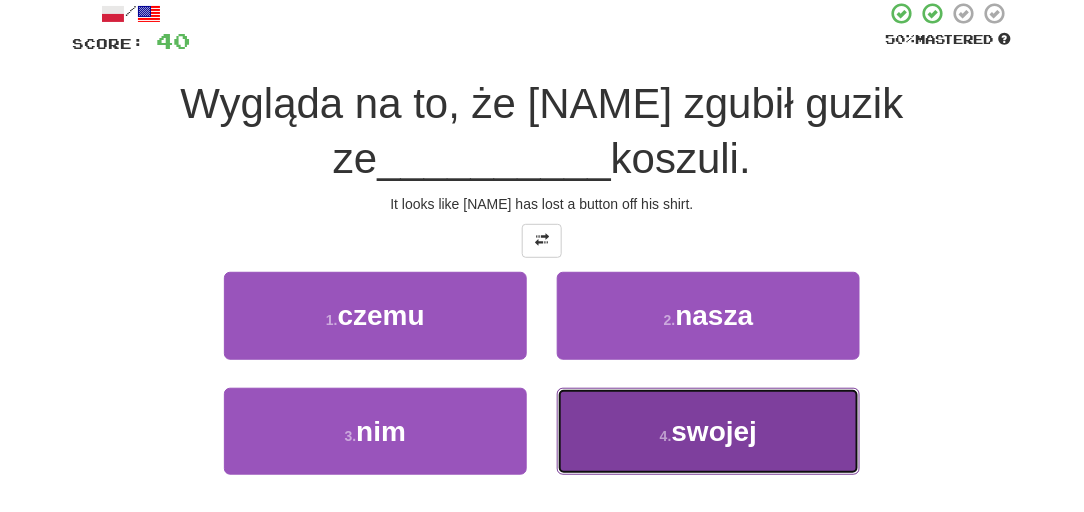 click on "4 .  swojej" at bounding box center (708, 431) 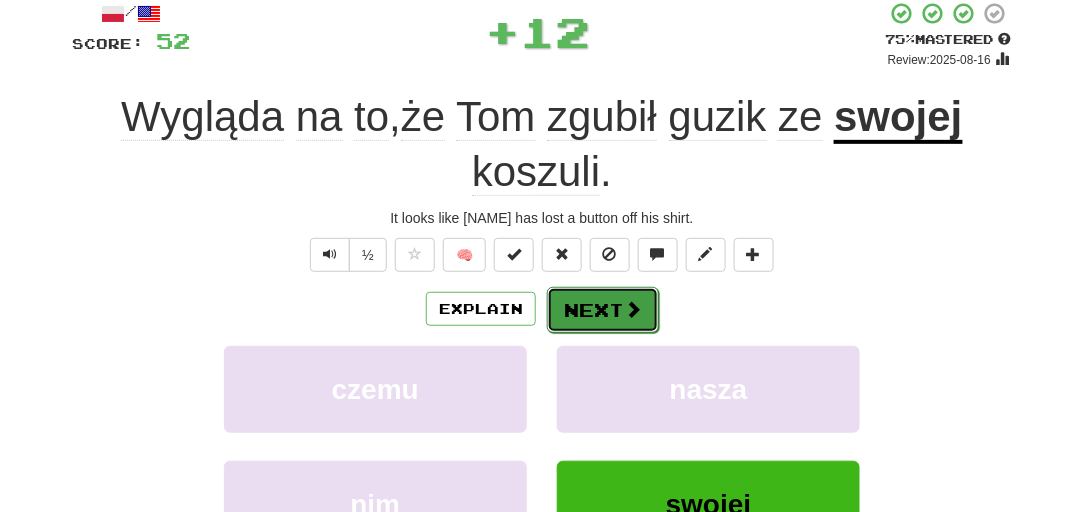 click on "Next" at bounding box center [603, 310] 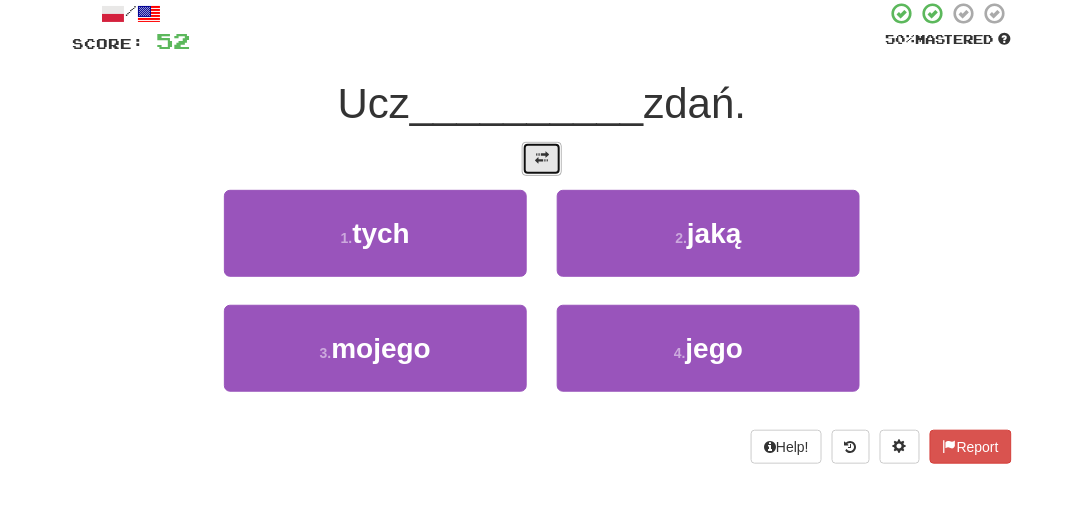 click at bounding box center (542, 158) 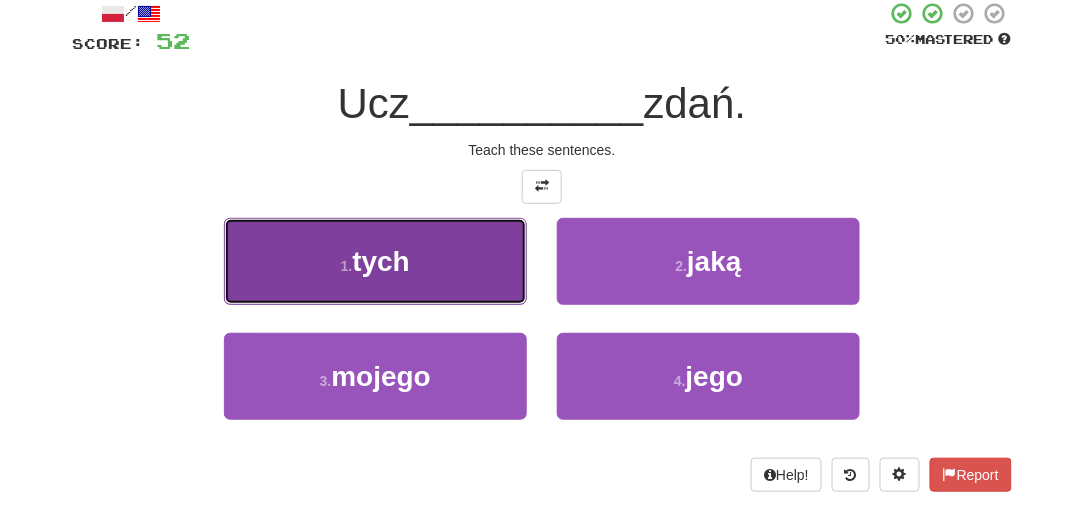click on "1 .  tych" at bounding box center (375, 261) 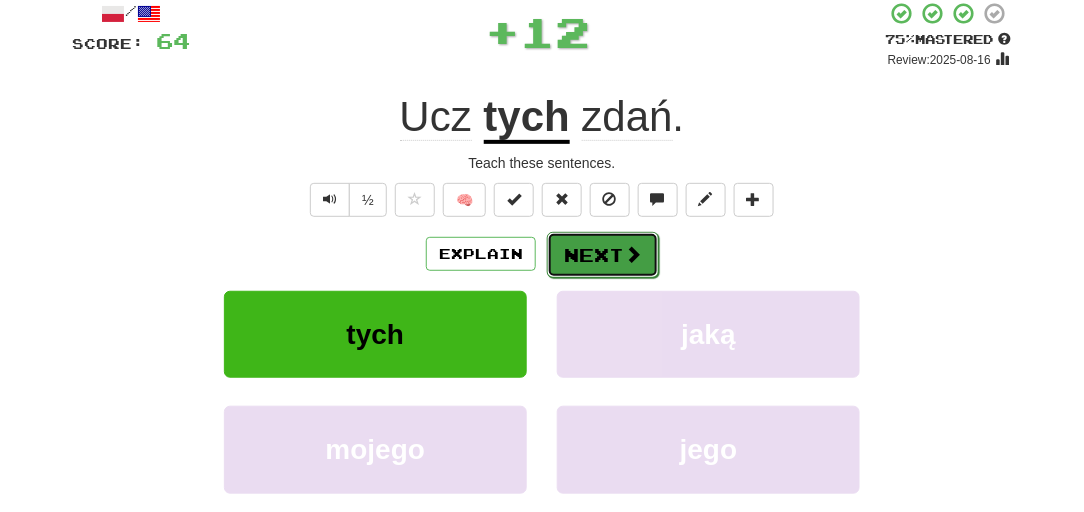 click on "Next" at bounding box center (603, 255) 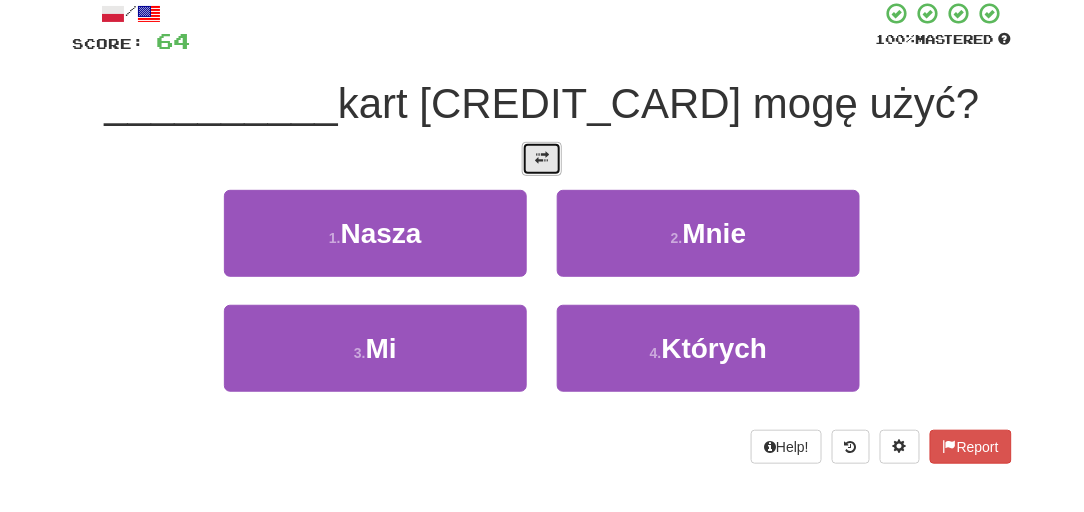 click at bounding box center [542, 159] 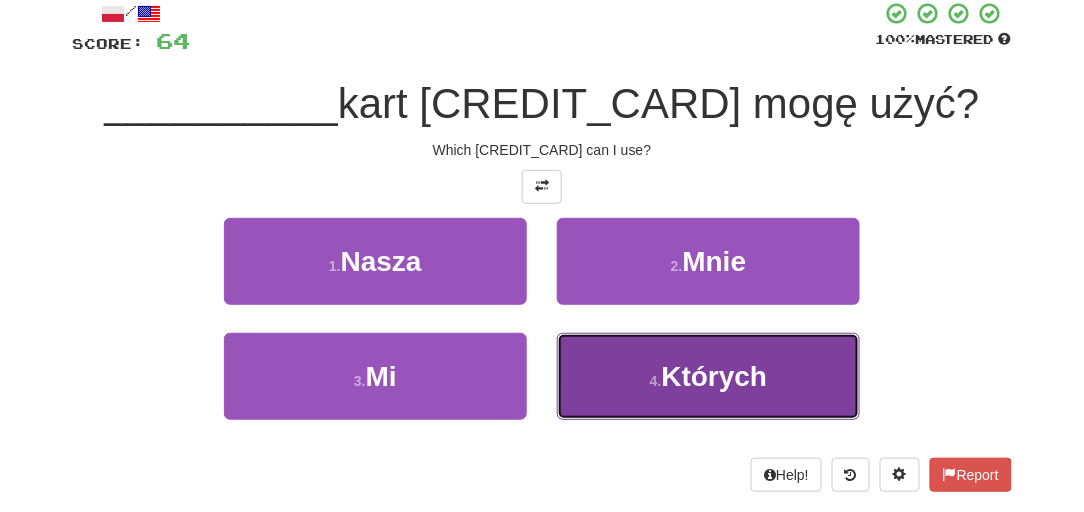 click on "4 .  Których" at bounding box center (708, 376) 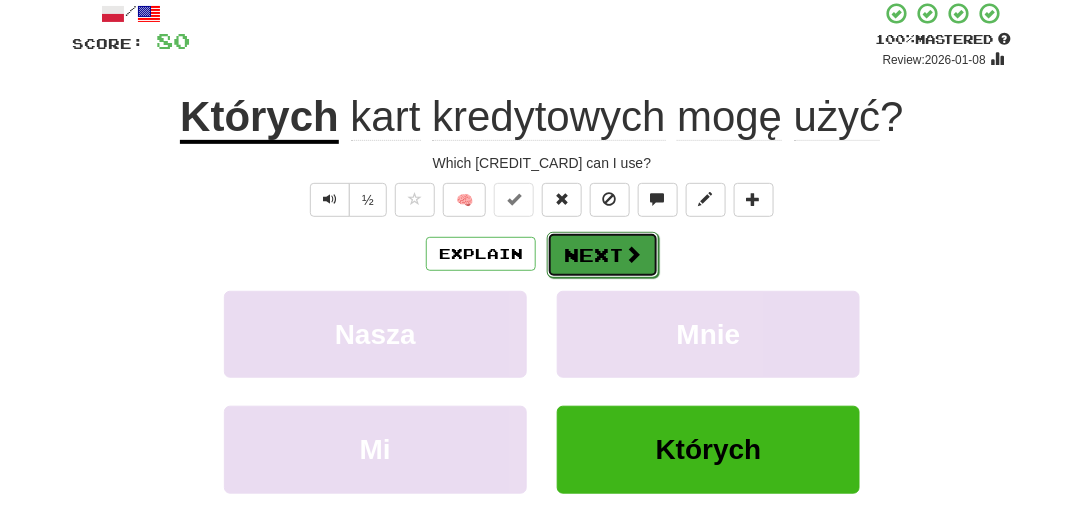 click on "Next" at bounding box center [603, 255] 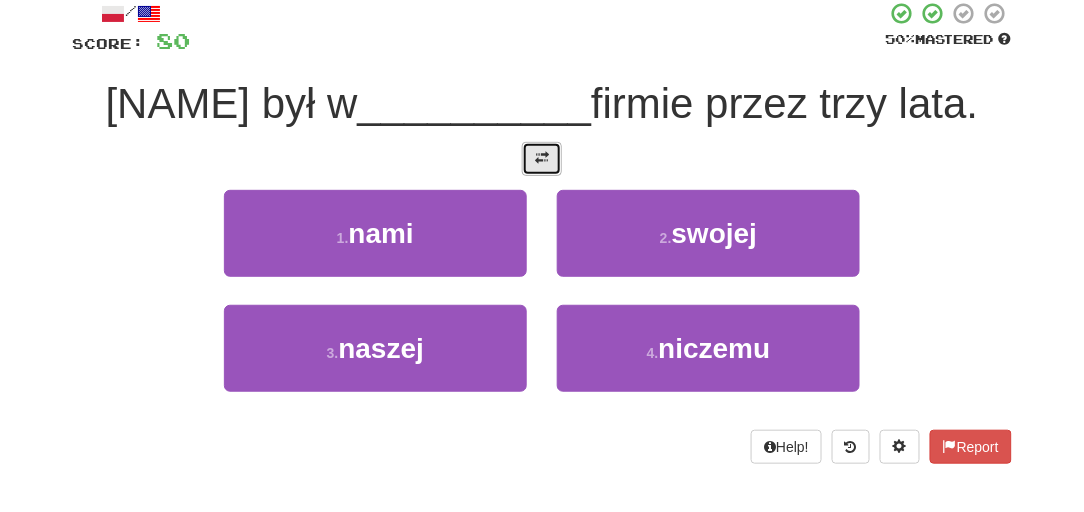 click at bounding box center (542, 159) 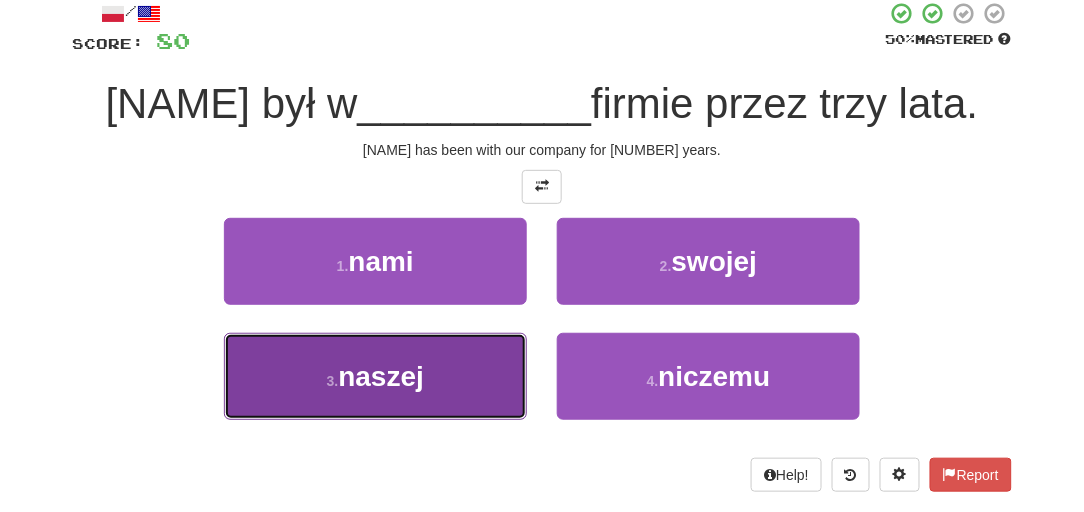 click on "naszej" at bounding box center [381, 376] 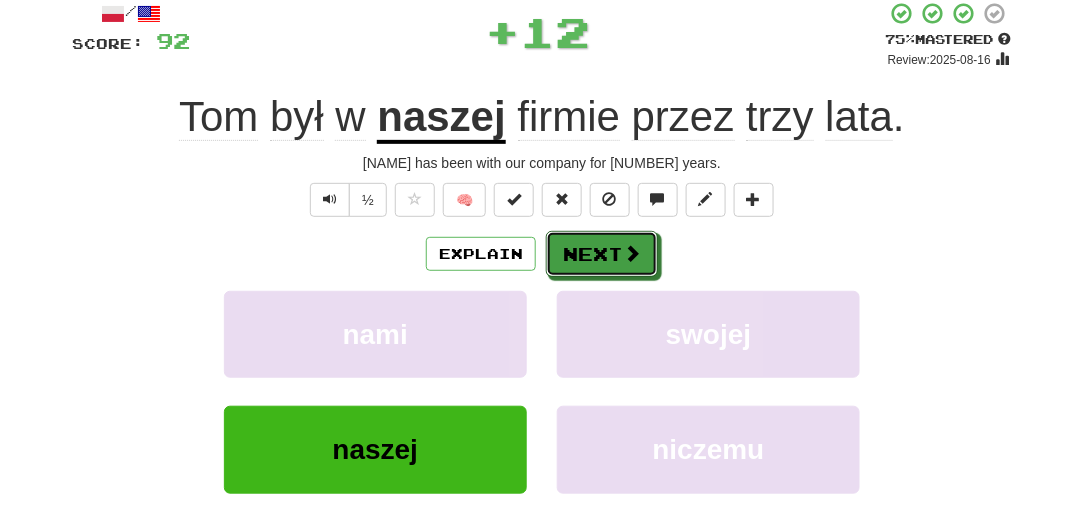 click on "Next" at bounding box center [602, 254] 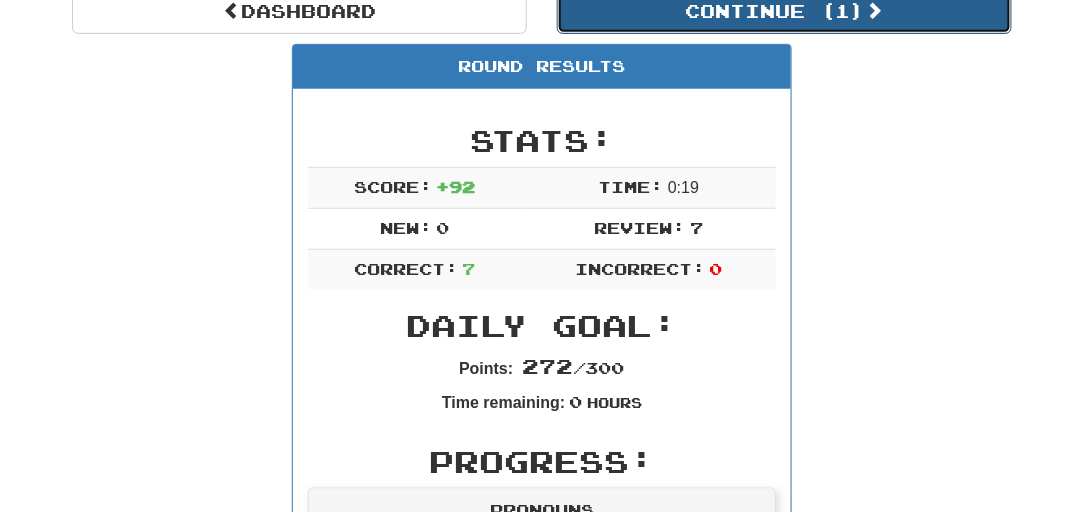 click on "Continue ( 1 )" at bounding box center [784, 11] 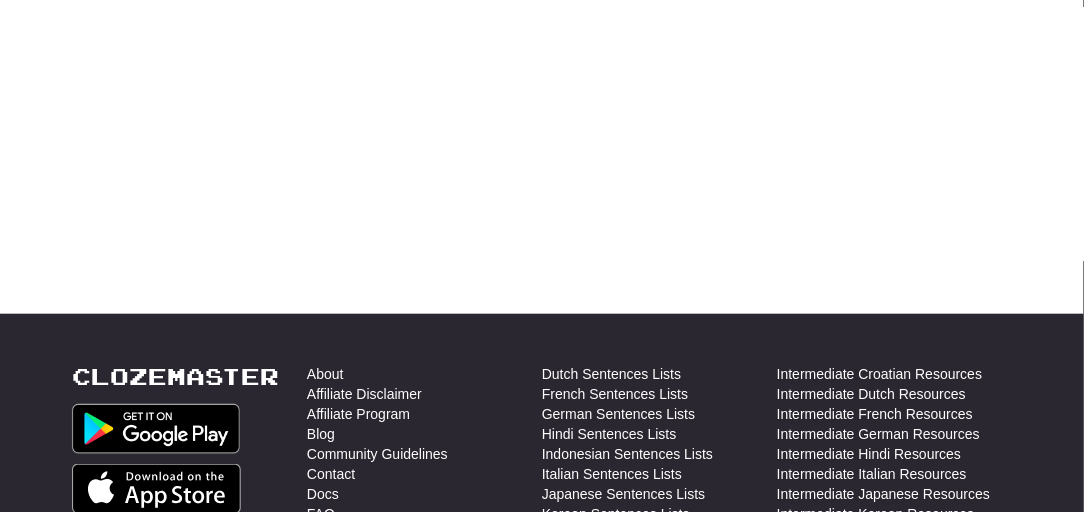 scroll, scrollTop: 208, scrollLeft: 0, axis: vertical 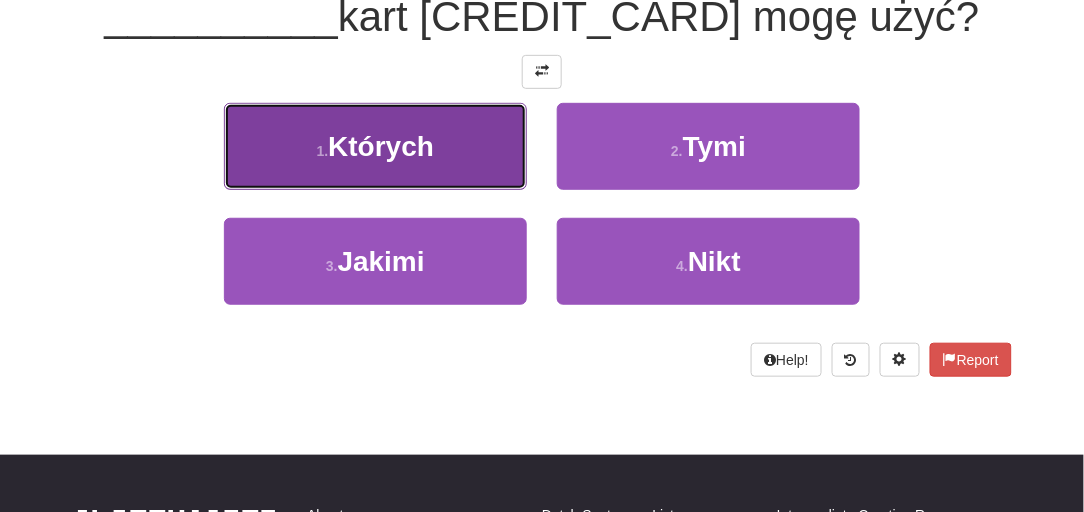 click on "1 .  Których" at bounding box center [375, 146] 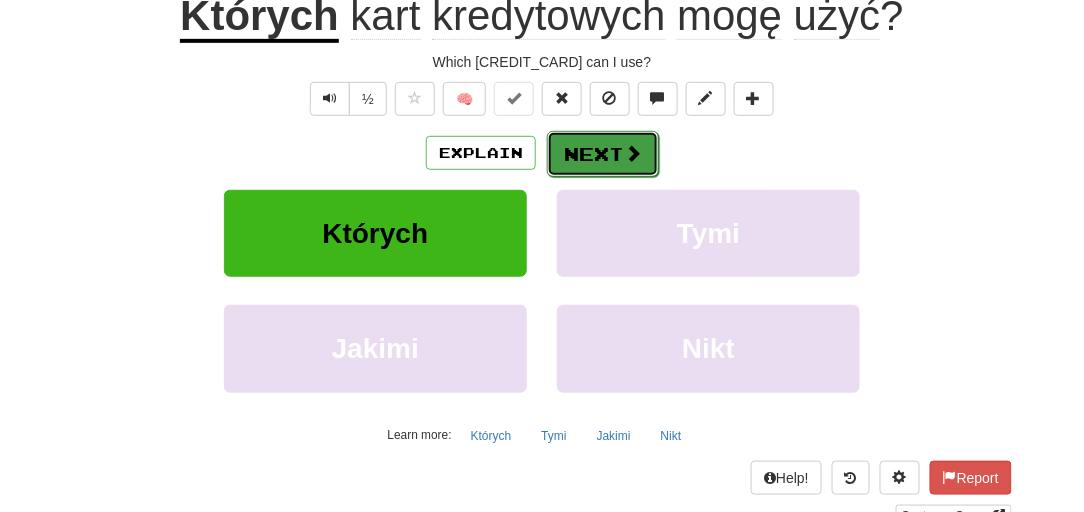 click on "Next" at bounding box center (603, 154) 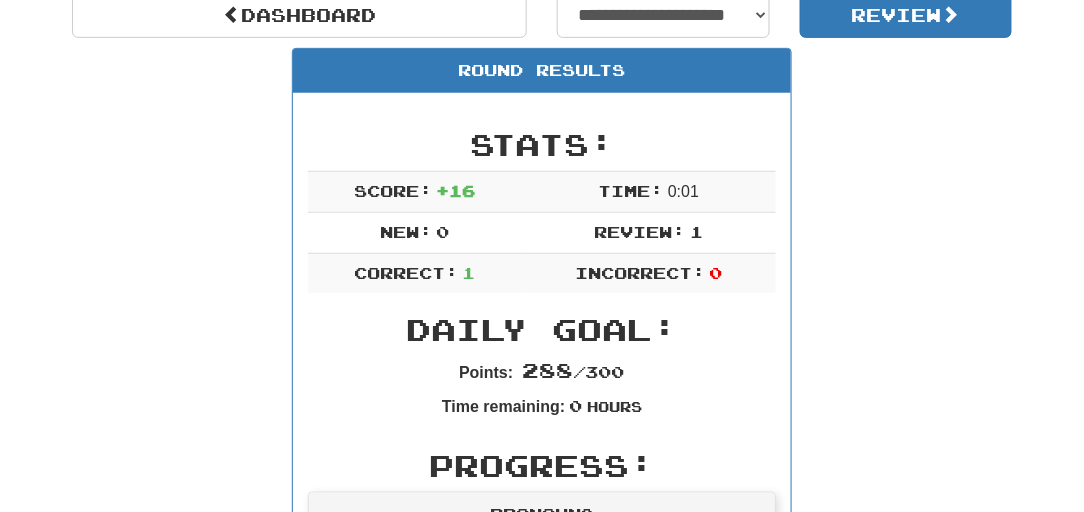 scroll, scrollTop: 67, scrollLeft: 0, axis: vertical 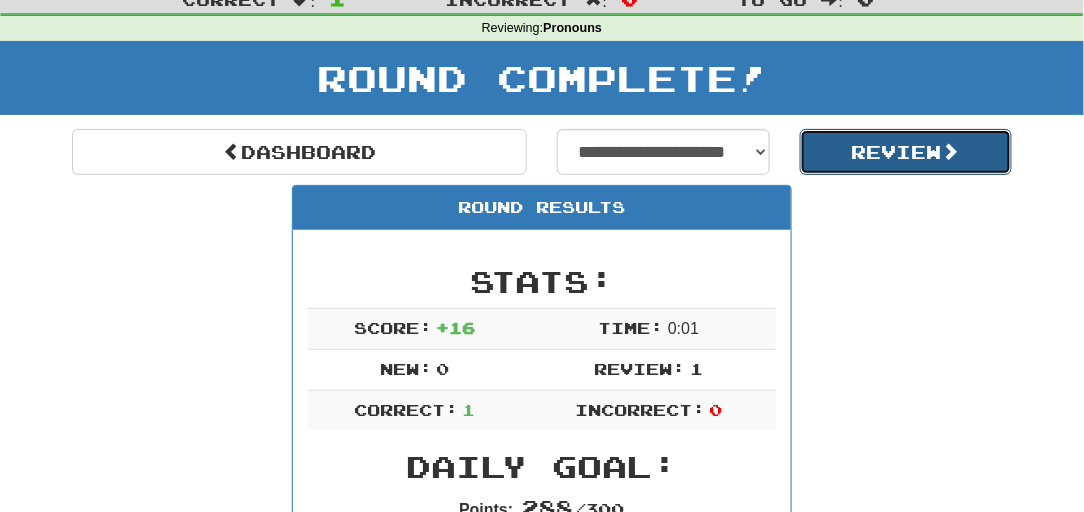 click on "Review" at bounding box center [906, 152] 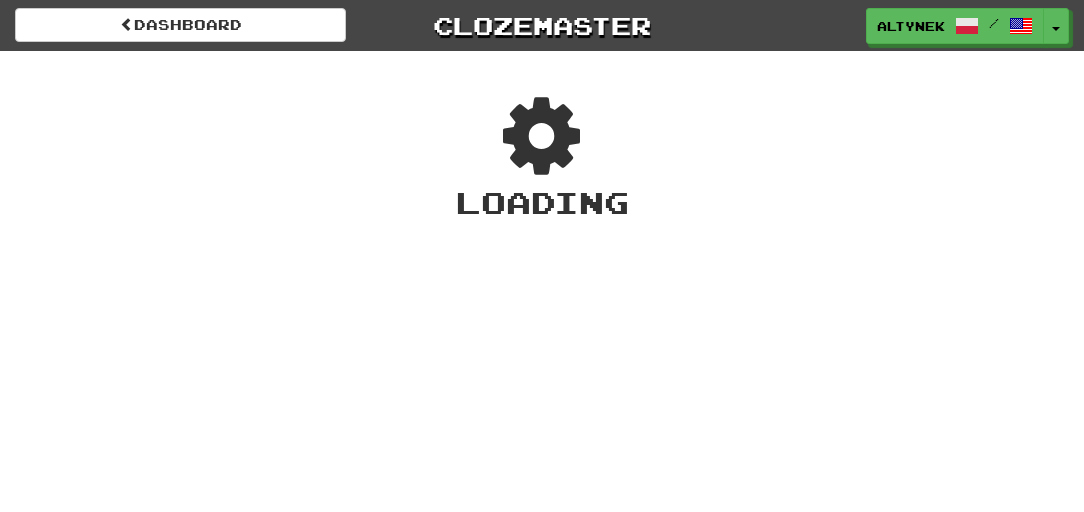 scroll, scrollTop: 0, scrollLeft: 0, axis: both 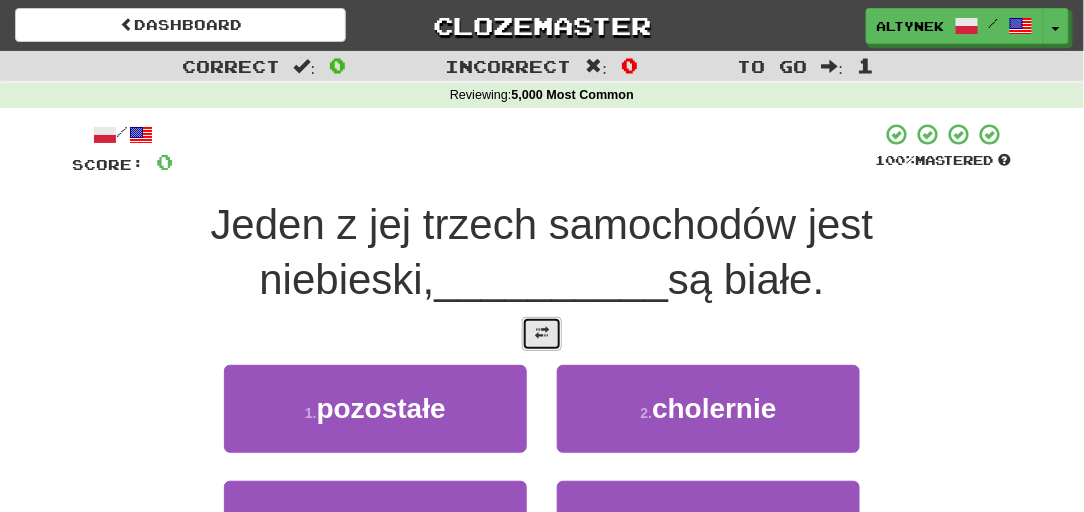 click at bounding box center (542, 333) 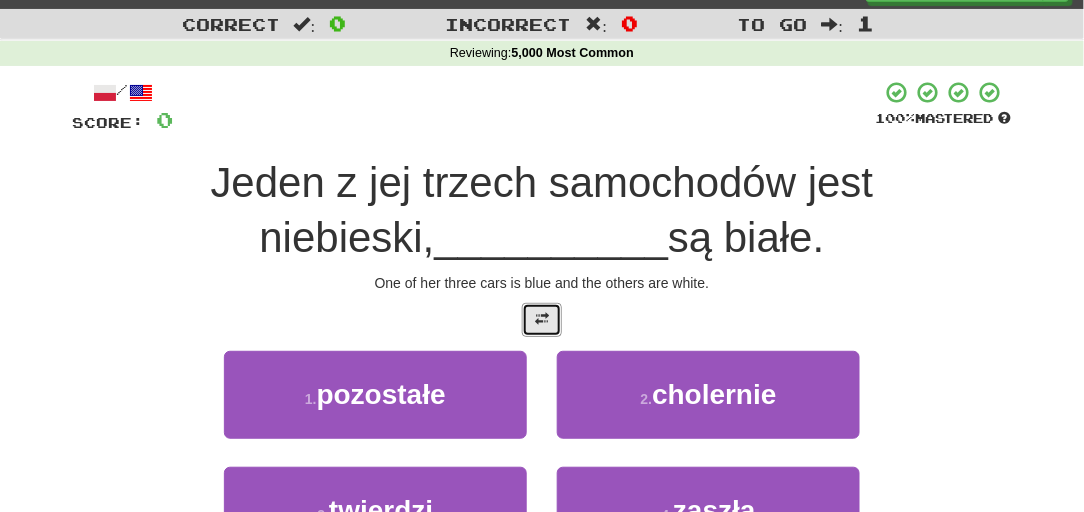scroll, scrollTop: 181, scrollLeft: 0, axis: vertical 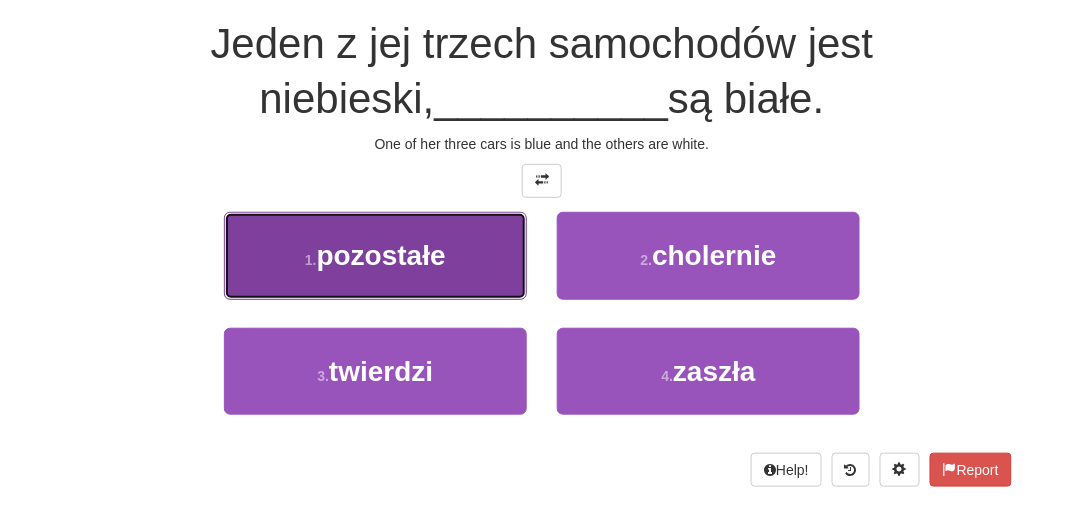 click on "1 .  pozostałe" at bounding box center (375, 255) 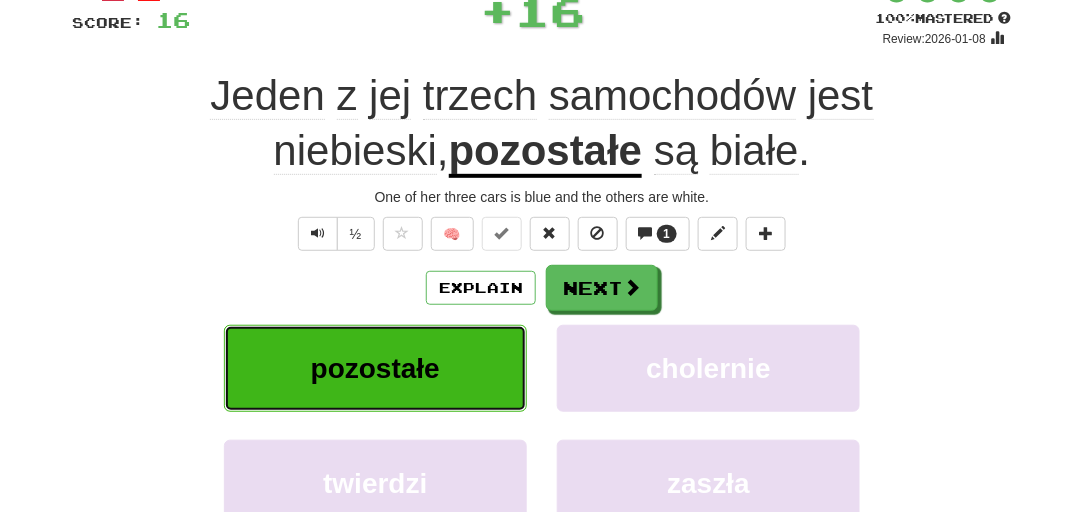 scroll, scrollTop: 74, scrollLeft: 0, axis: vertical 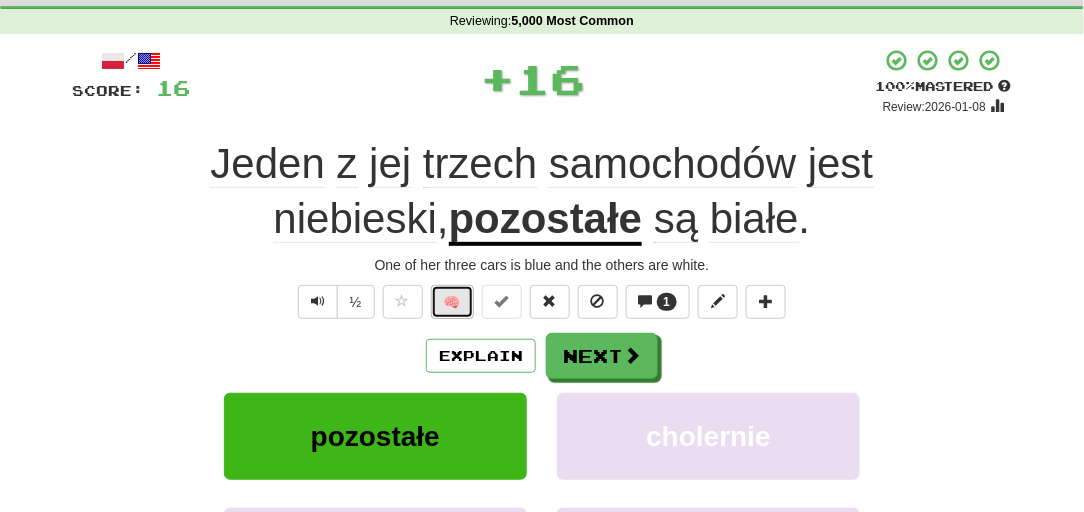 click on "🧠" at bounding box center [452, 302] 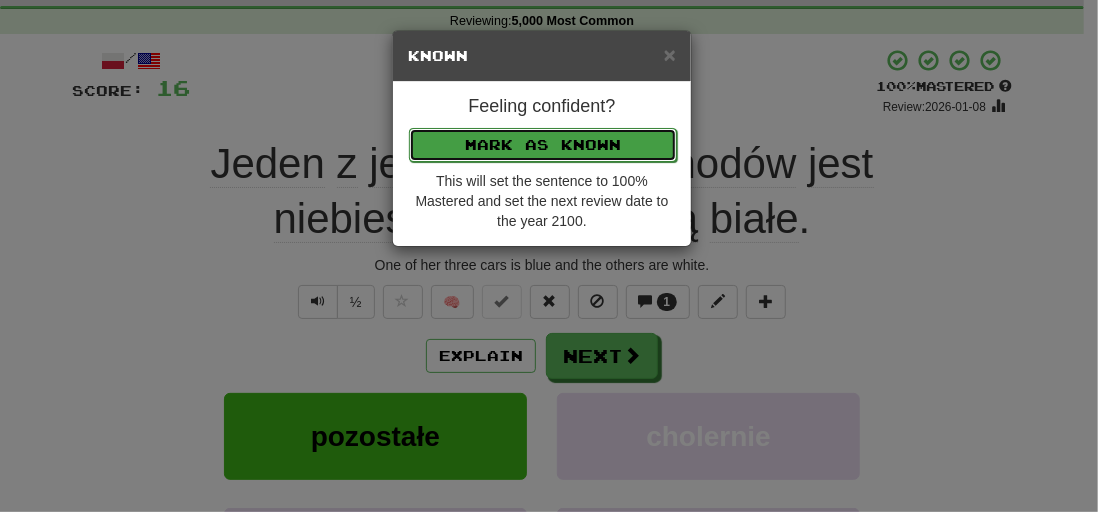 click on "Mark as Known" at bounding box center [543, 145] 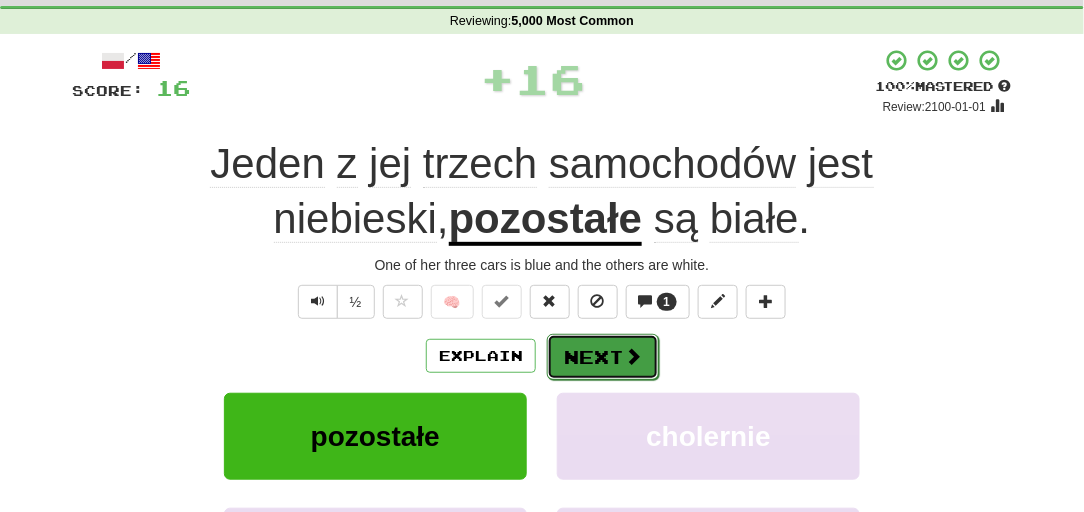 click on "Next" at bounding box center [603, 357] 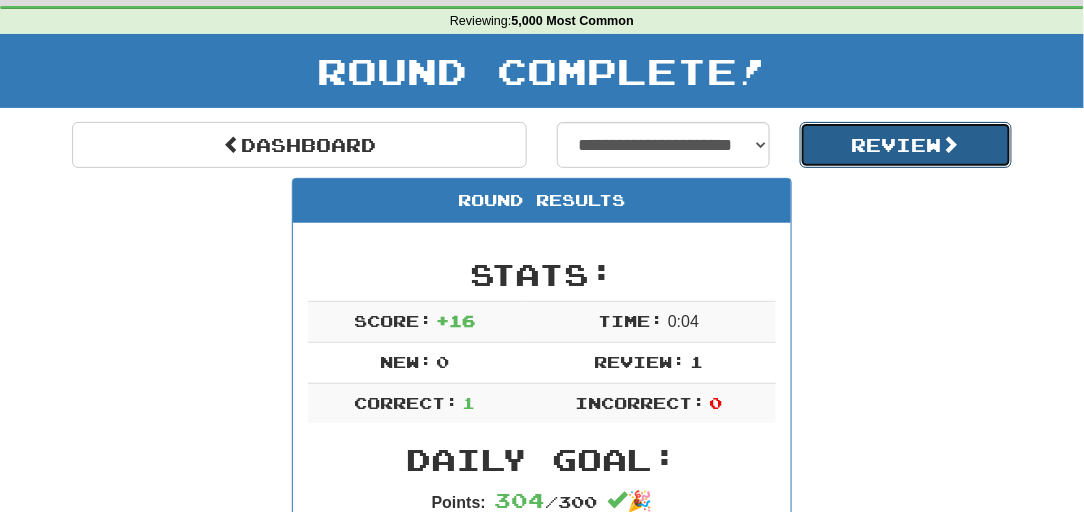 click on "Review" at bounding box center [906, 145] 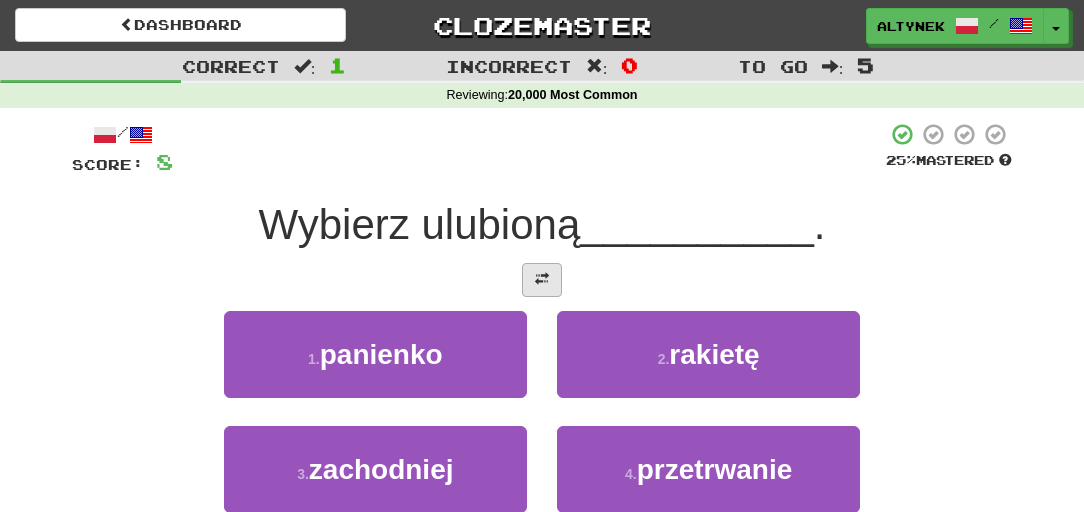 scroll, scrollTop: 0, scrollLeft: 0, axis: both 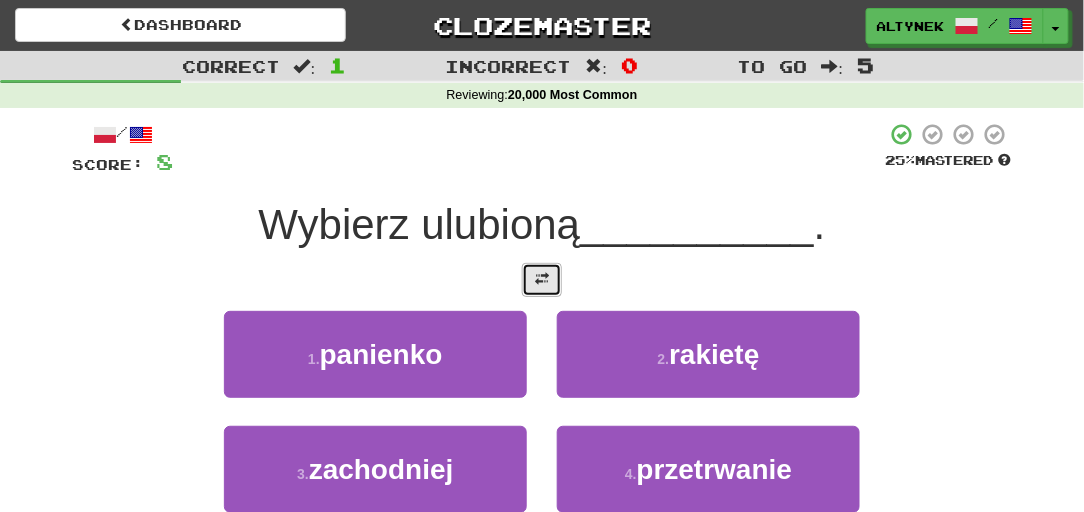 click at bounding box center (542, 279) 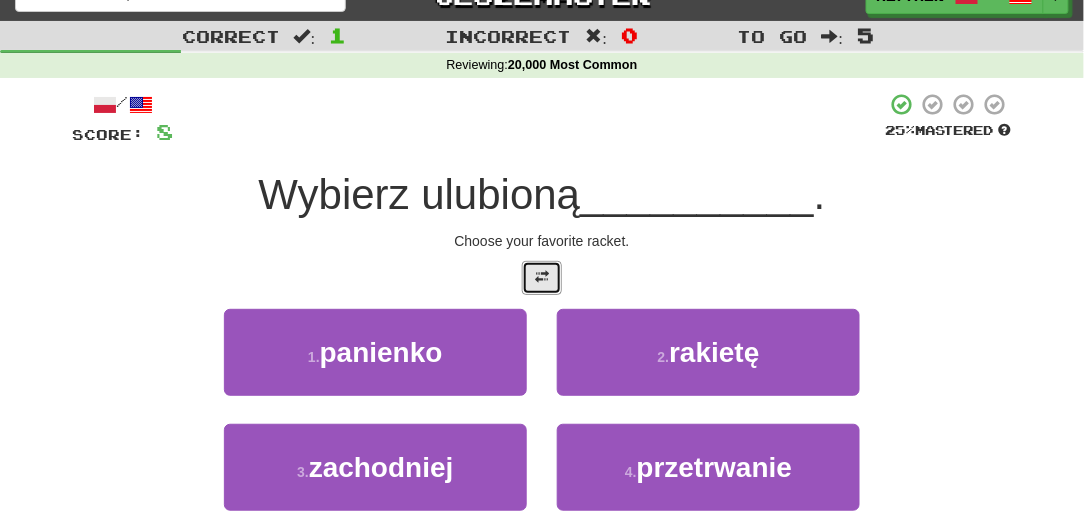 scroll, scrollTop: 60, scrollLeft: 0, axis: vertical 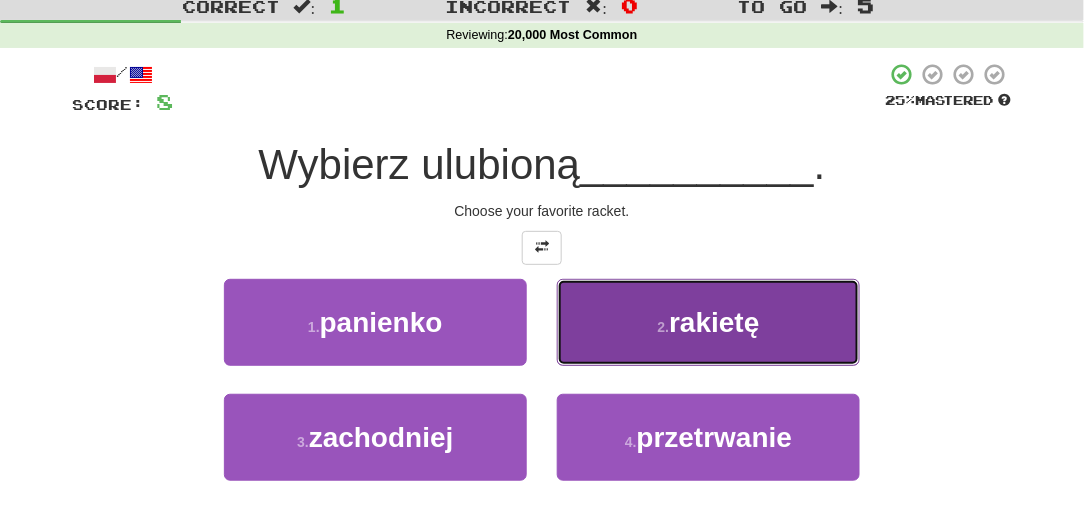 click on "2 .  rakietę" at bounding box center [708, 322] 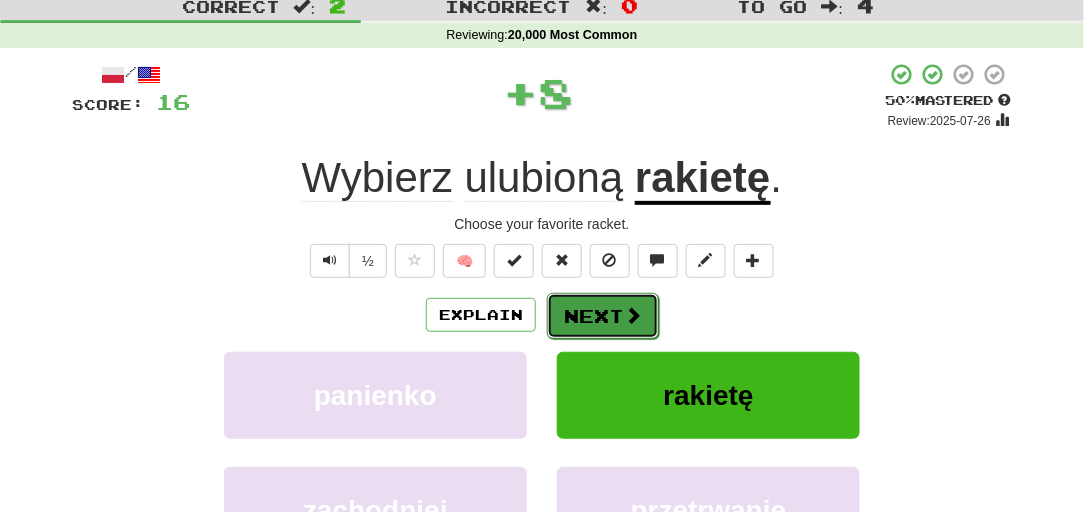 click on "Next" at bounding box center (603, 316) 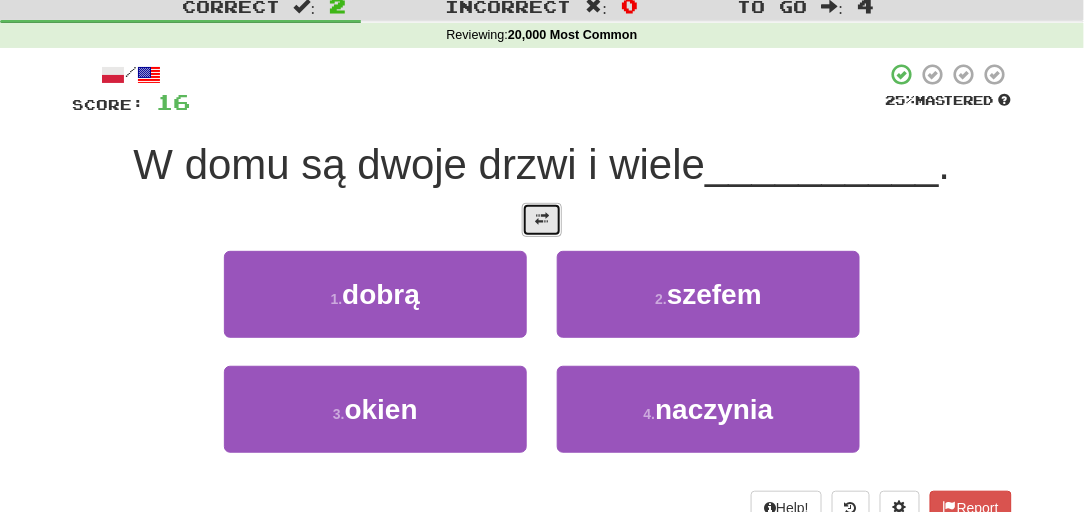 click at bounding box center (542, 220) 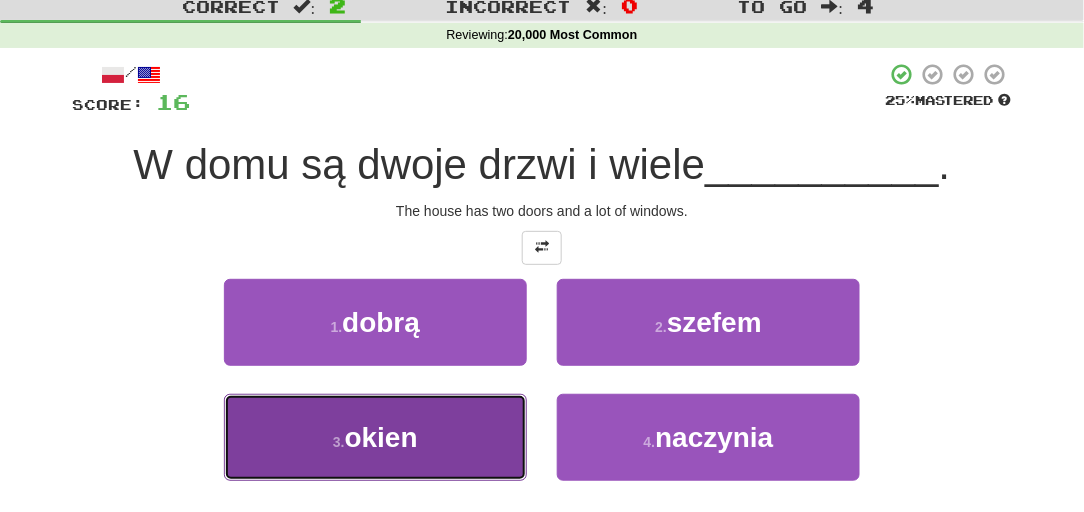 click on "okien" at bounding box center (381, 437) 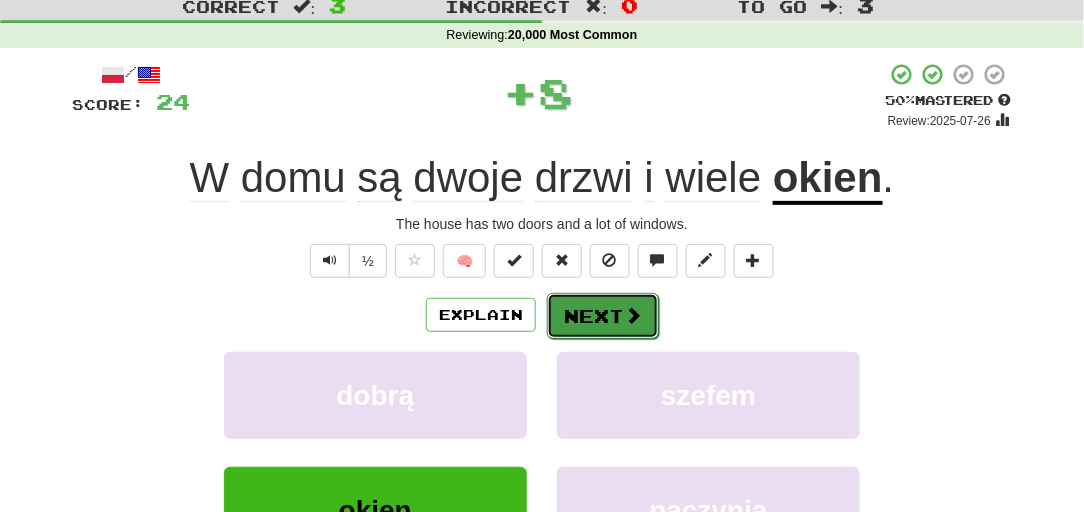 click on "Next" at bounding box center [603, 316] 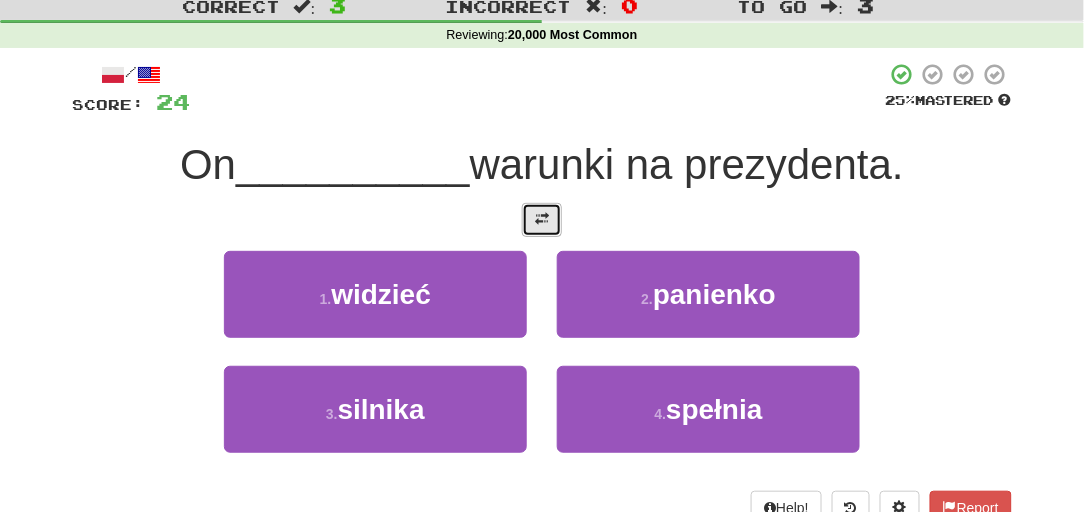 click at bounding box center (542, 220) 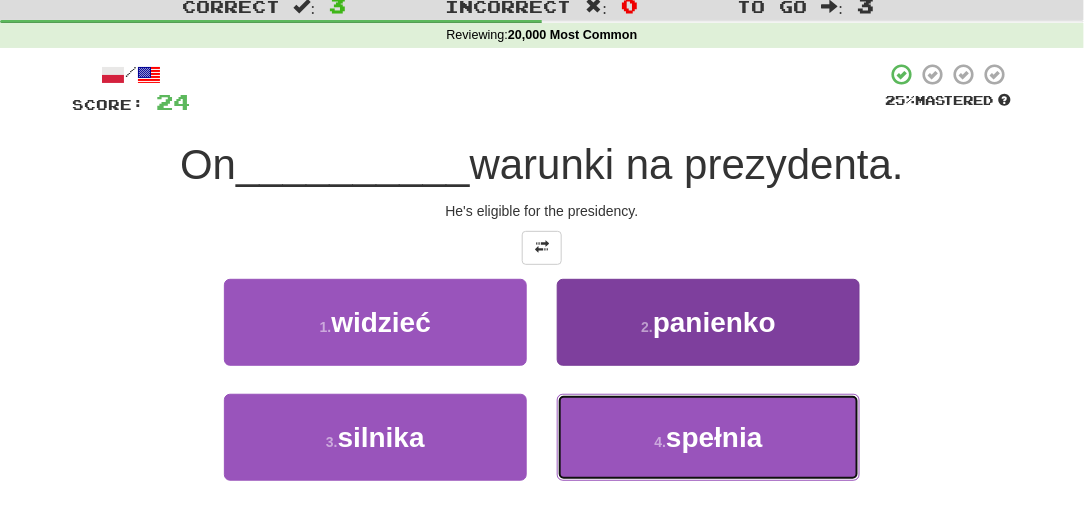 click on "4 .  spełnia" at bounding box center [708, 437] 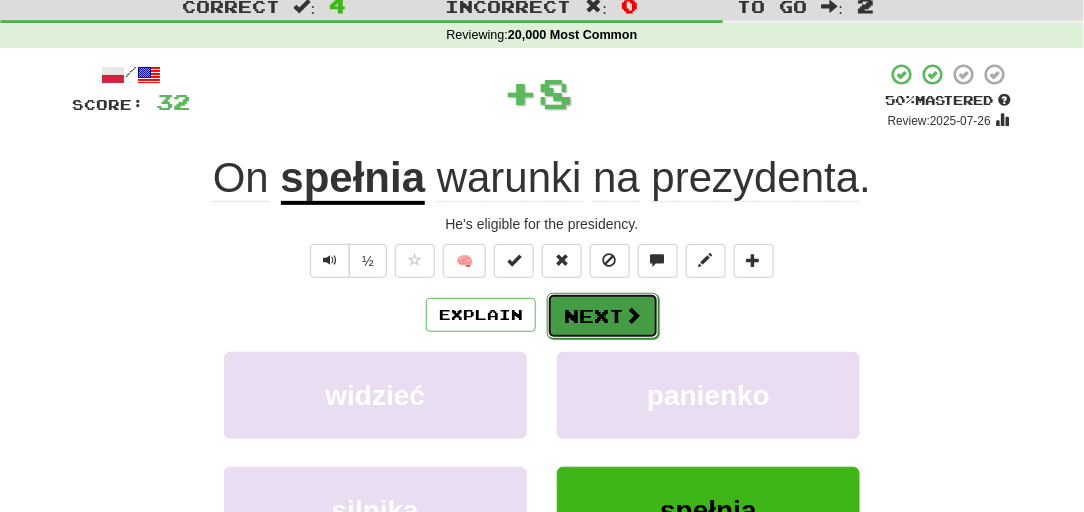click on "Next" at bounding box center (603, 316) 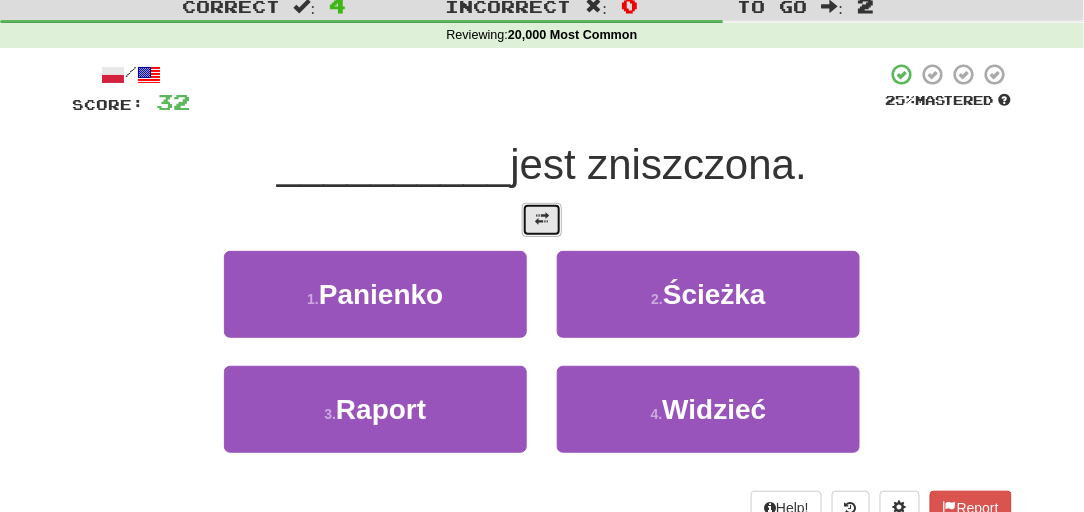 click at bounding box center (542, 220) 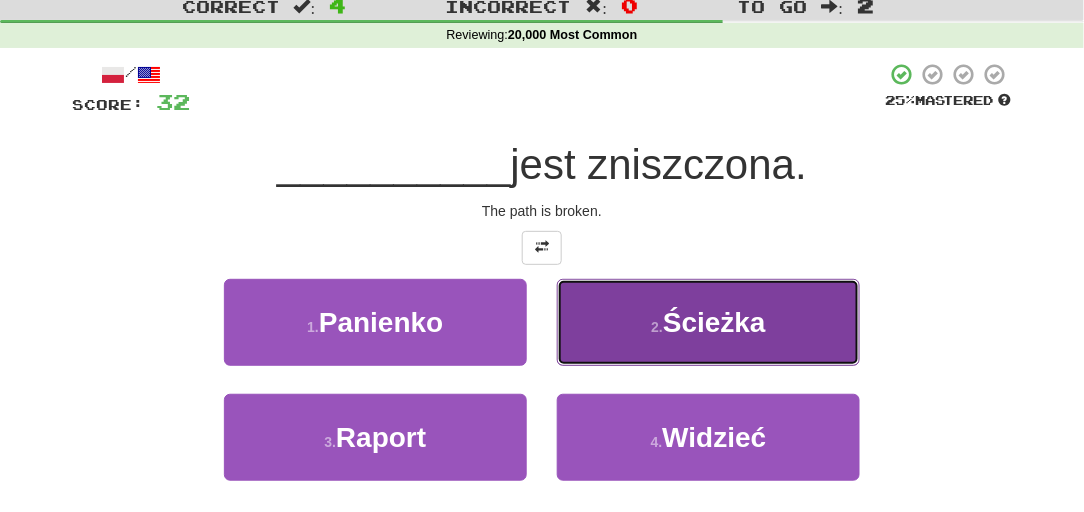click on "2 .  Ścieżka" at bounding box center (708, 322) 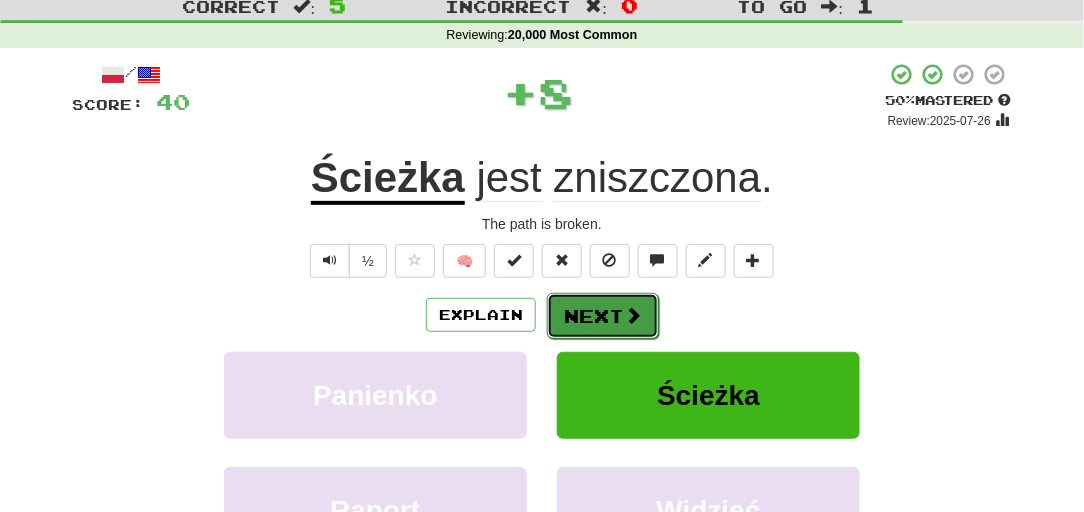 click on "Next" at bounding box center [603, 316] 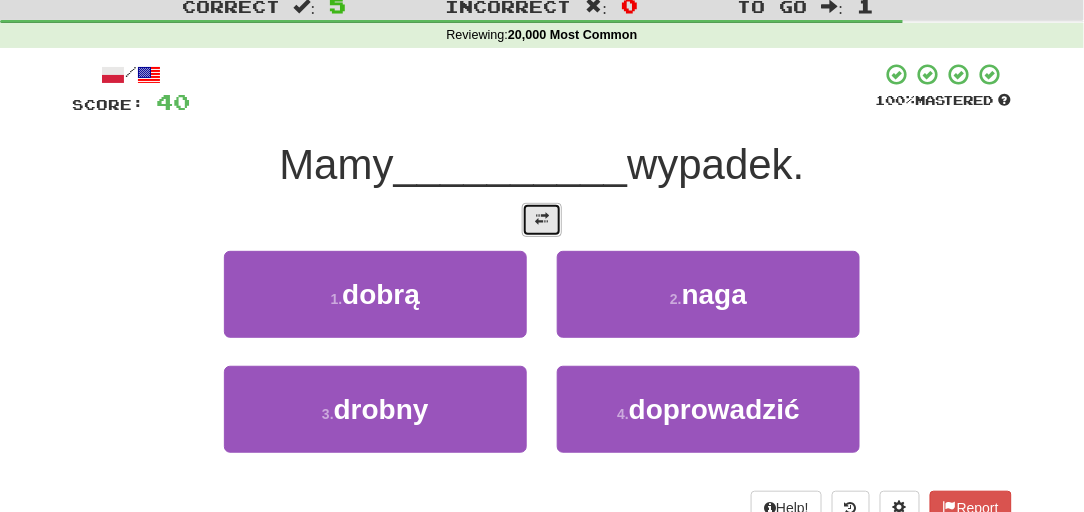 click at bounding box center [542, 220] 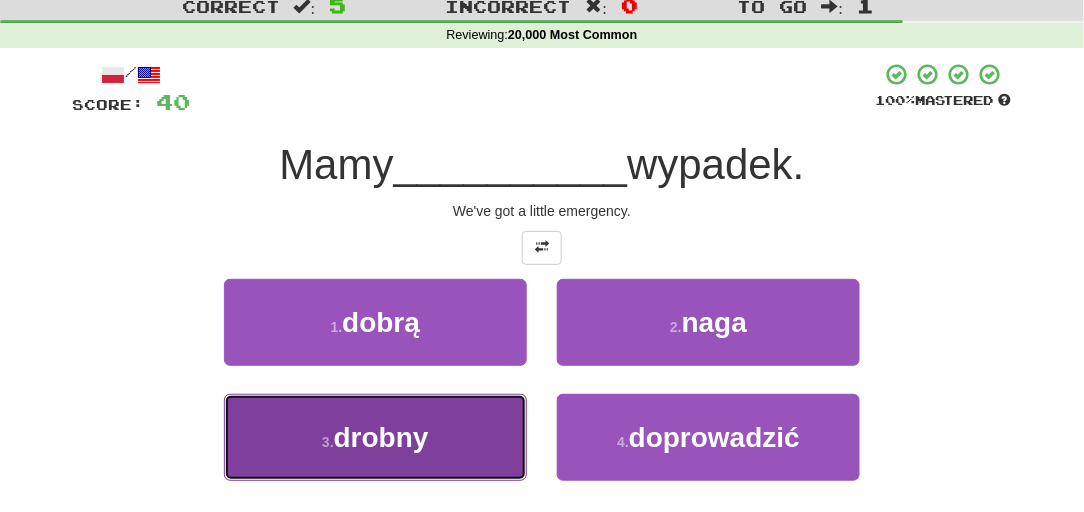 click on "drobny" at bounding box center [381, 437] 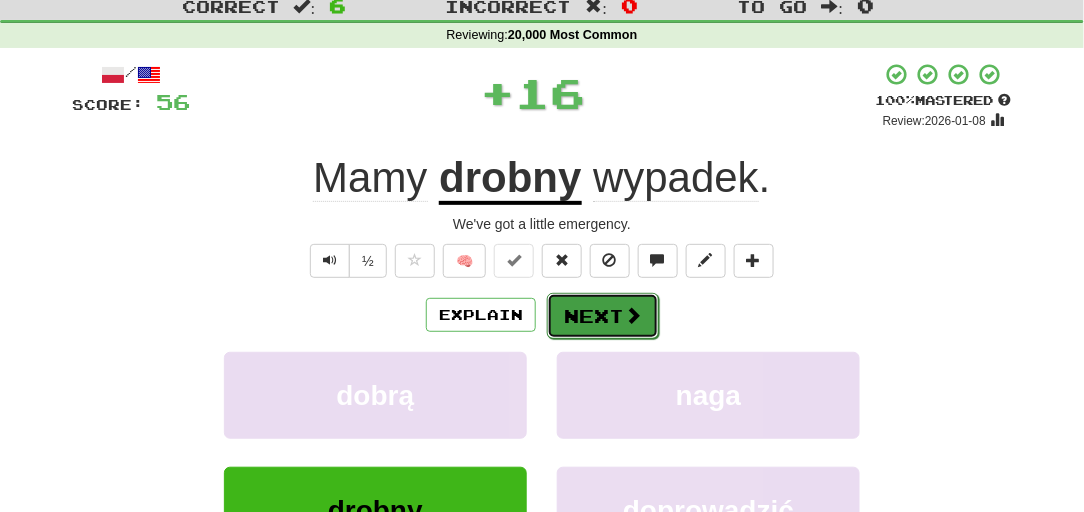 click on "Next" at bounding box center [603, 316] 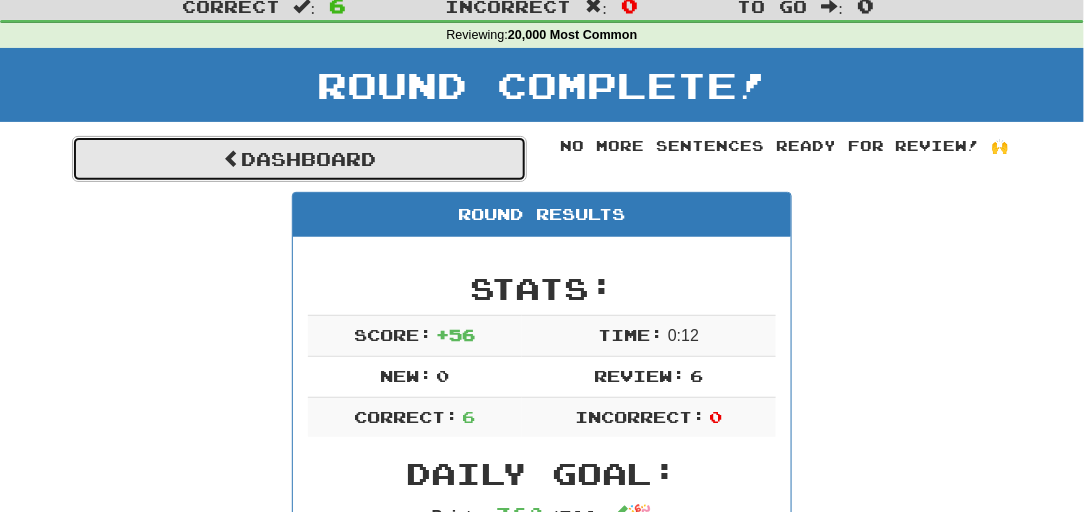 click on "Dashboard" at bounding box center (299, 159) 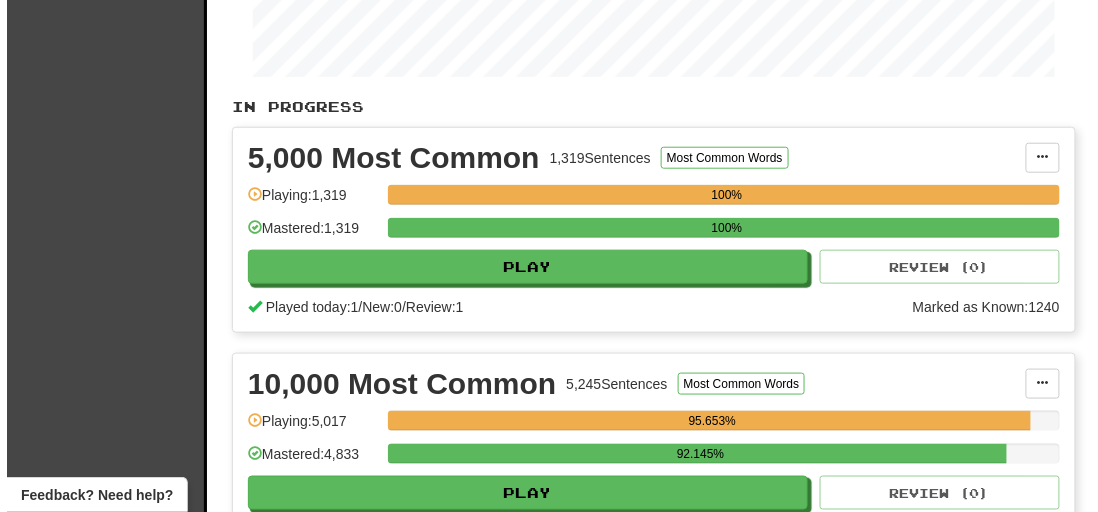 scroll, scrollTop: 484, scrollLeft: 0, axis: vertical 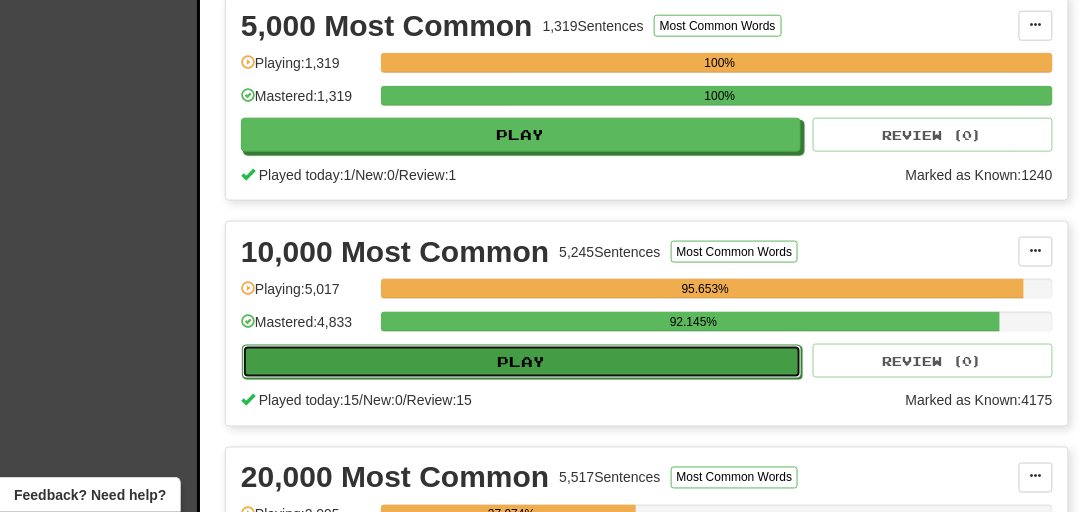 click on "Play" at bounding box center [522, 362] 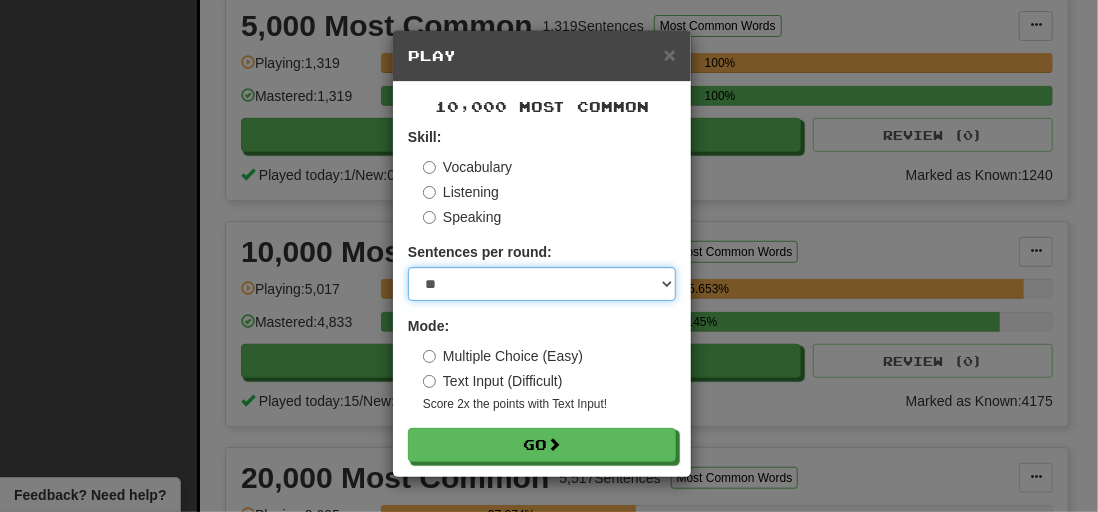 click on "* ** ** ** ** ** *** ********" at bounding box center (542, 284) 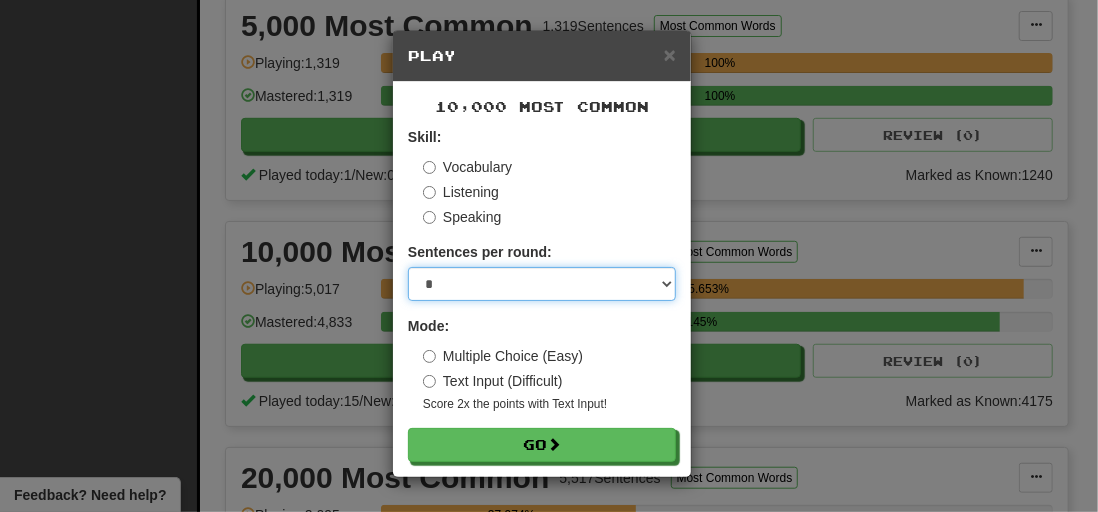 click on "* ** ** ** ** ** *** ********" at bounding box center (542, 284) 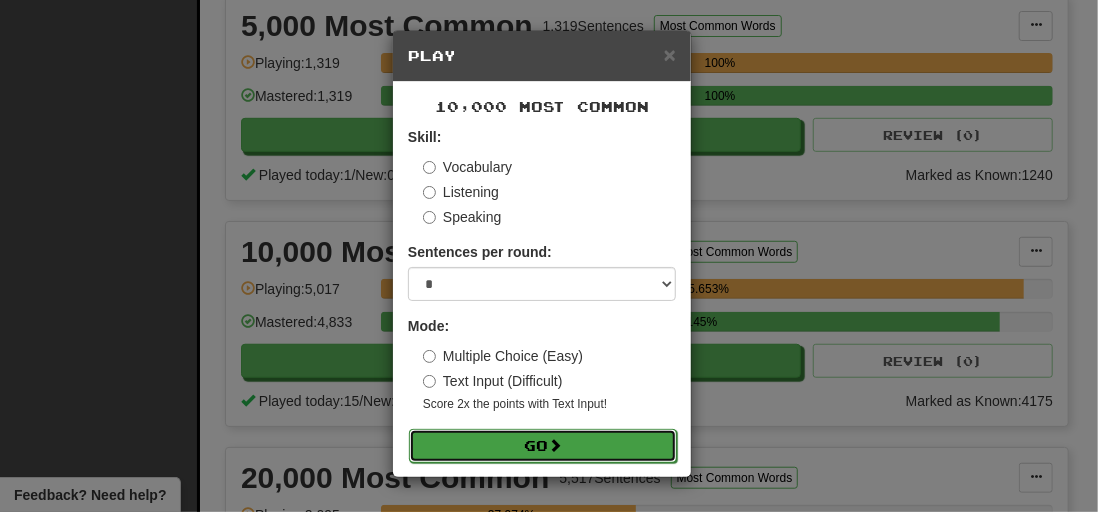 click on "Go" at bounding box center (543, 446) 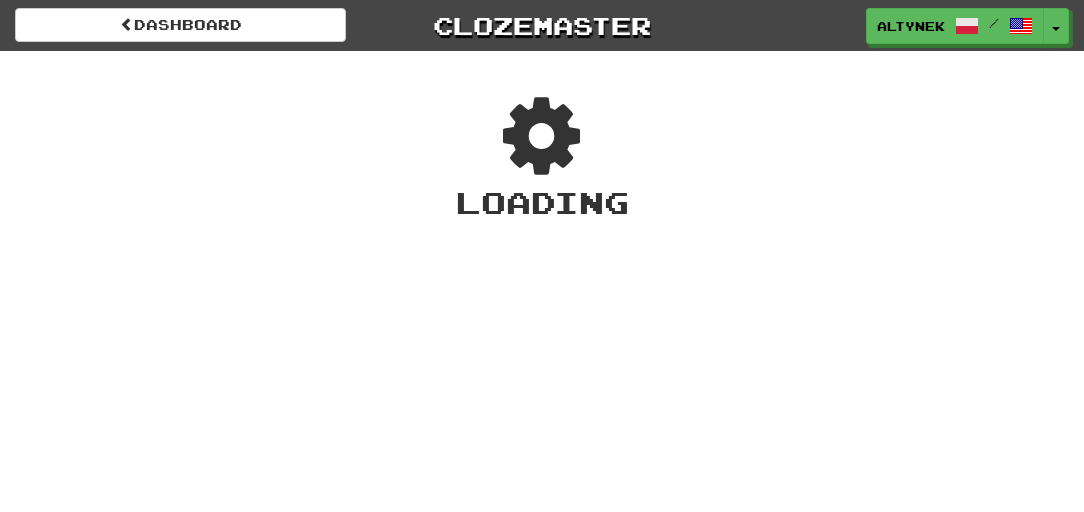 scroll, scrollTop: 0, scrollLeft: 0, axis: both 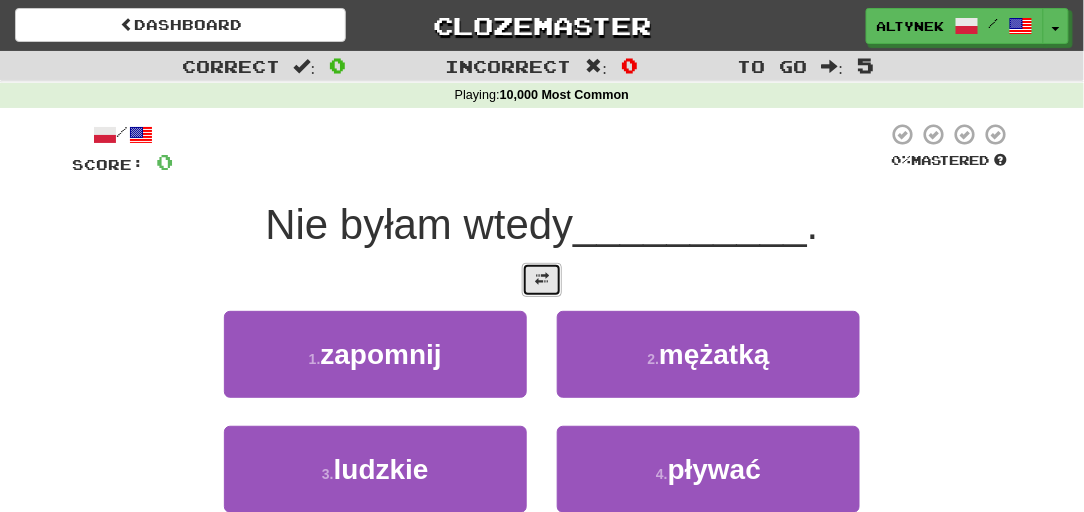 click at bounding box center (542, 280) 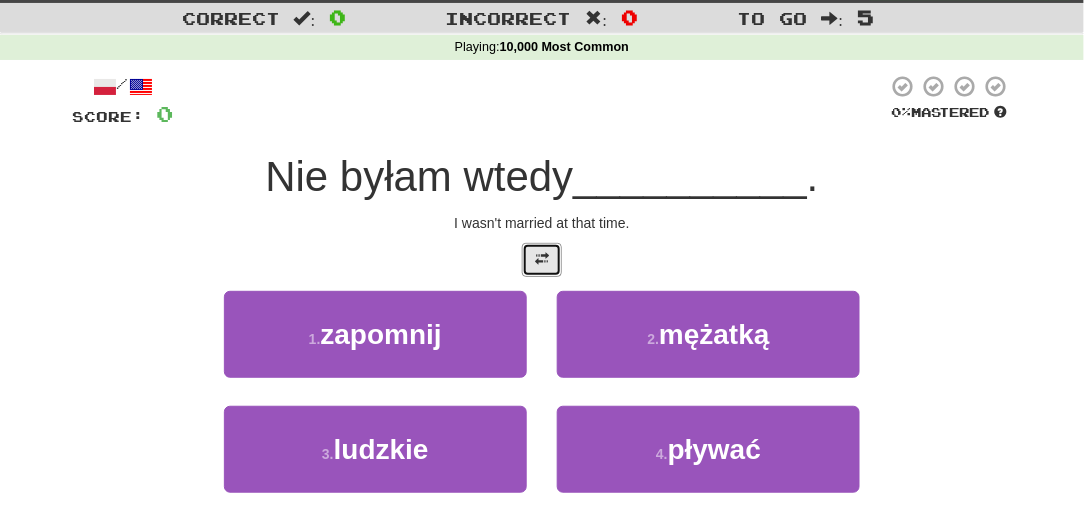 scroll, scrollTop: 121, scrollLeft: 0, axis: vertical 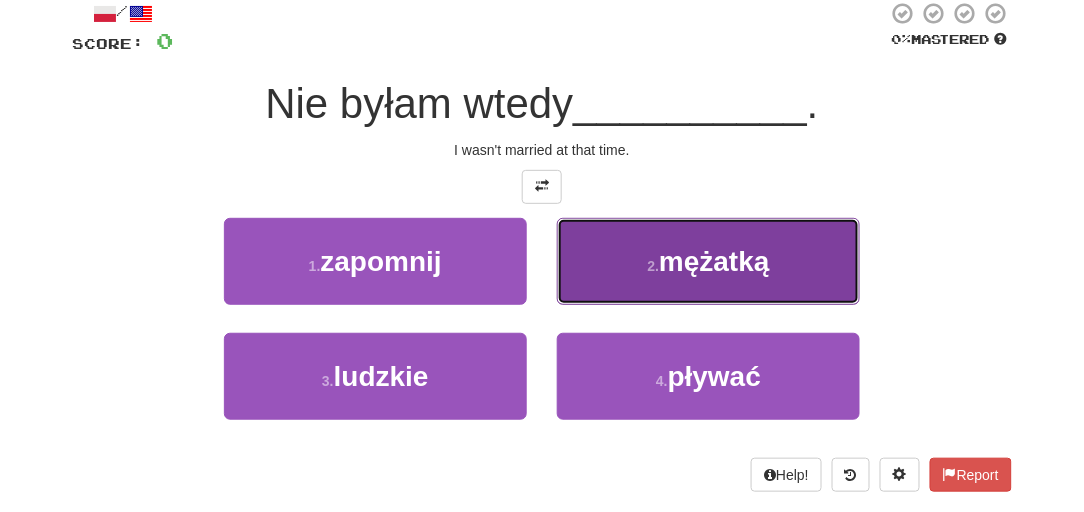 click on "2 ." at bounding box center [654, 266] 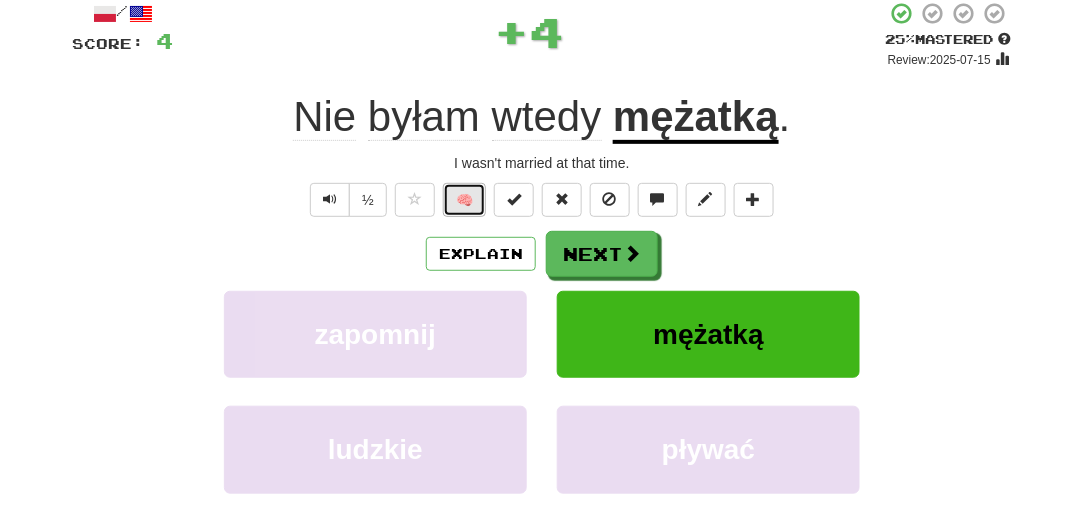 click on "🧠" at bounding box center (464, 200) 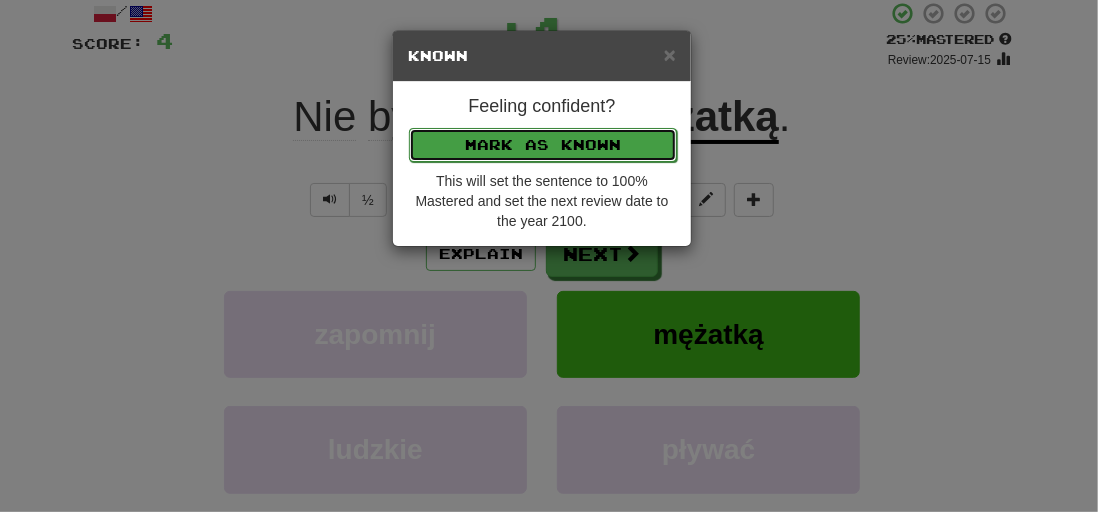 click on "Feeling confident? Mark as Known This will set the sentence to 100% Mastered and set the next review date to the year 2100." at bounding box center (542, 164) 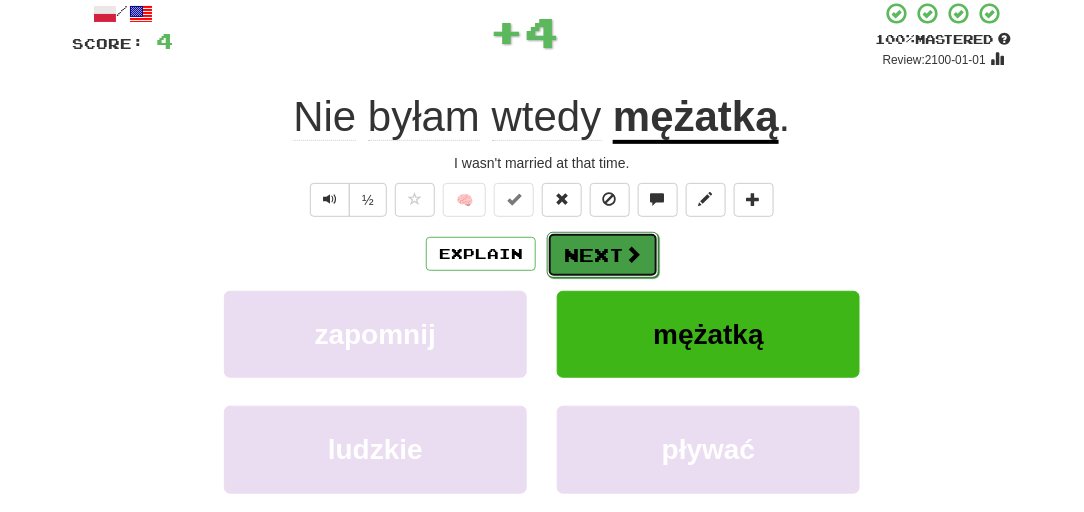 click on "Next" at bounding box center [603, 255] 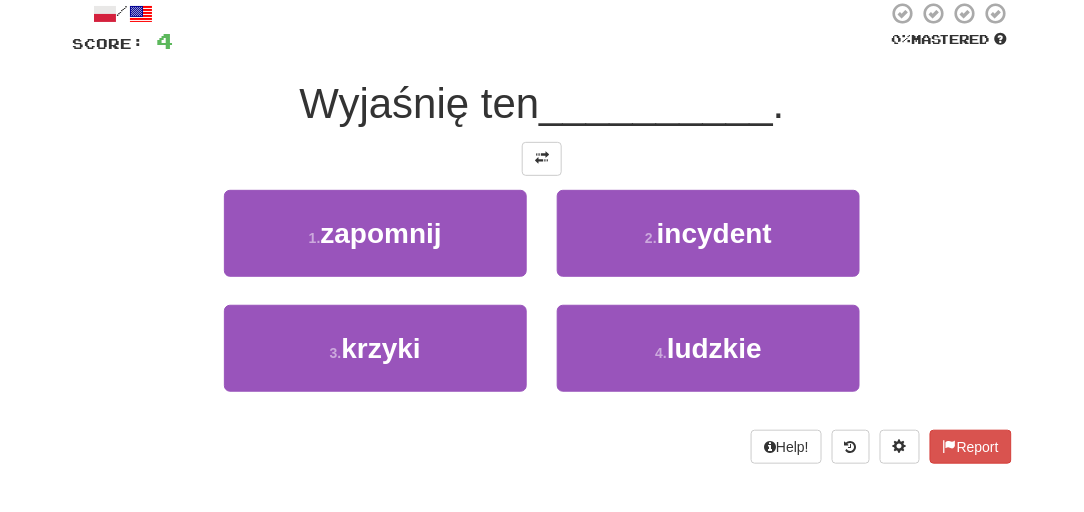 click on "/  Score:   4 0 %  Mastered Wyjaśnię ten  __________ . 1 .  zapomnij 2 .  incydent 3 .  krzyki 4 .  ludzkie  Help!  Report" at bounding box center [542, 232] 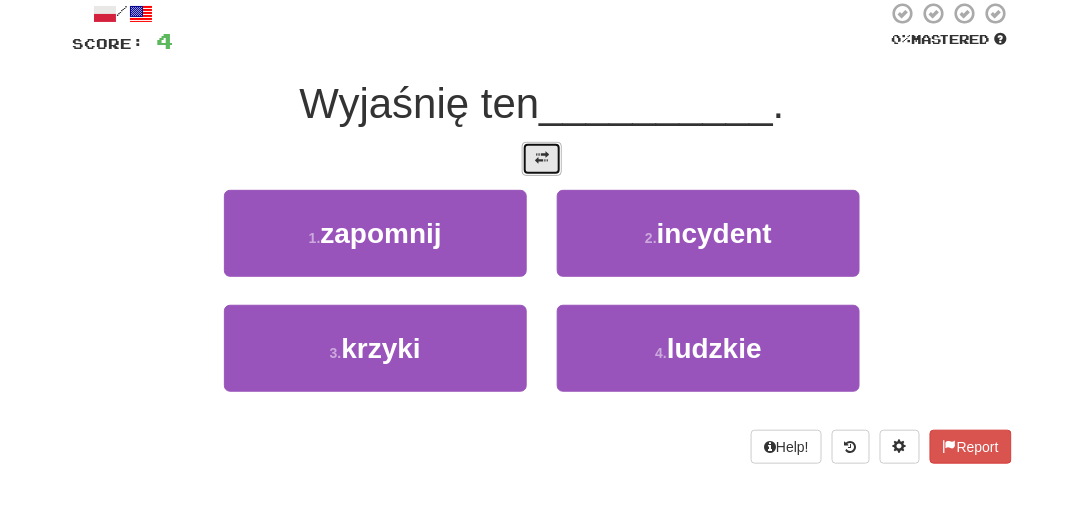 click at bounding box center (542, 158) 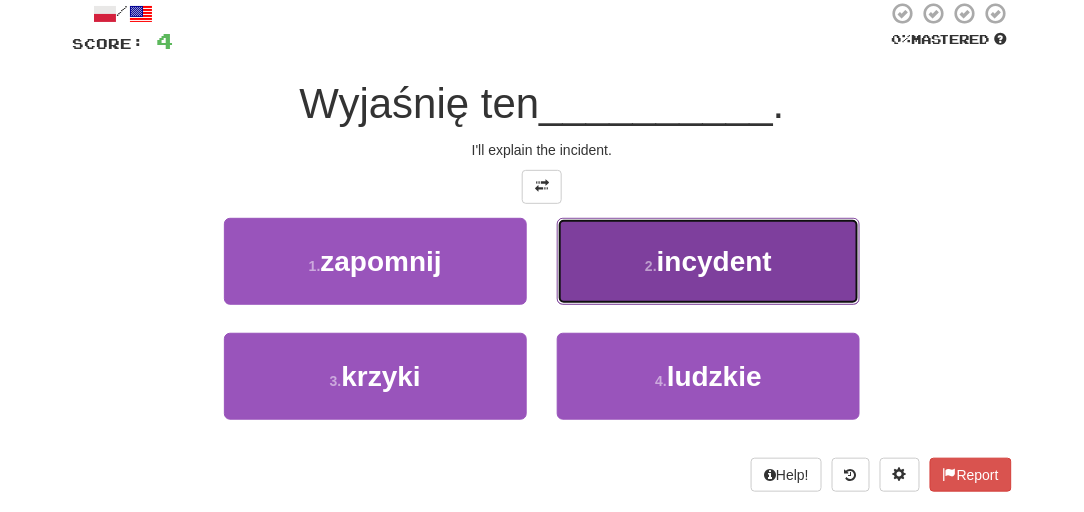 click on "2 .  incydent" at bounding box center [708, 261] 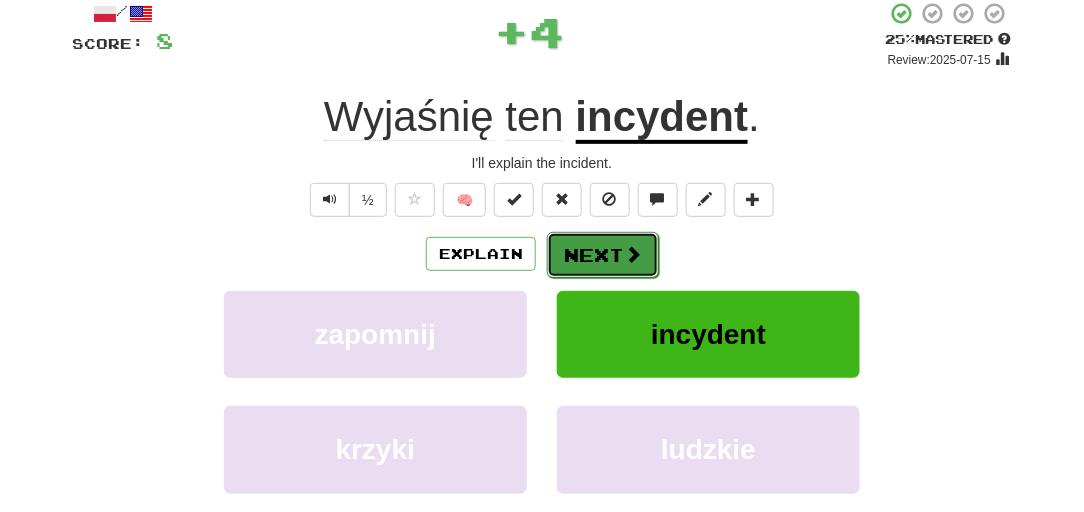 click on "Next" at bounding box center (603, 255) 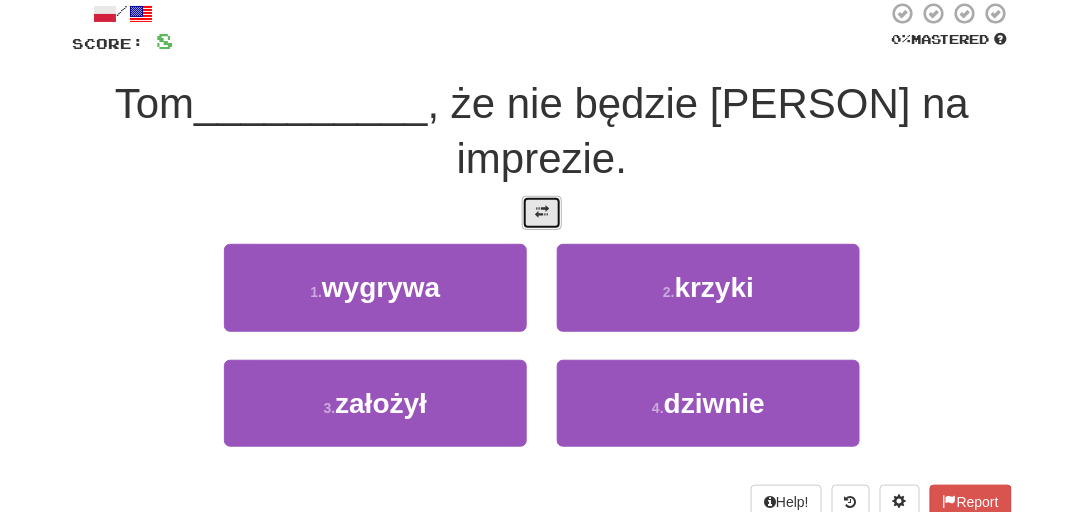 click at bounding box center (542, 213) 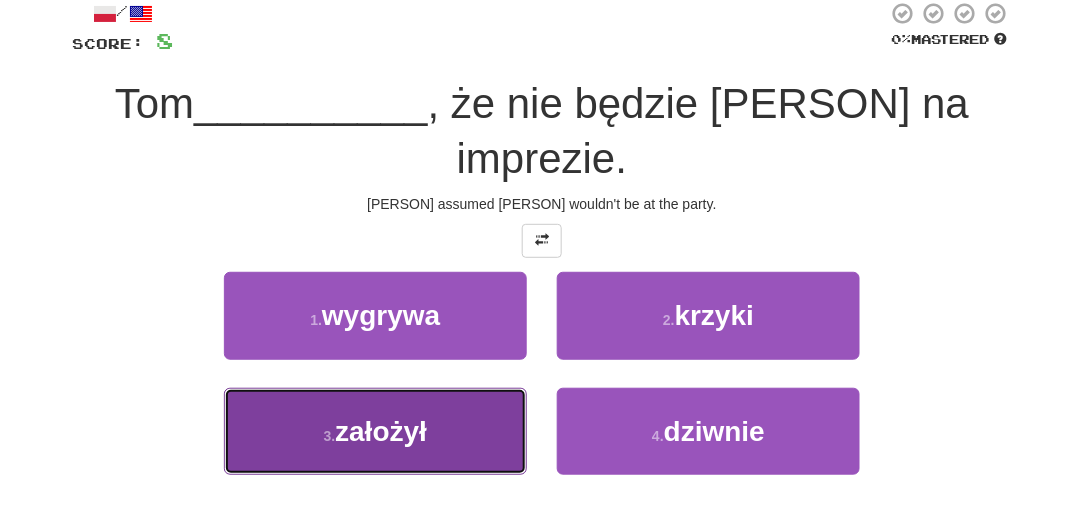 click on "3 .  założył" at bounding box center (375, 431) 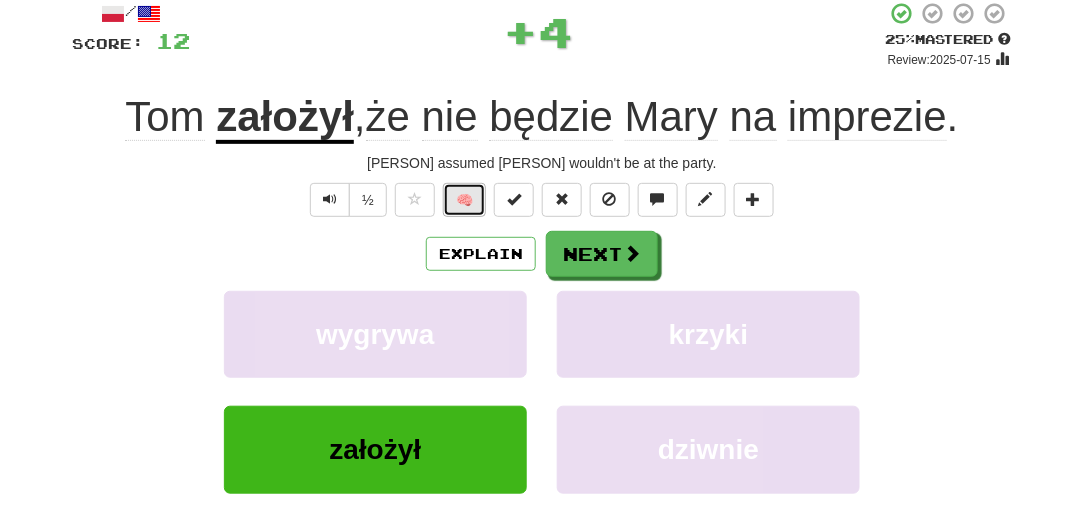 click on "🧠" at bounding box center [464, 200] 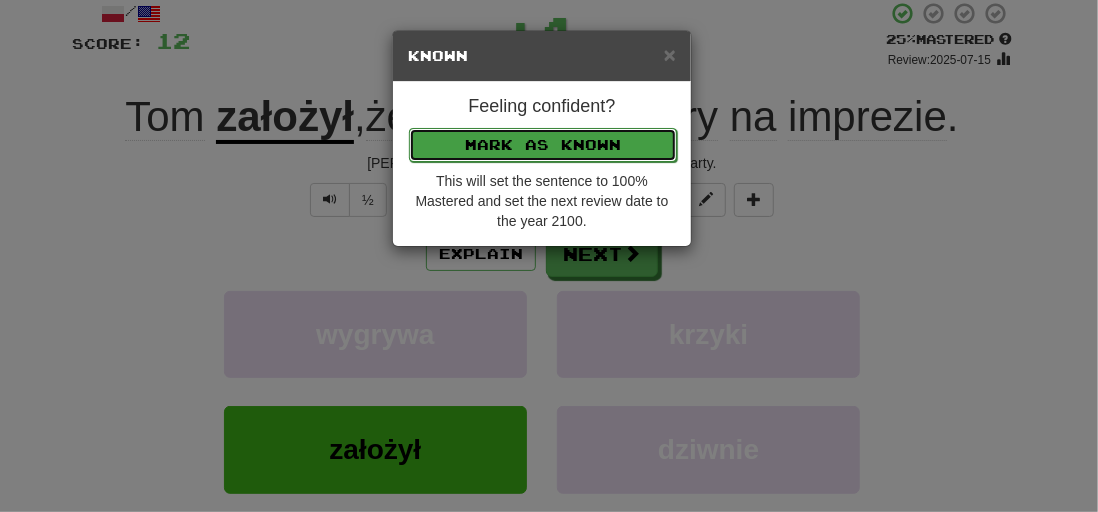 click on "Mark as Known" at bounding box center [543, 145] 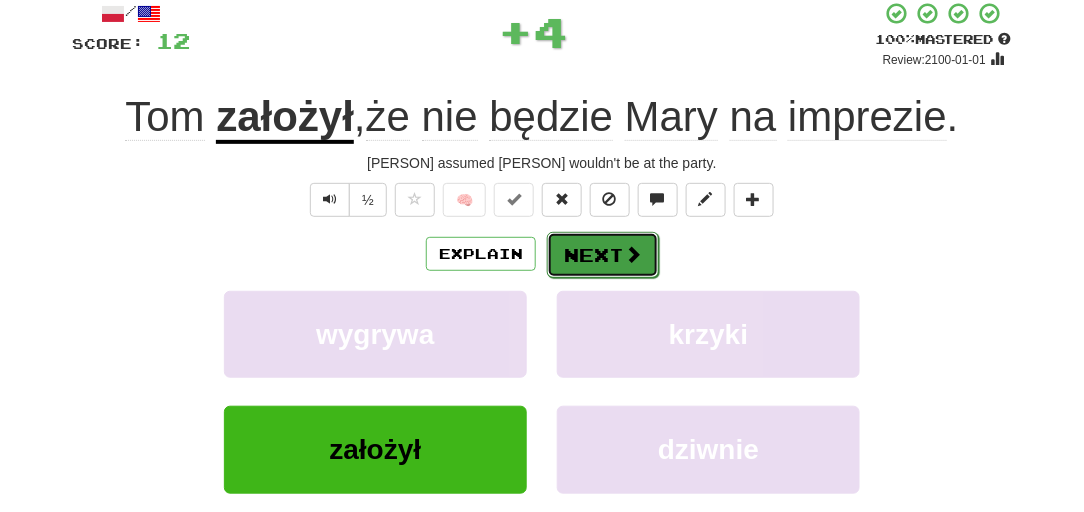 click on "Next" at bounding box center (603, 255) 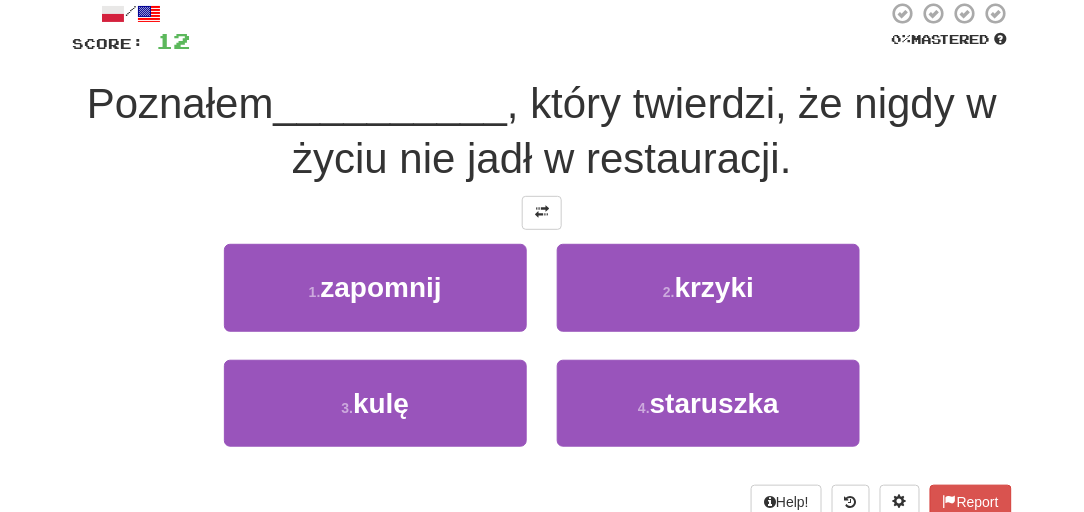 click on "/  Score:   12 0 %  Mastered Poznałem  __________ , który twierdzi, że nigdy w życiu nie jadł w restauracji. 1 .  zapomnij 2 .  krzyki 3 .  kulę 4 .  staruszka  Help!  Report" at bounding box center (542, 259) 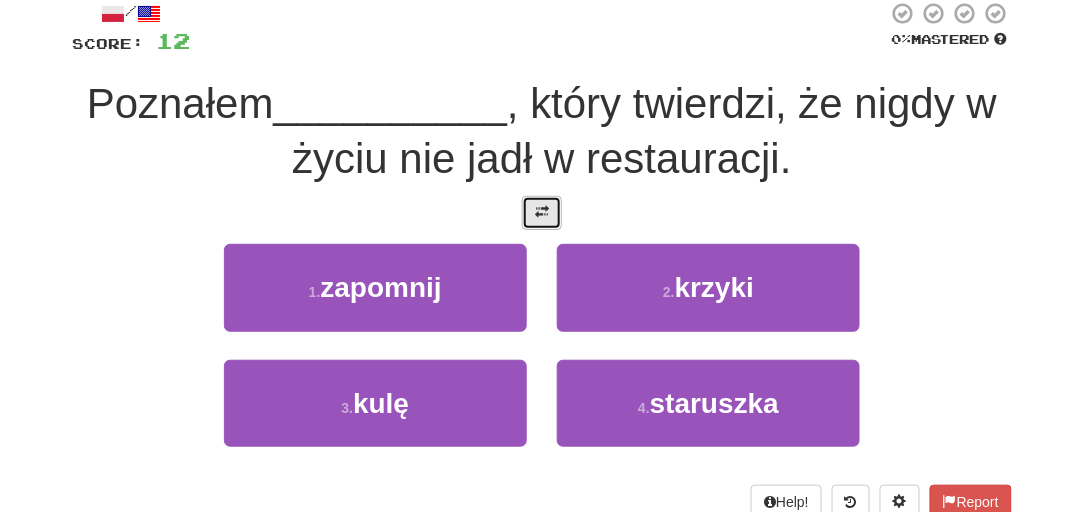 click at bounding box center (542, 212) 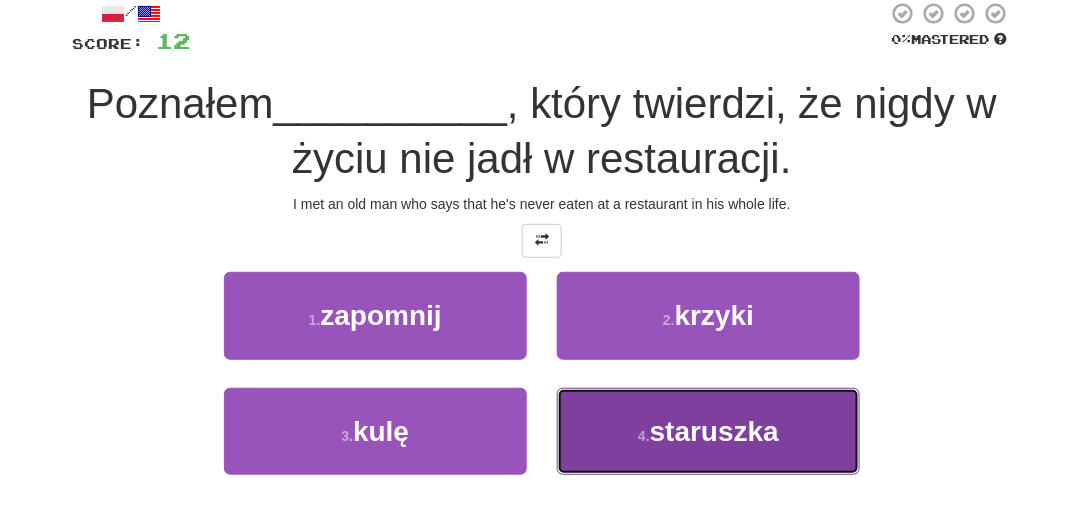 click on "4 .  staruszka" at bounding box center (708, 431) 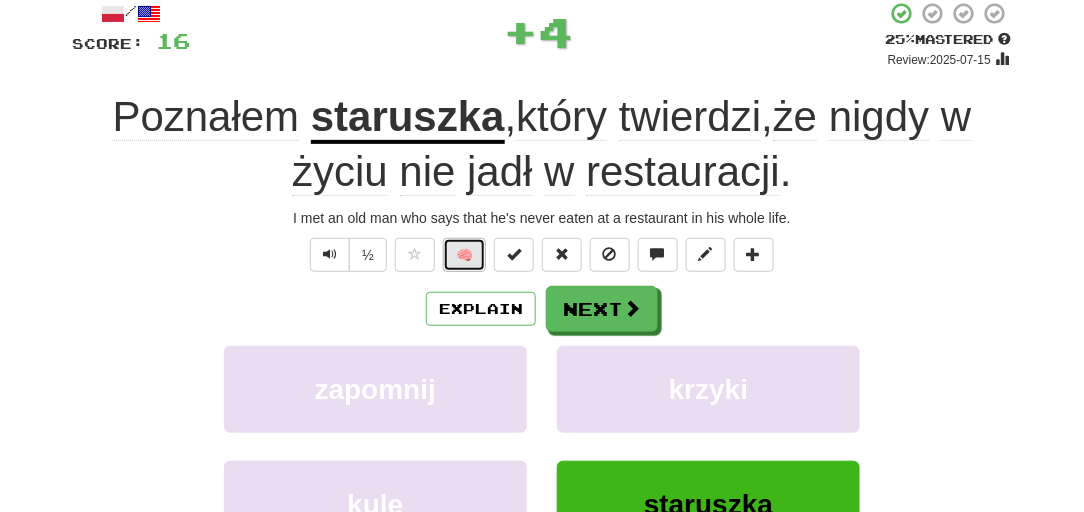 click on "🧠" at bounding box center [464, 255] 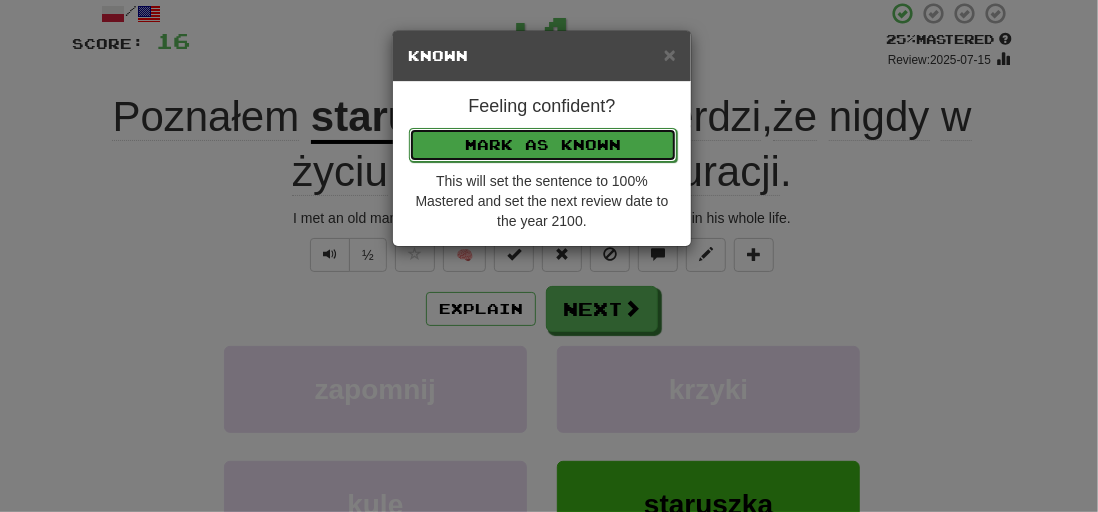 click on "Mark as Known" at bounding box center [543, 145] 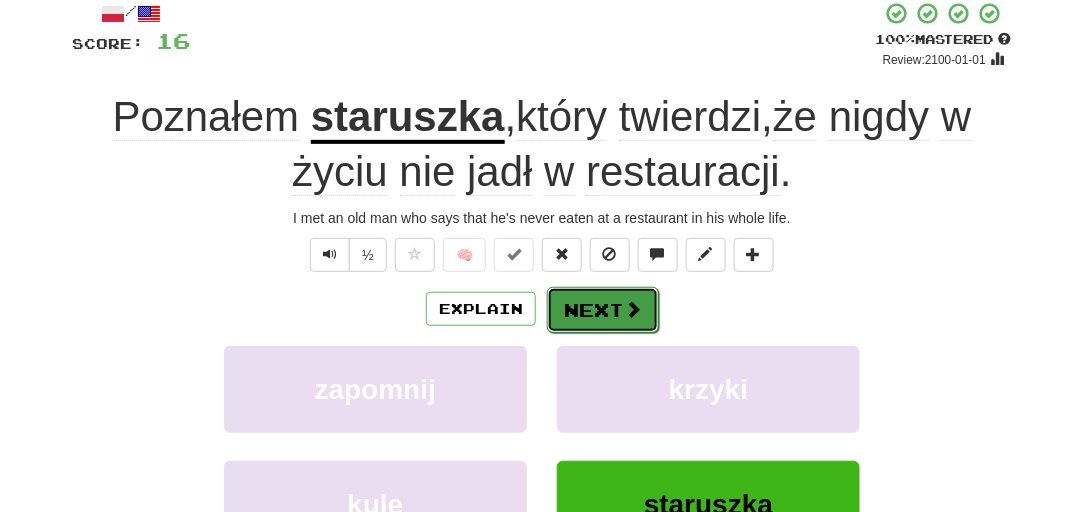 click on "Next" at bounding box center [603, 310] 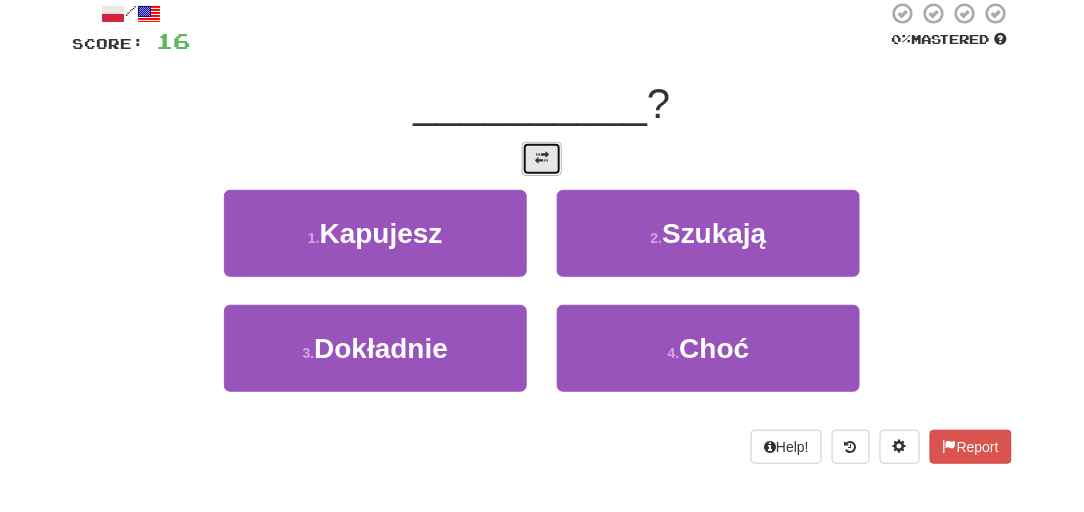 click at bounding box center (542, 159) 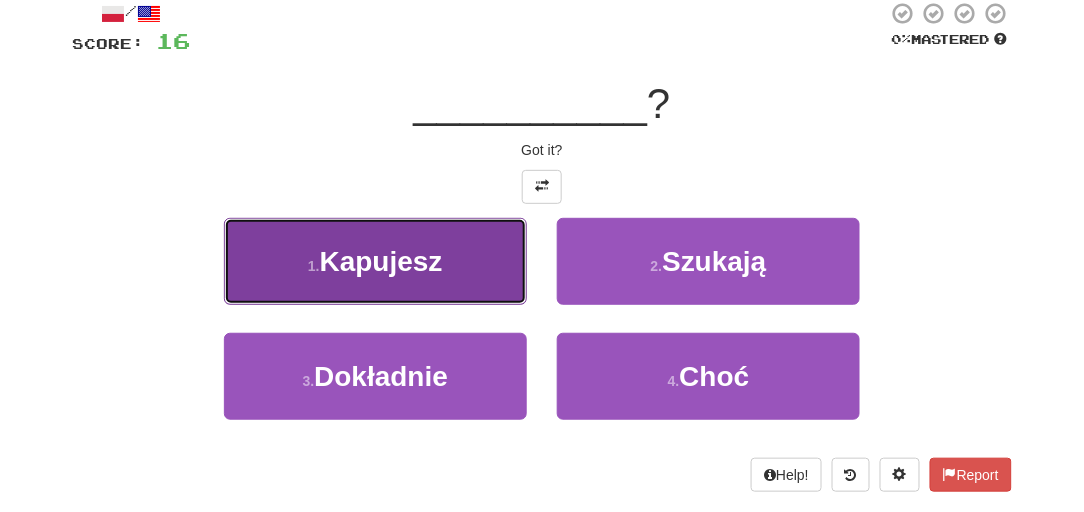 click on "Kapujesz" at bounding box center (381, 261) 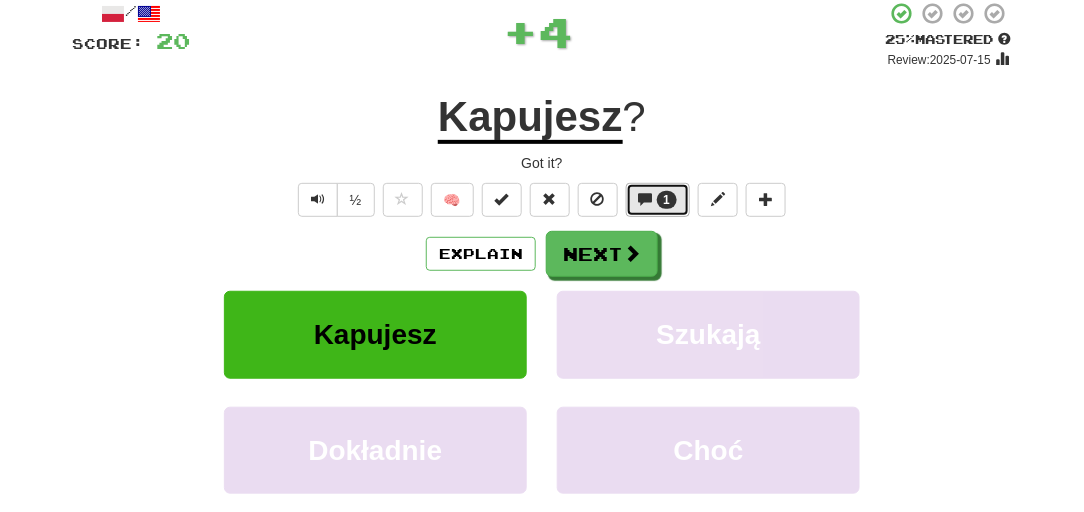click on "1" at bounding box center (658, 200) 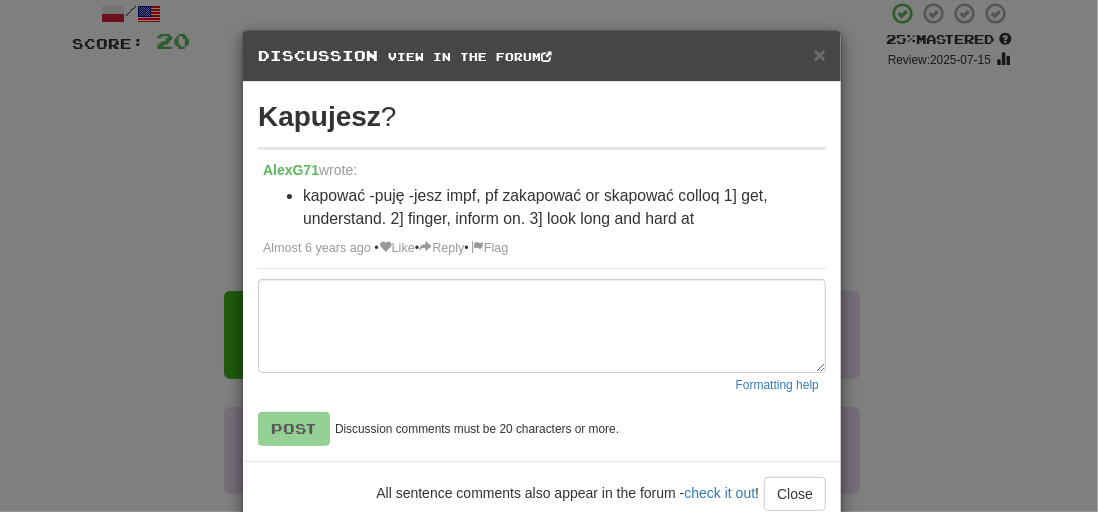 click on "× Discussion View in the forum  Kapujesz ?
AlexG71
wrote:
kapować ‑puję ‑jesz impf, pf zakapować or skapować colloq 1] get, understand. 2] finger, inform on. 3] look long and hard at
Almost 6 years ago
•
Like
•
Reply
•
Flag
Formatting help Post Discussion comments must be 20 characters or more. All sentence comments also appear in the forum -  check it out ! Close Loading ." at bounding box center (549, 256) 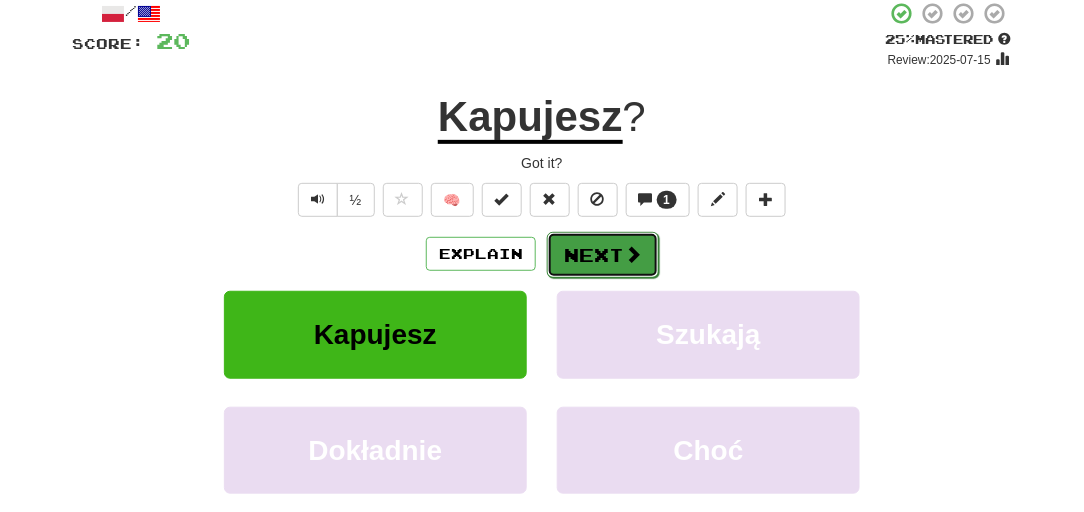 click on "Next" at bounding box center [603, 255] 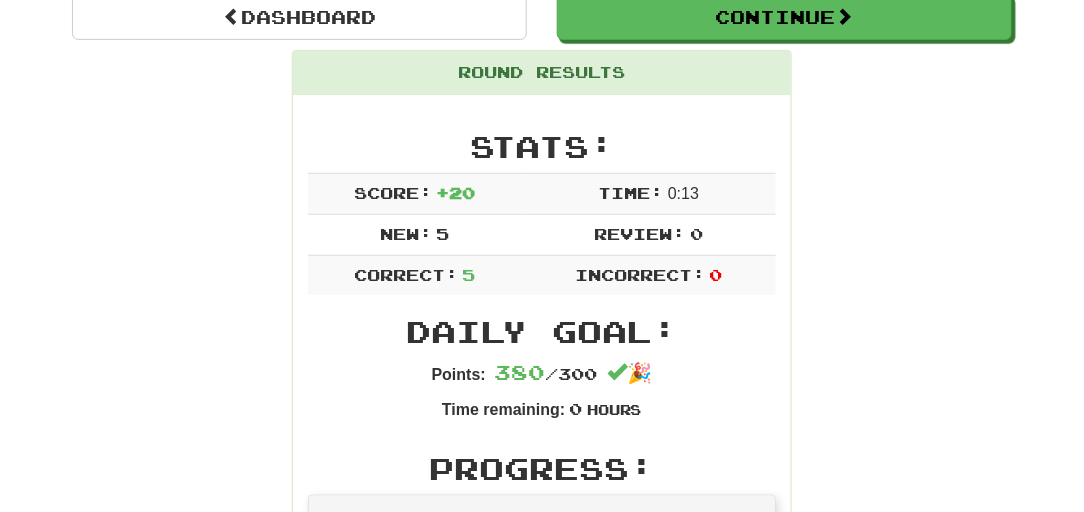 scroll, scrollTop: 208, scrollLeft: 0, axis: vertical 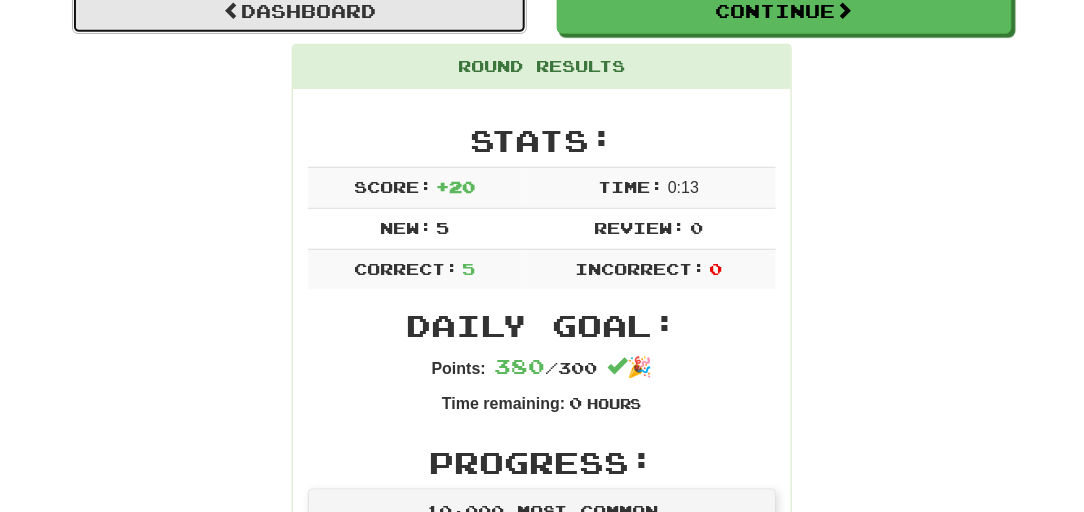 click on "Dashboard" at bounding box center [299, 11] 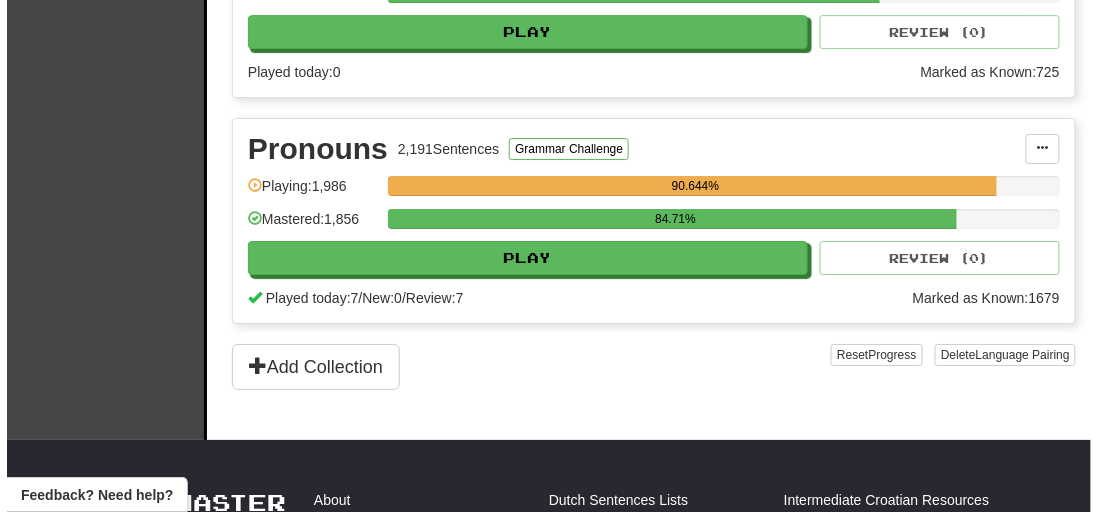 scroll, scrollTop: 1515, scrollLeft: 0, axis: vertical 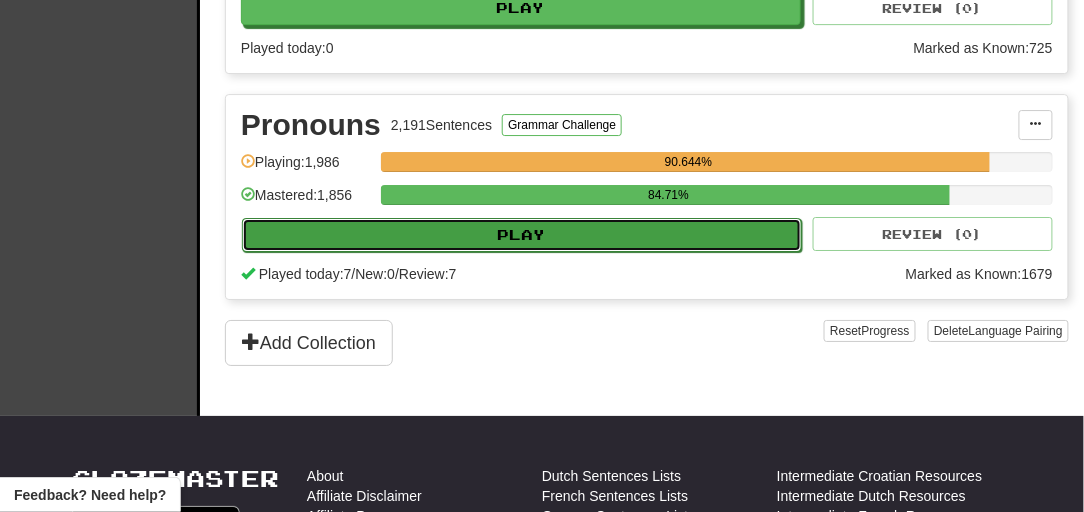 click on "Play" at bounding box center [522, 235] 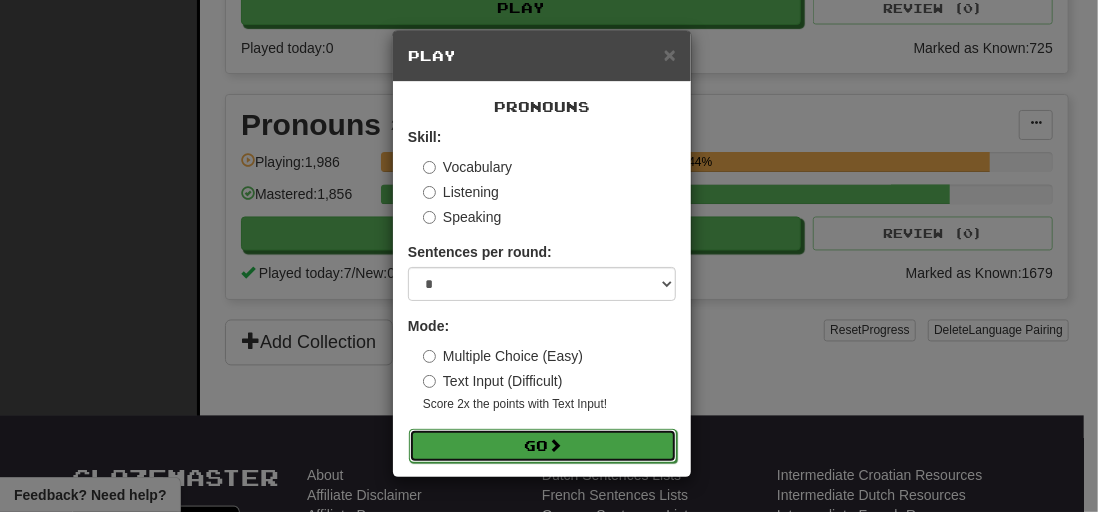 click on "Go" at bounding box center (543, 446) 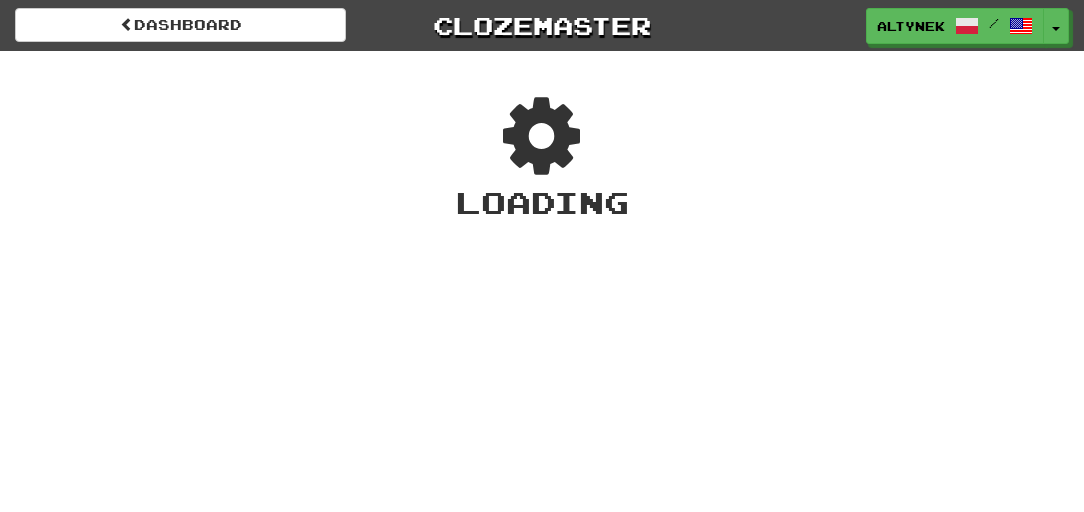 scroll, scrollTop: 0, scrollLeft: 0, axis: both 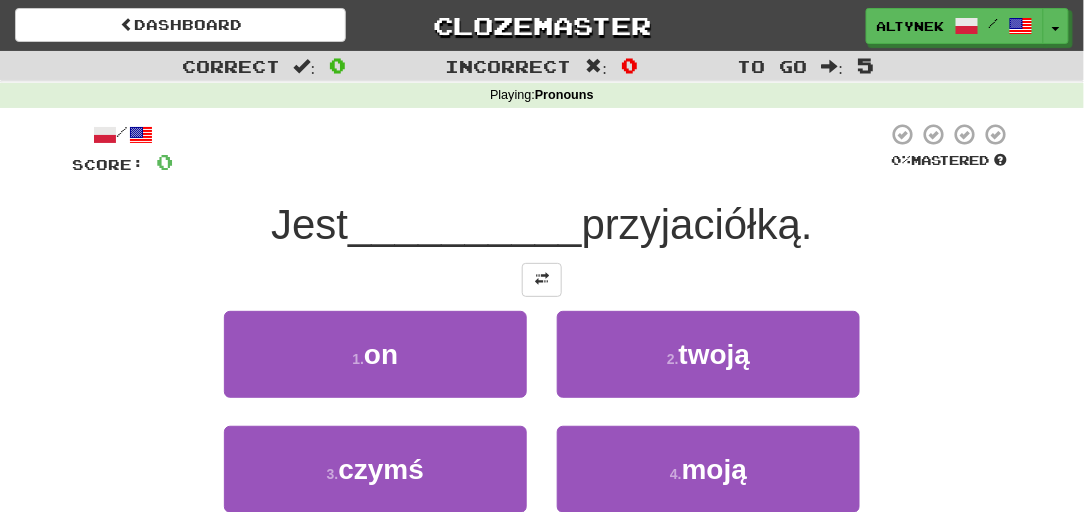 click on "/  Score:   0 0 %  Mastered Jest  [POSSESSIVE]  przyjaciółką. 1 .  on 2 .  twoją 3 .  czymś 4 .  moją  Help!  Report" at bounding box center (542, 353) 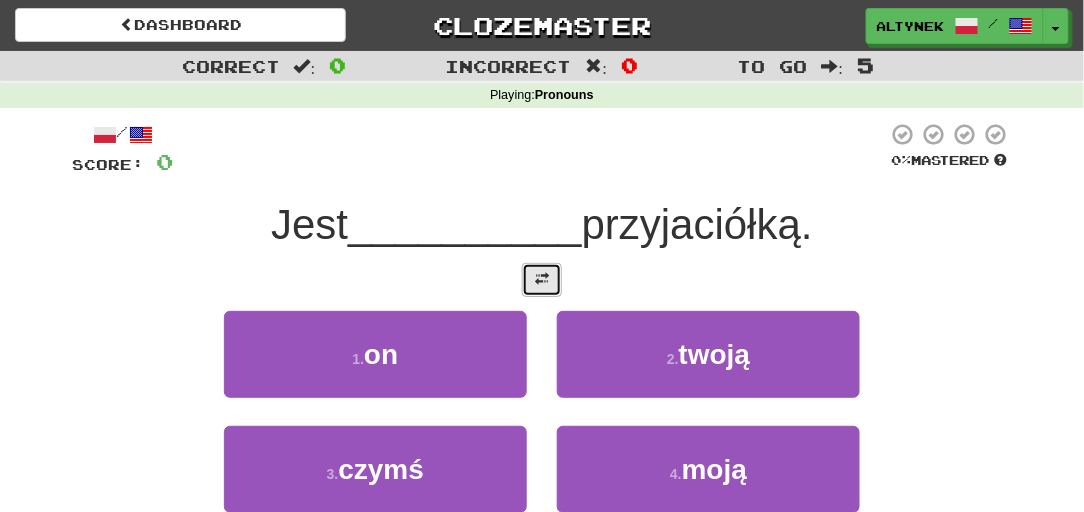 click at bounding box center [542, 280] 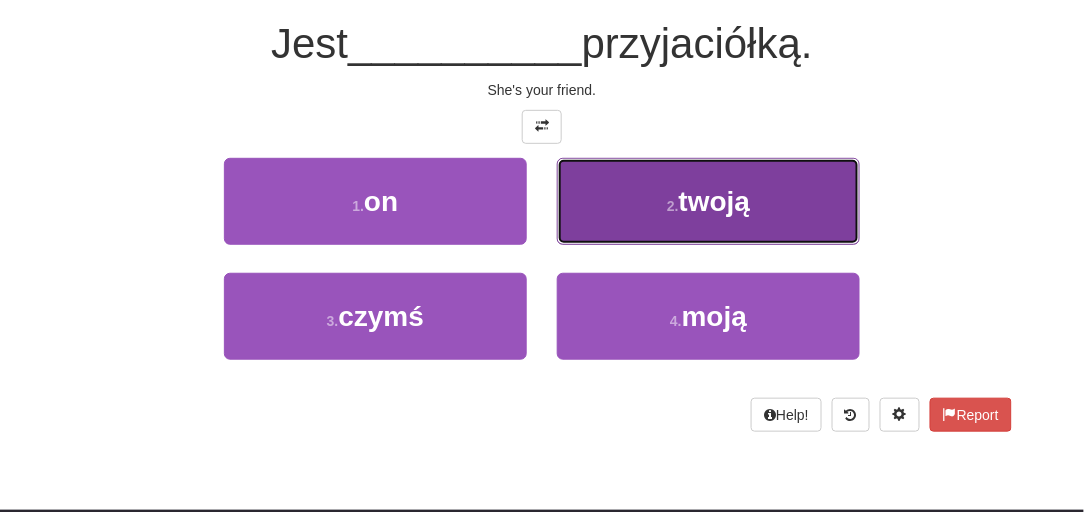click on "2 .  twoją" at bounding box center [708, 201] 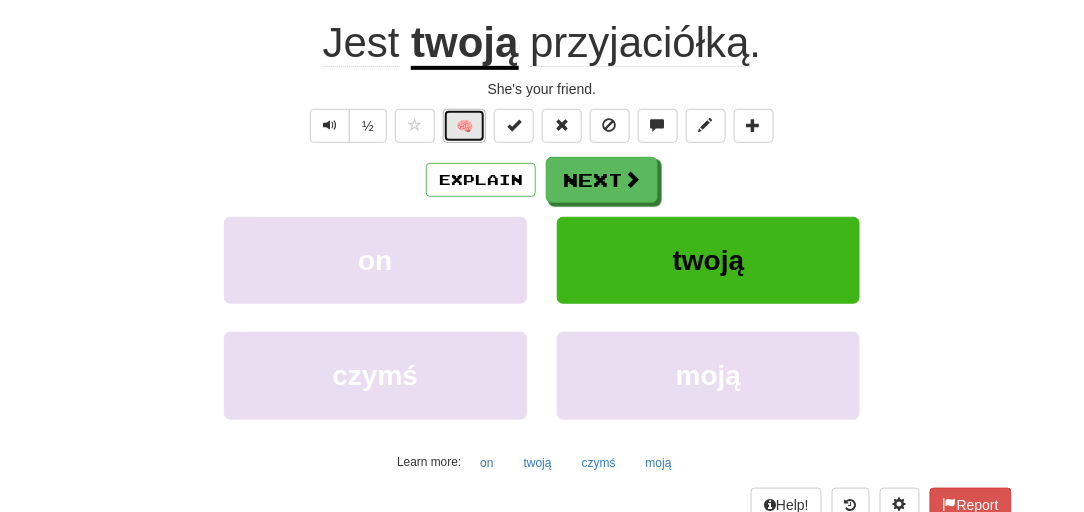 click on "🧠" at bounding box center [464, 126] 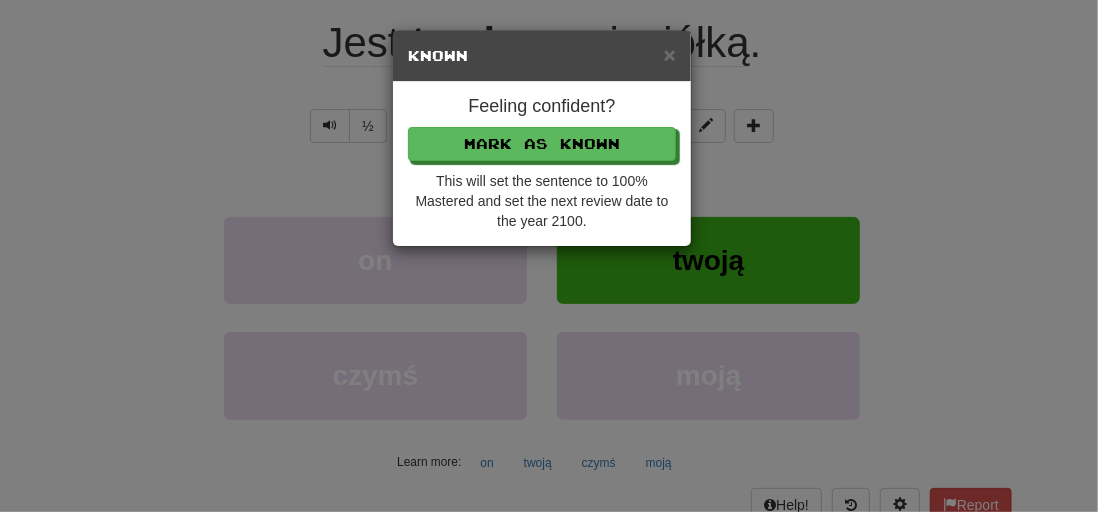 click on "Feeling confident?" at bounding box center [542, 107] 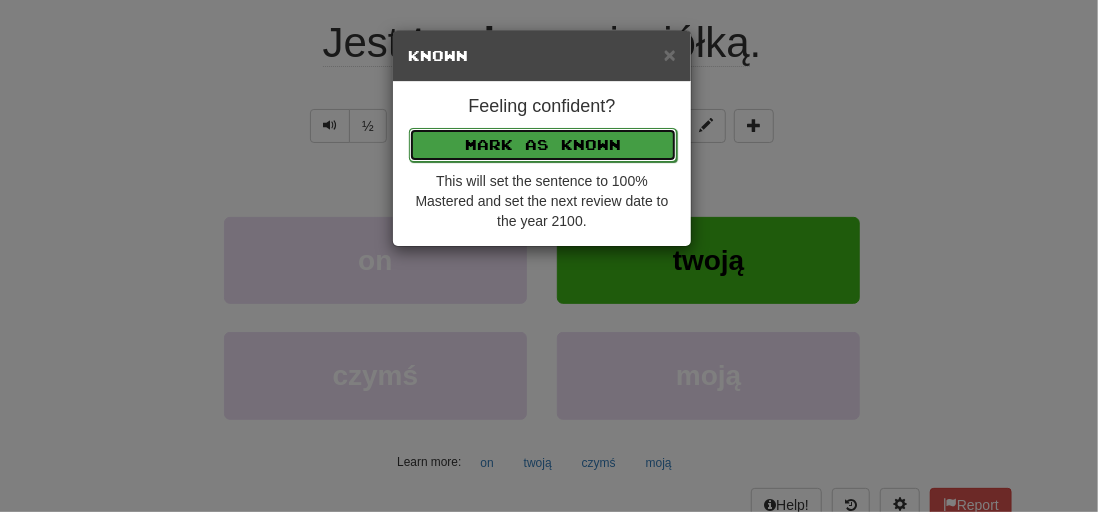 click on "Mark as Known" at bounding box center [543, 145] 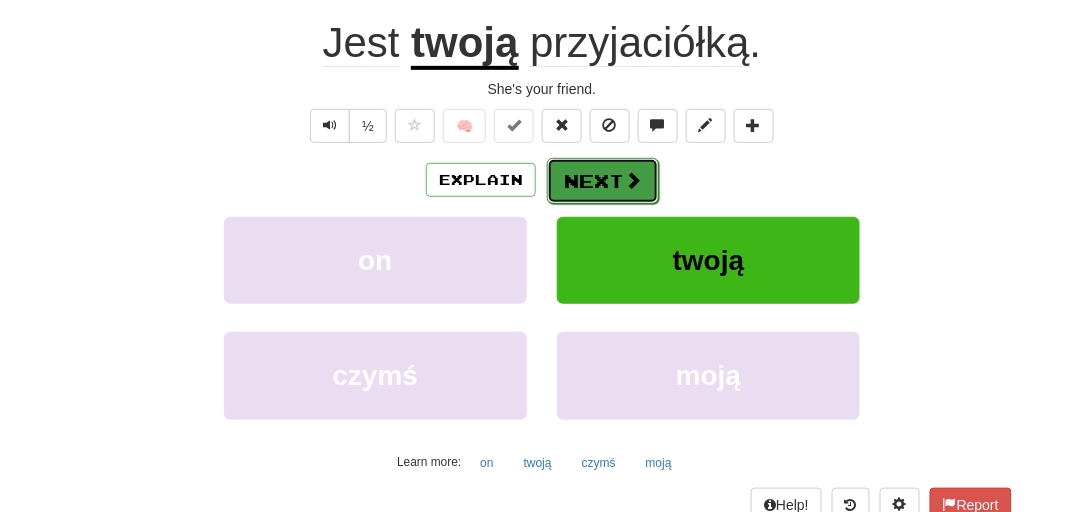 click at bounding box center (633, 180) 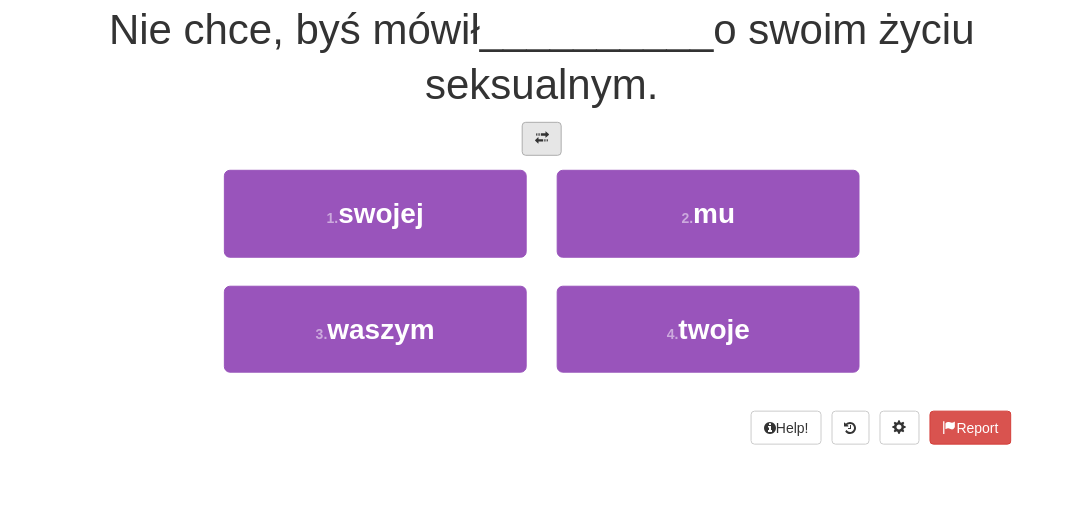 scroll, scrollTop: 181, scrollLeft: 0, axis: vertical 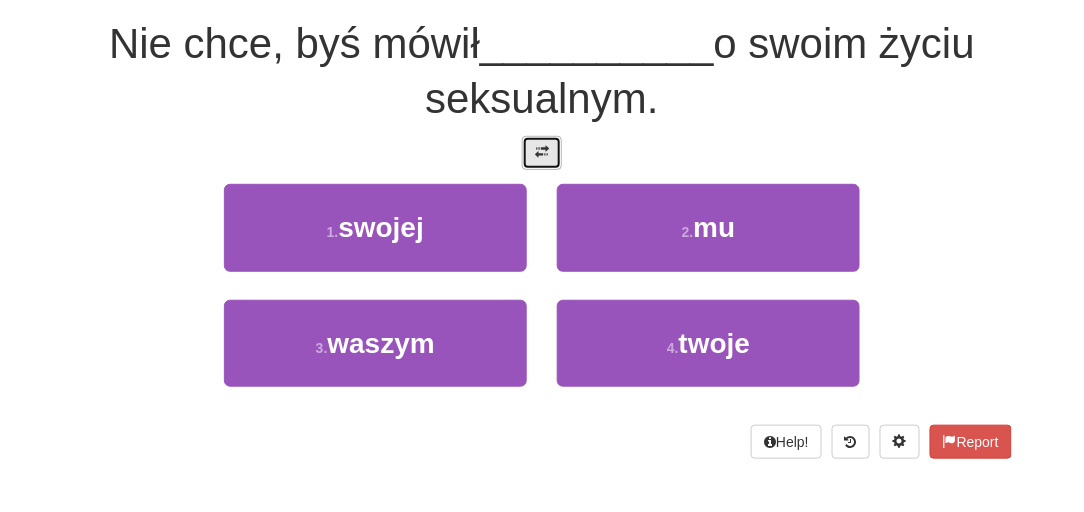 click at bounding box center [542, 153] 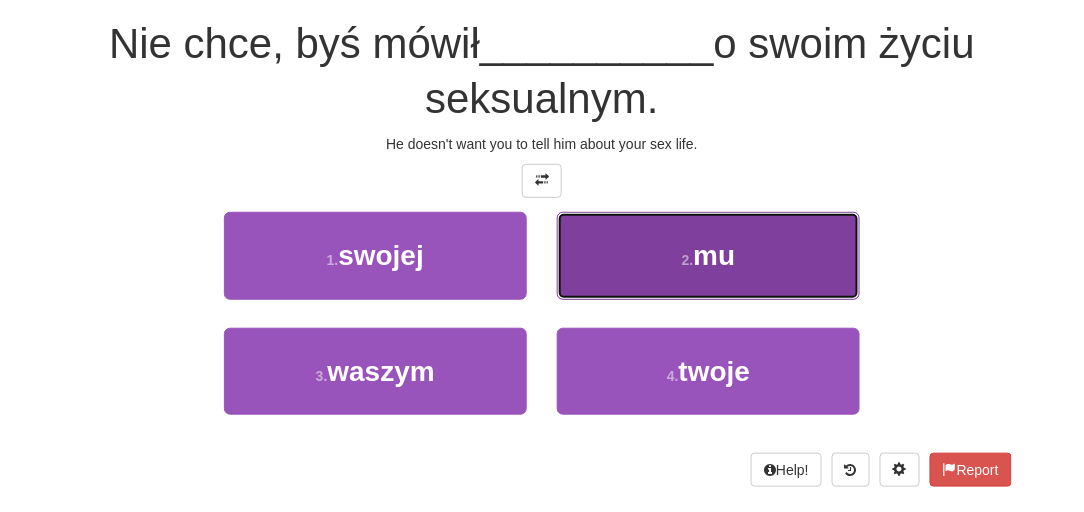 click on "2 .  mu" at bounding box center [708, 255] 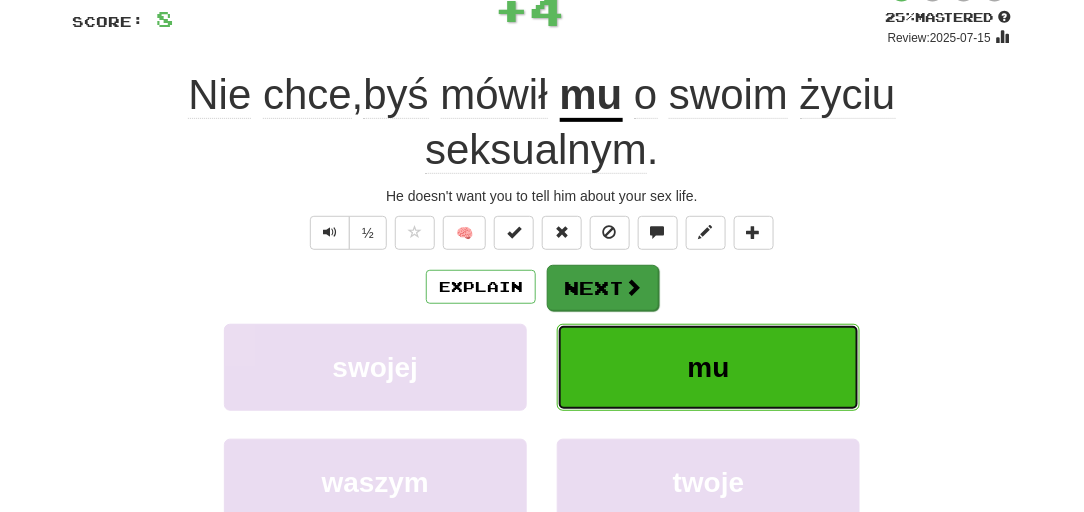 scroll, scrollTop: 74, scrollLeft: 0, axis: vertical 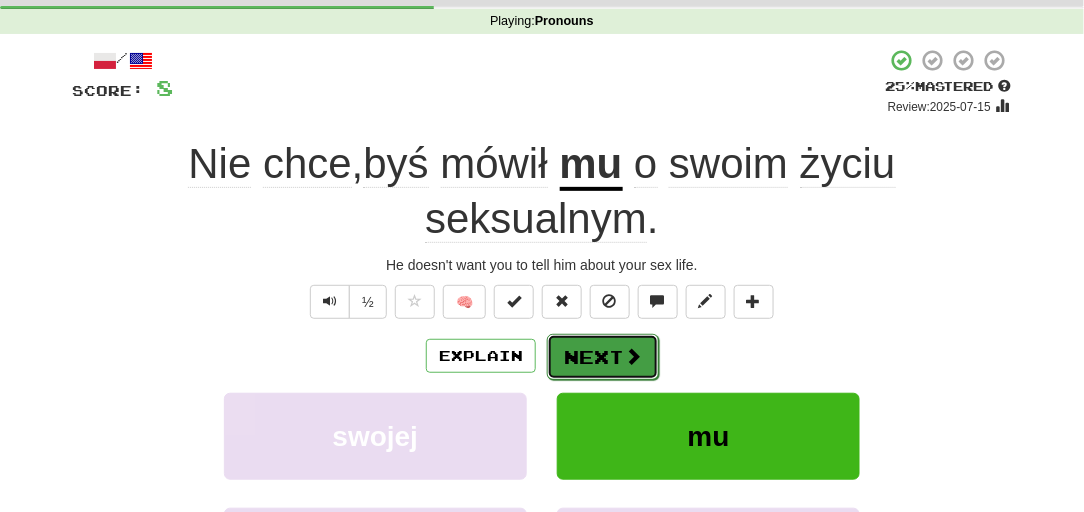 click on "Next" at bounding box center (603, 357) 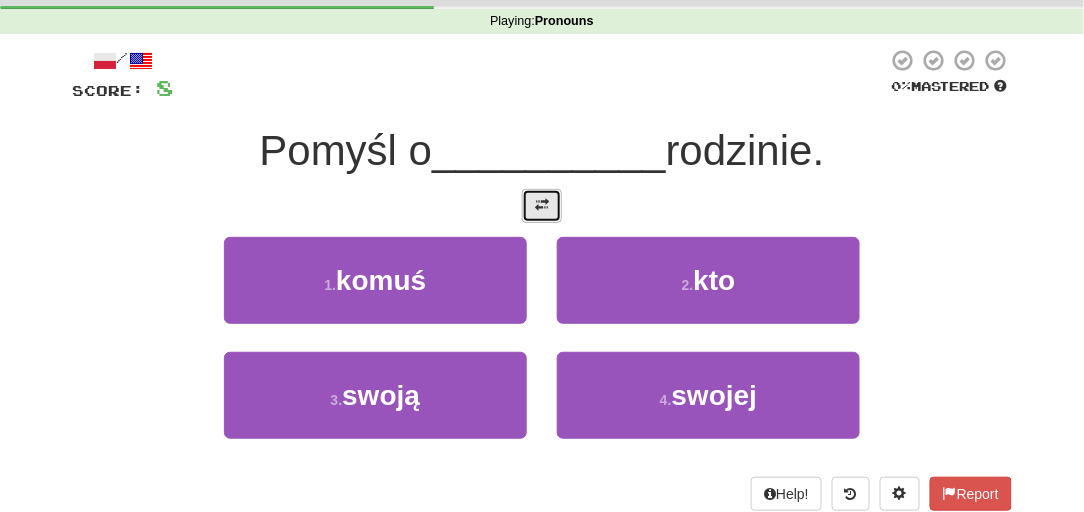 click at bounding box center (542, 205) 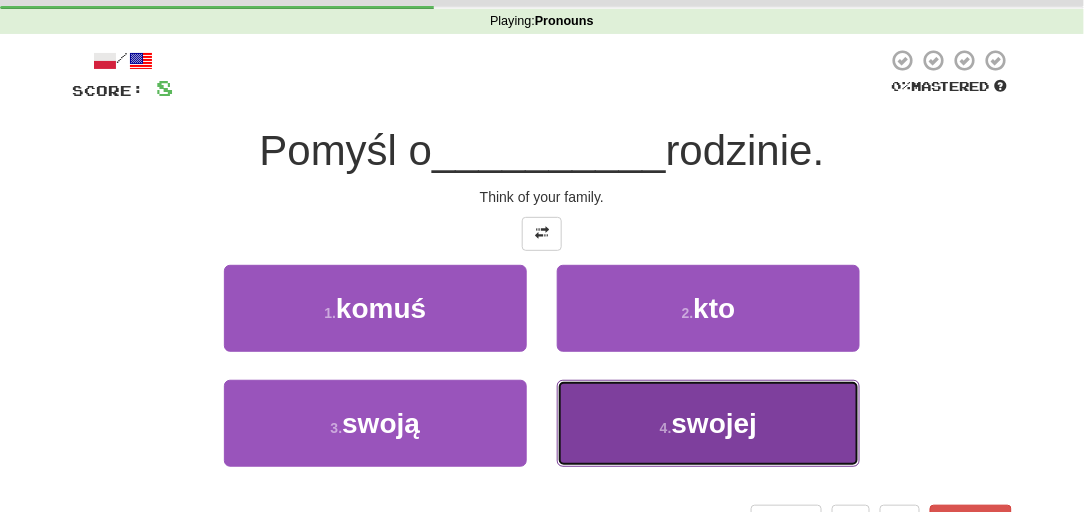 click on "4 .  swojej" at bounding box center [708, 423] 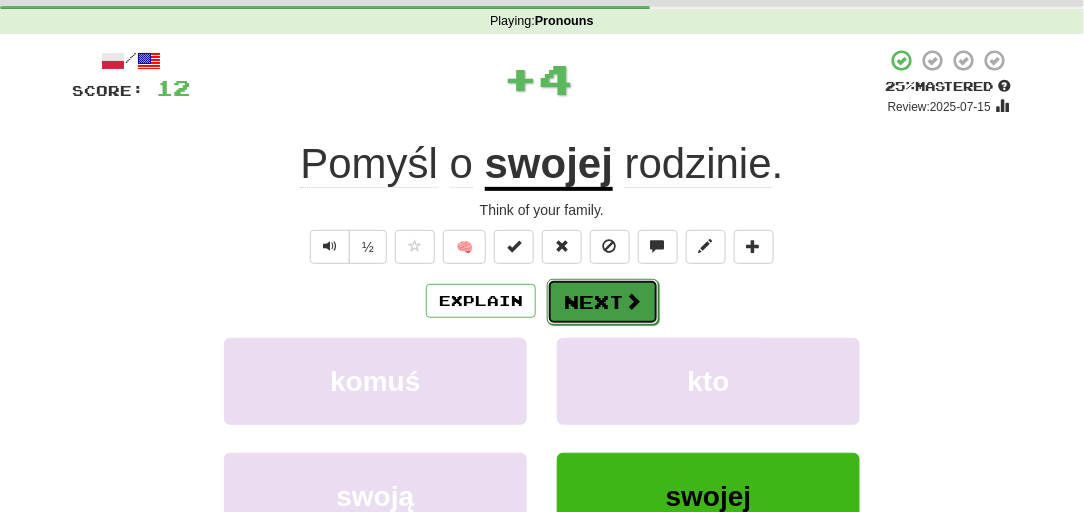 click on "Next" at bounding box center [603, 302] 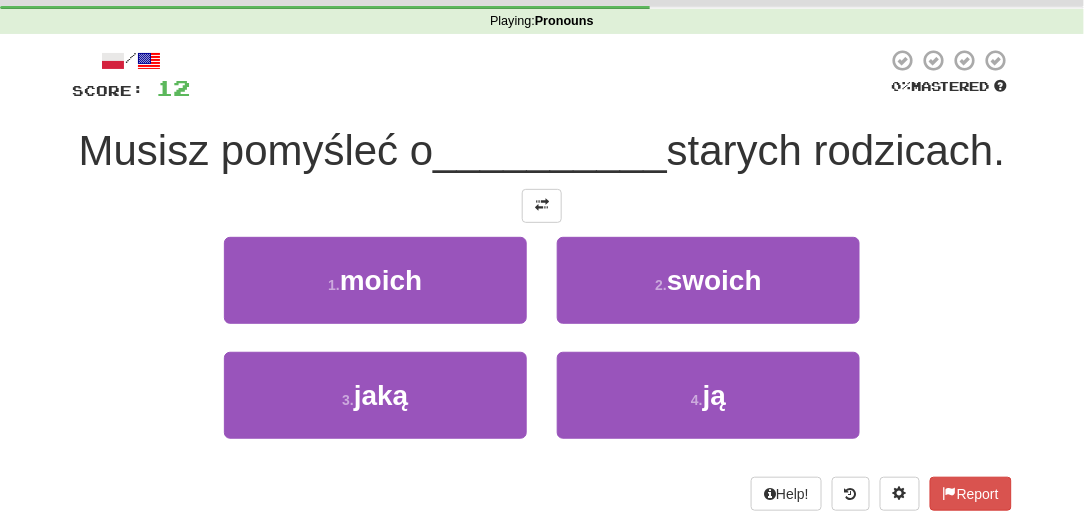 click on "/  Score:   12 0 %  Mastered Musisz pomyśleć o  __________  starych rodzicach. 1 .  moich 2 .  swoich 3 .  jaką 4 .  ją  Help!  Report" at bounding box center [542, 279] 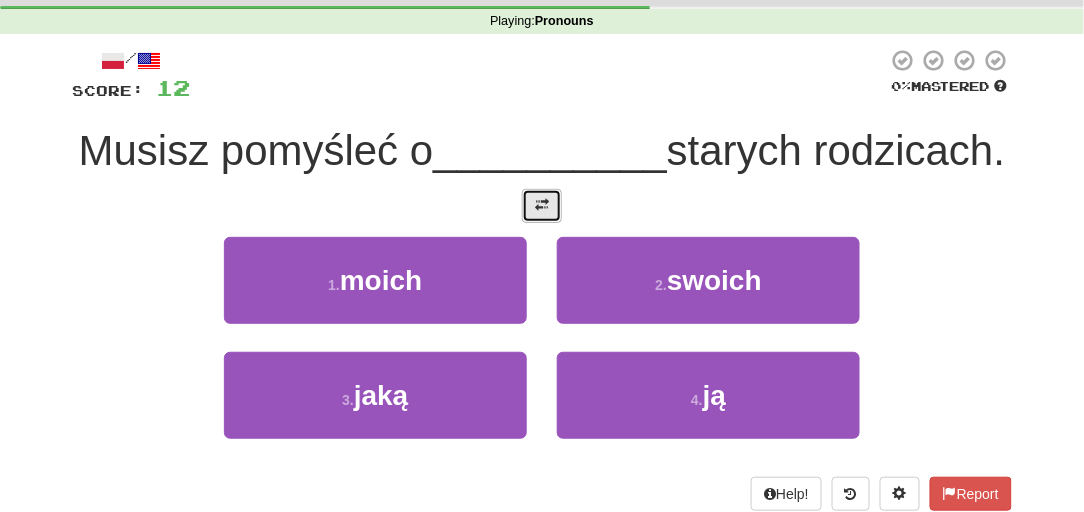 click at bounding box center (542, 206) 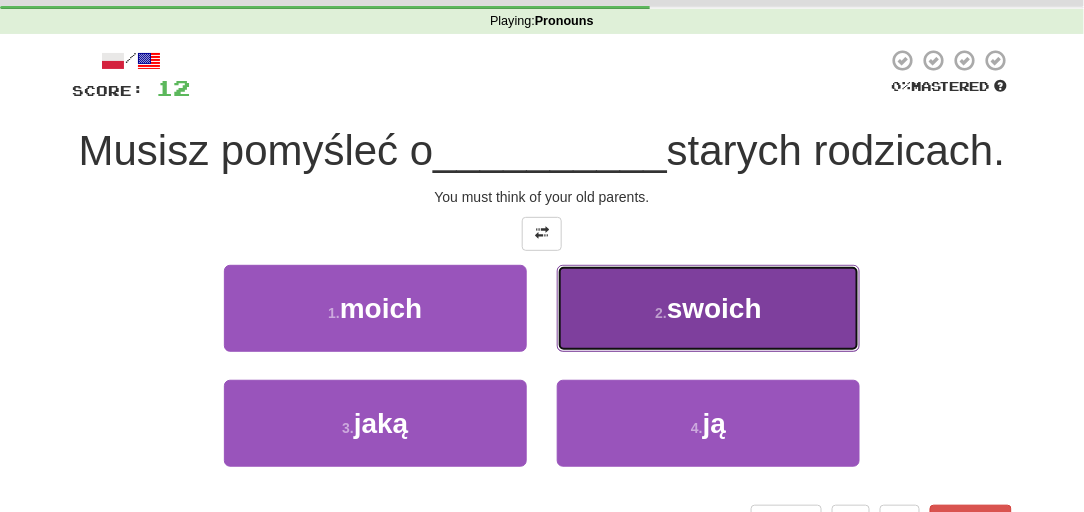 click on "2 .  swoich" at bounding box center (708, 308) 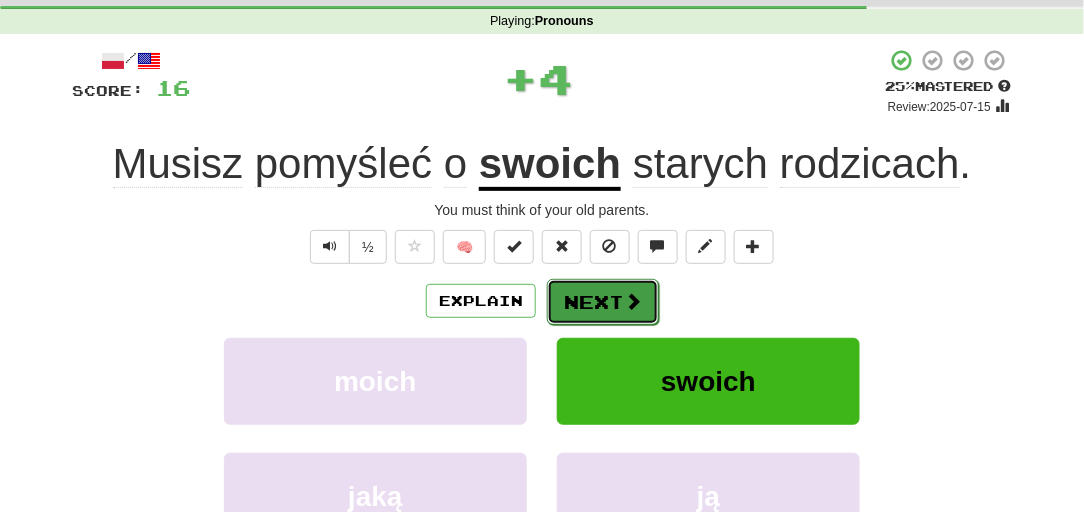 click on "Next" at bounding box center (603, 302) 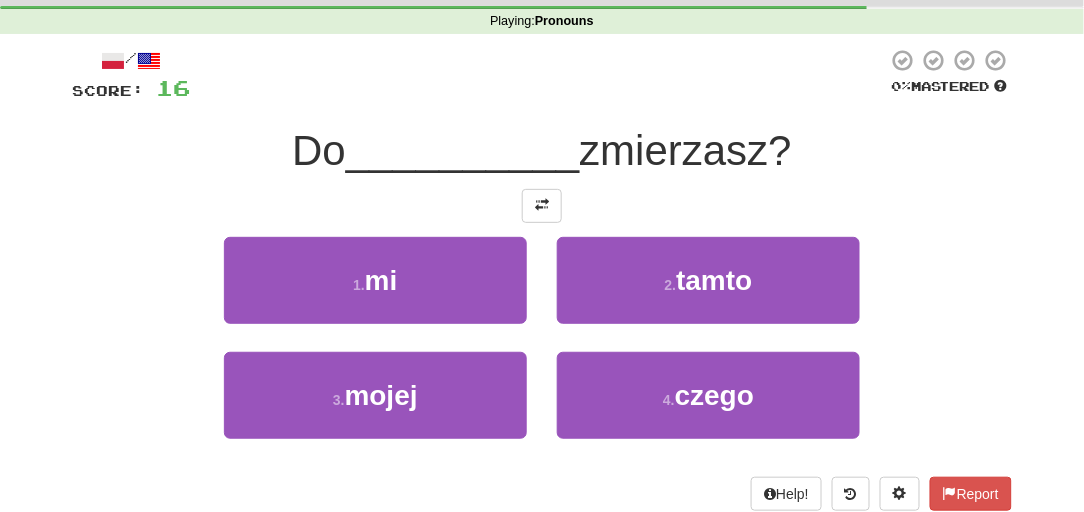 click on "/  Score:   16 0 %  Mastered Do  __________  zmierzasz? 1 .  mi 2 .  tamto 3 .  mojej 4 .  czego  Help!  Report" at bounding box center (542, 279) 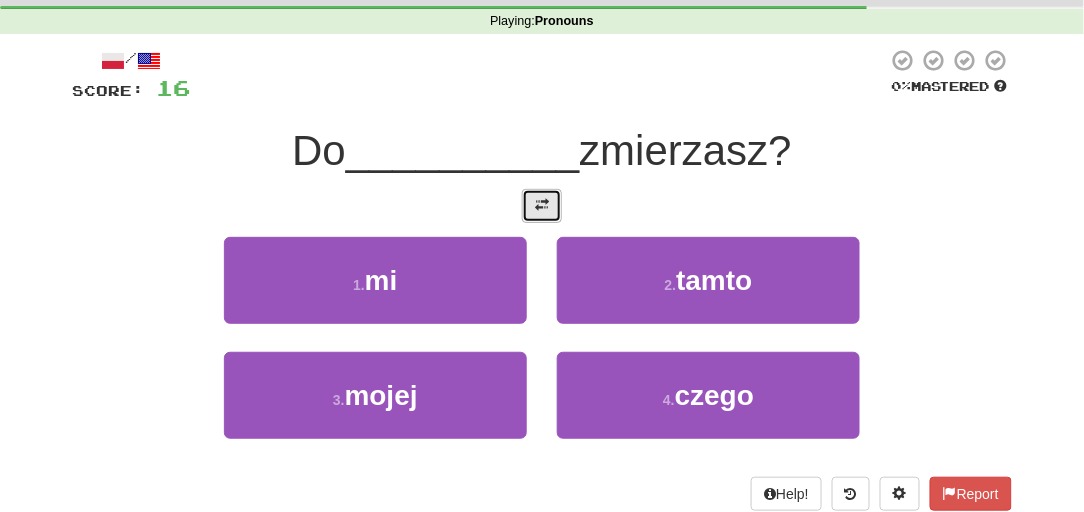 click at bounding box center [542, 205] 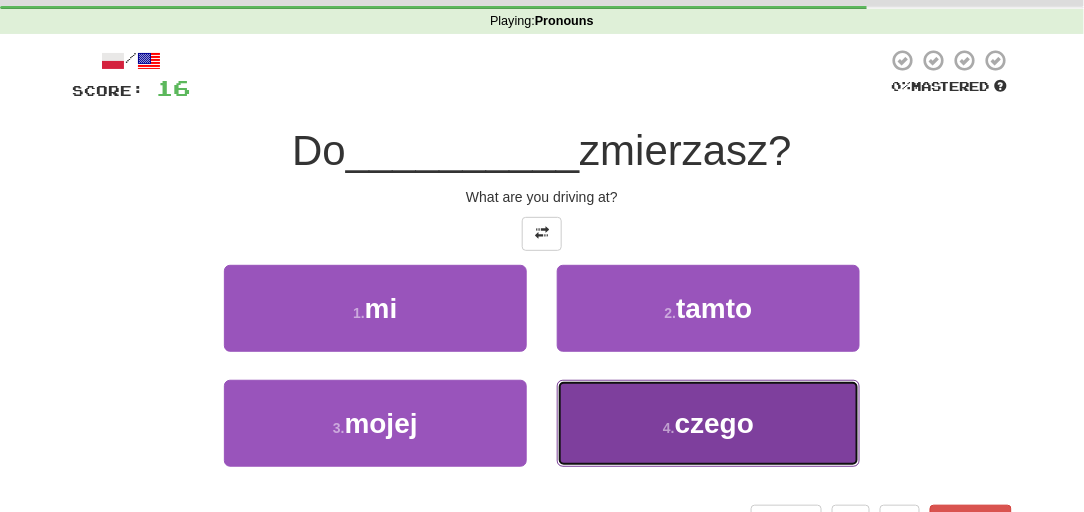 click on "4 .  czego" at bounding box center [708, 423] 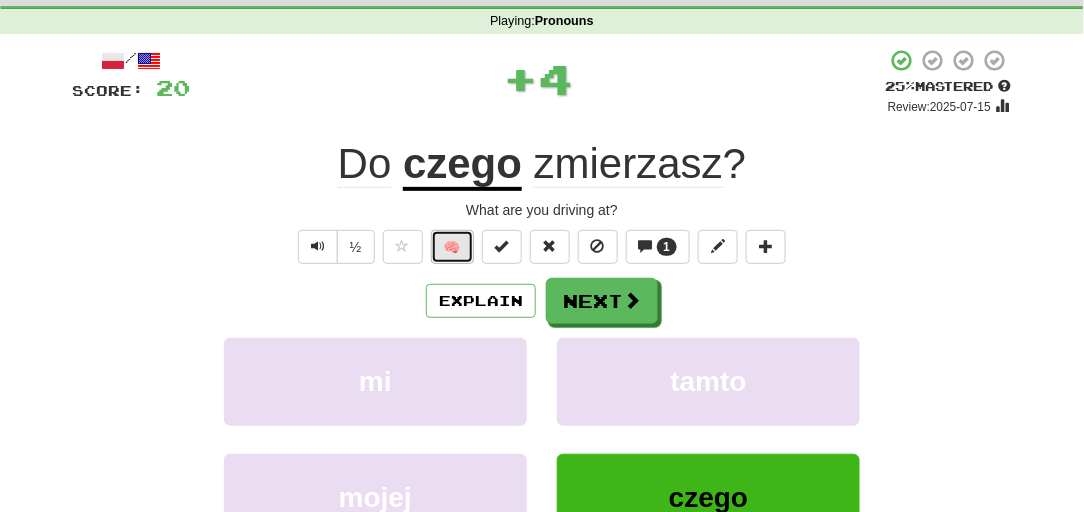 click on "🧠" at bounding box center (452, 247) 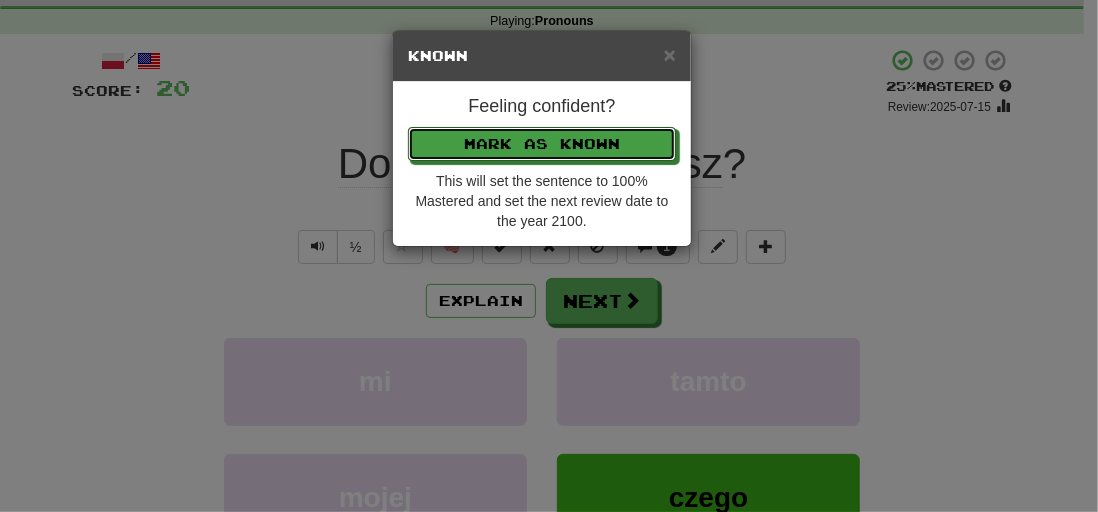 click on "Mark as Known" at bounding box center (542, 144) 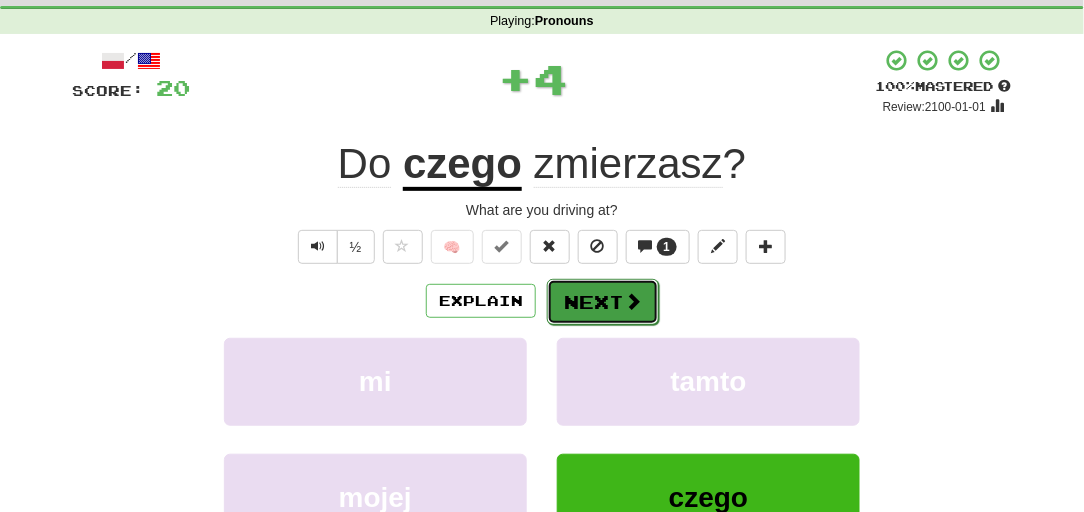 click on "Next" at bounding box center (603, 302) 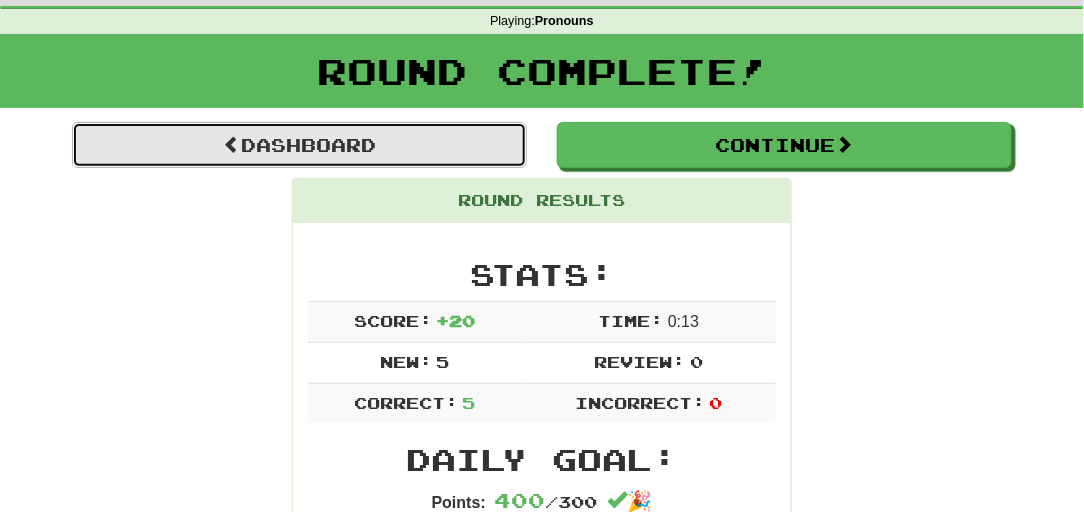 click on "Dashboard" at bounding box center [299, 145] 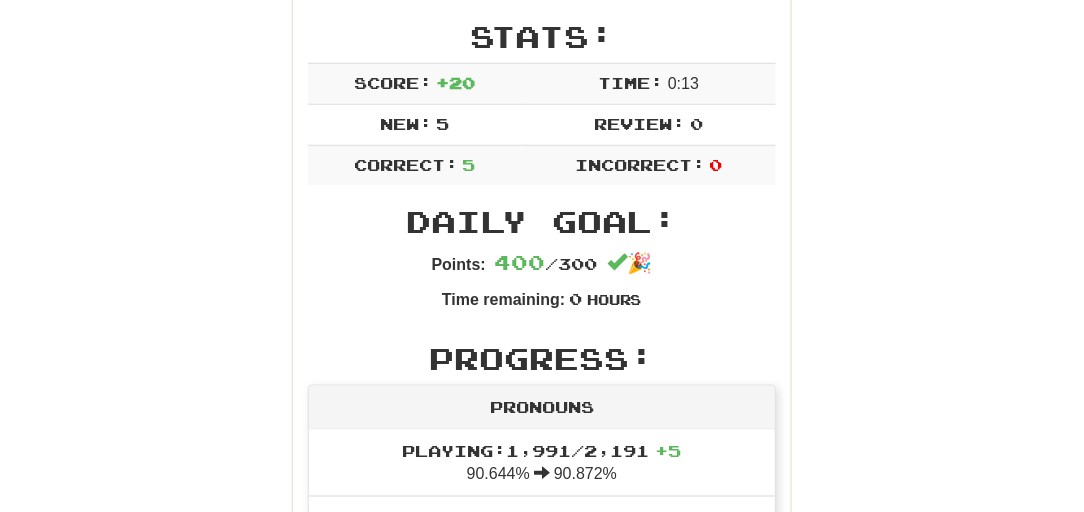 scroll, scrollTop: 437, scrollLeft: 0, axis: vertical 